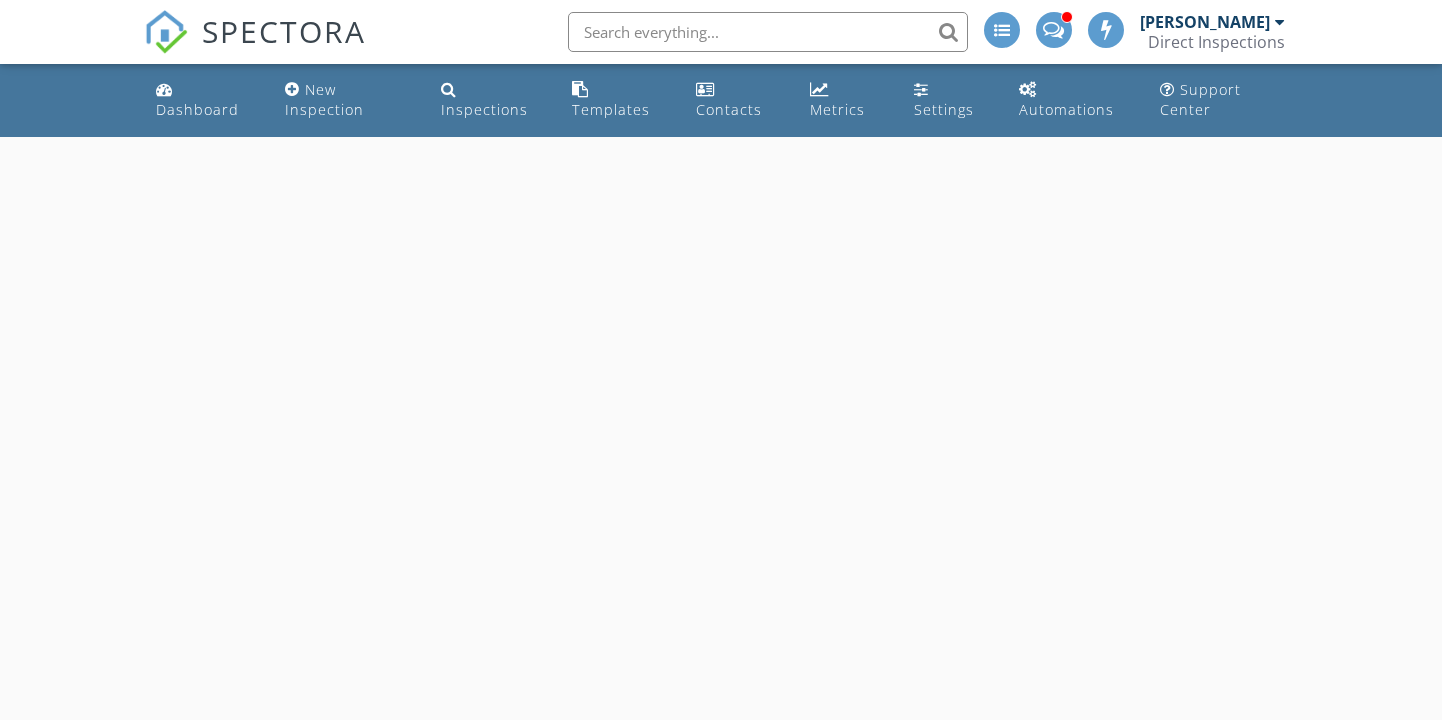 scroll, scrollTop: 0, scrollLeft: 0, axis: both 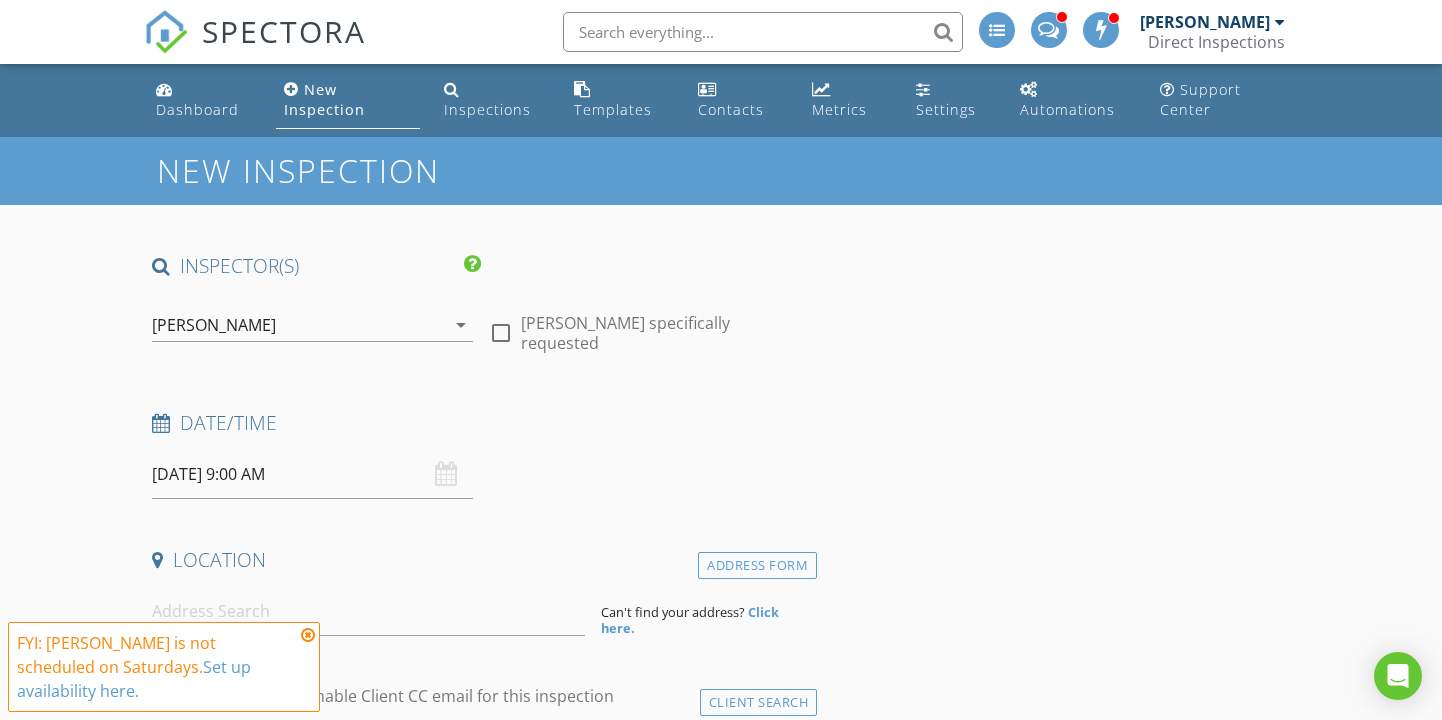 click at bounding box center (308, 635) 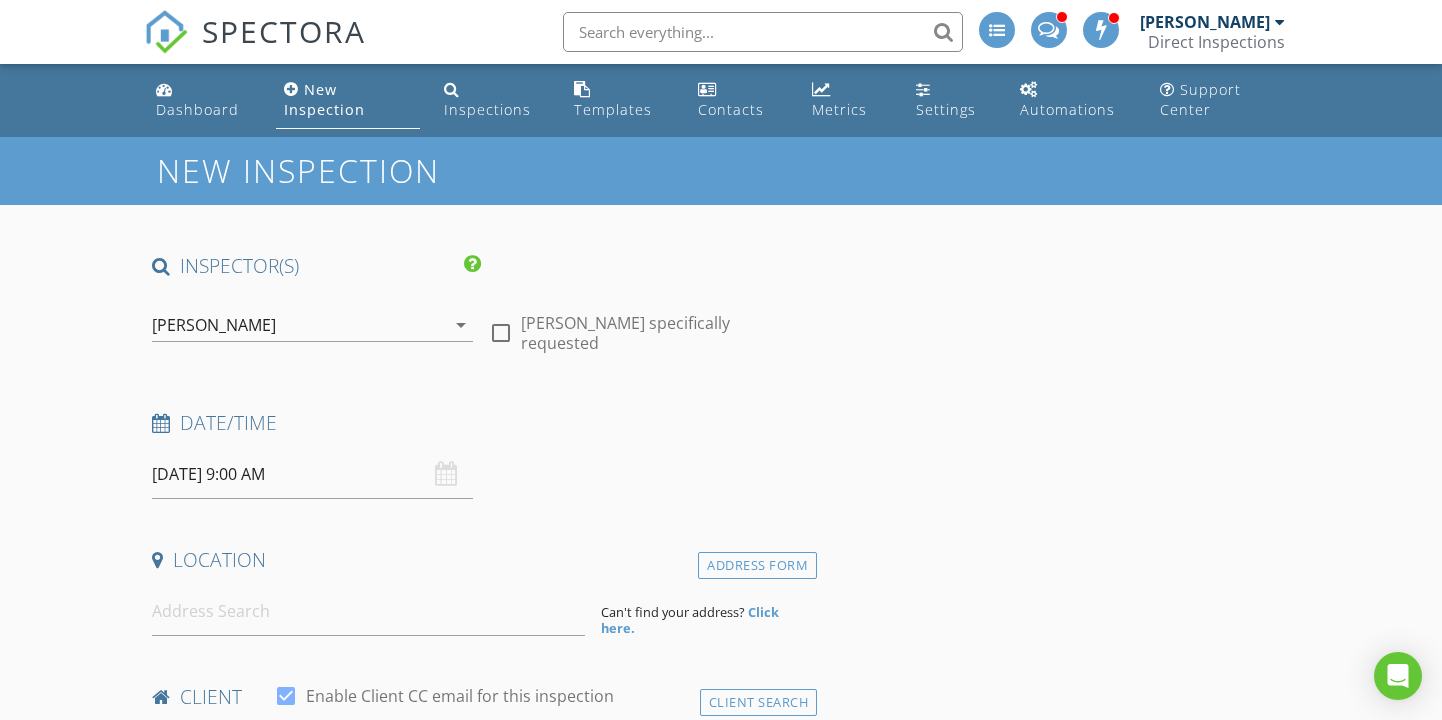 click on "[DATE] 9:00 AM" at bounding box center (312, 474) 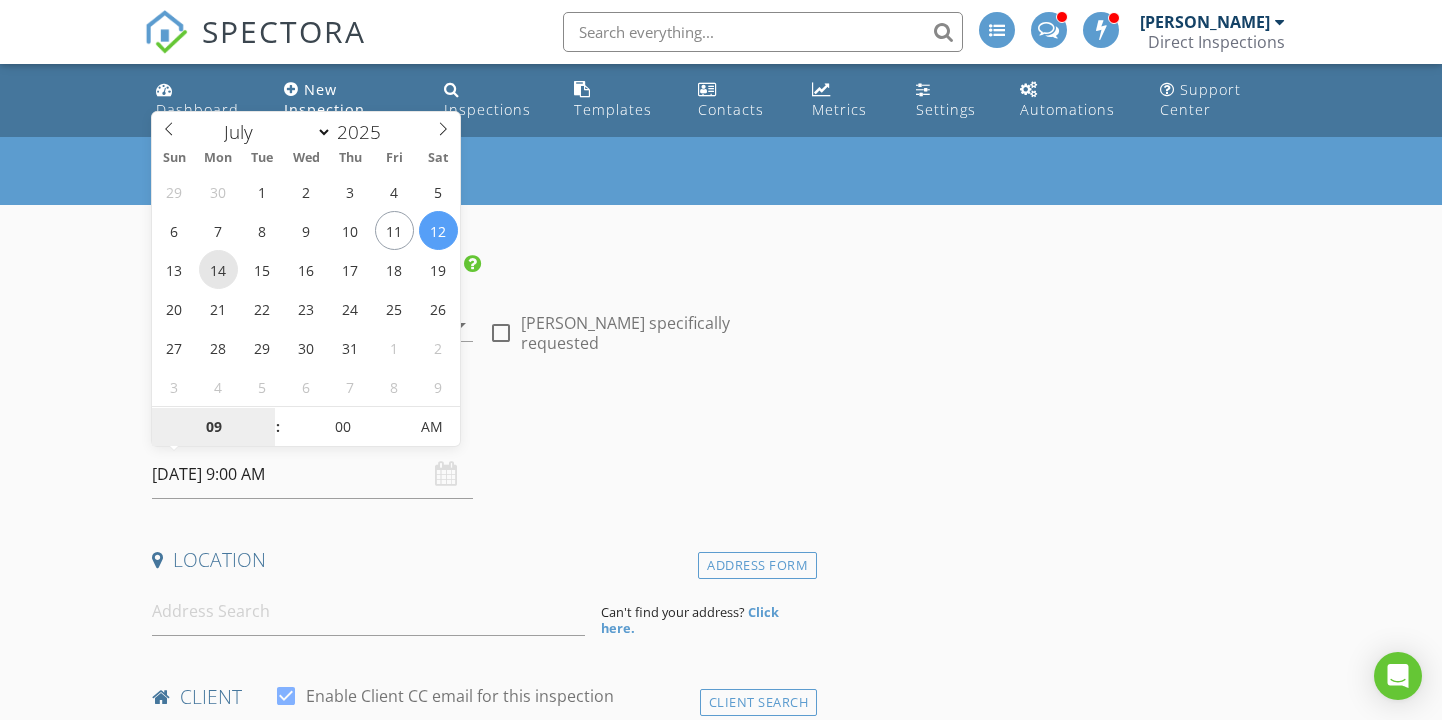 type on "07/14/2025 9:00 AM" 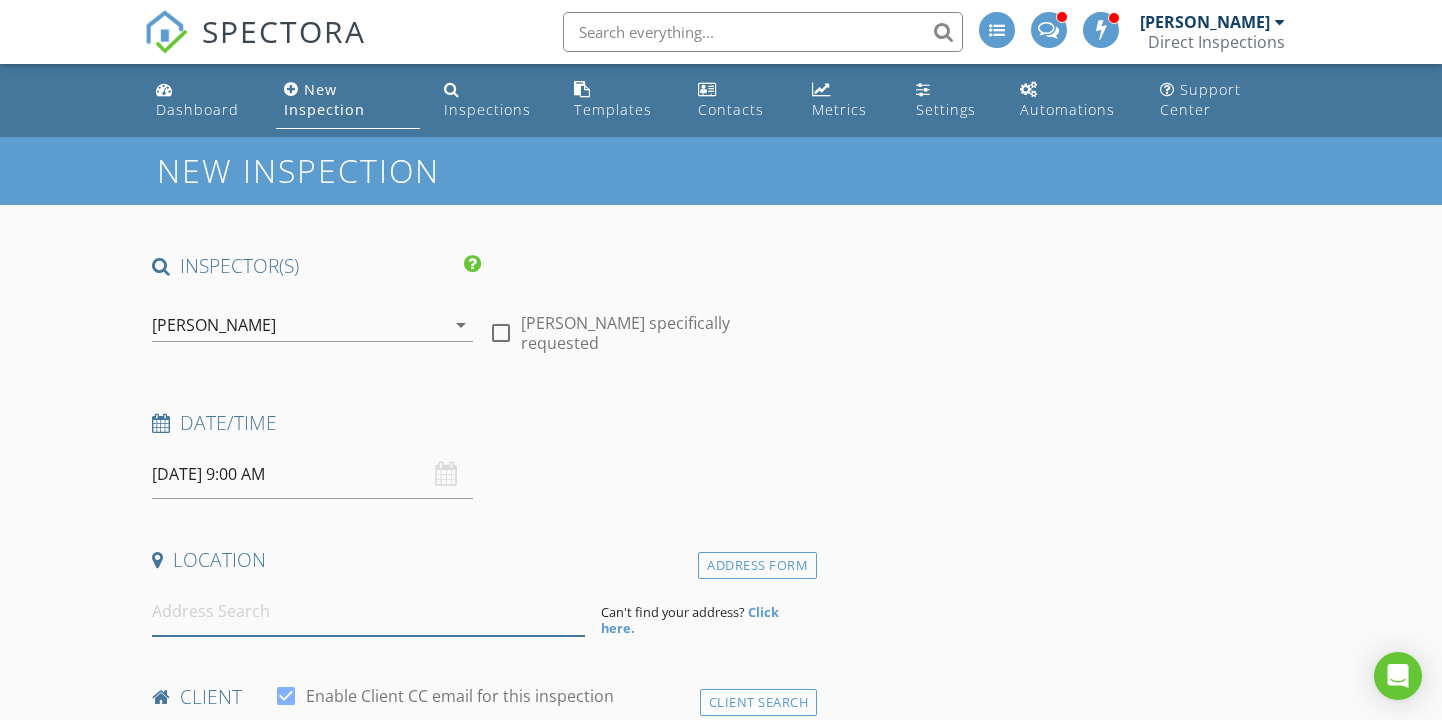 click at bounding box center (368, 611) 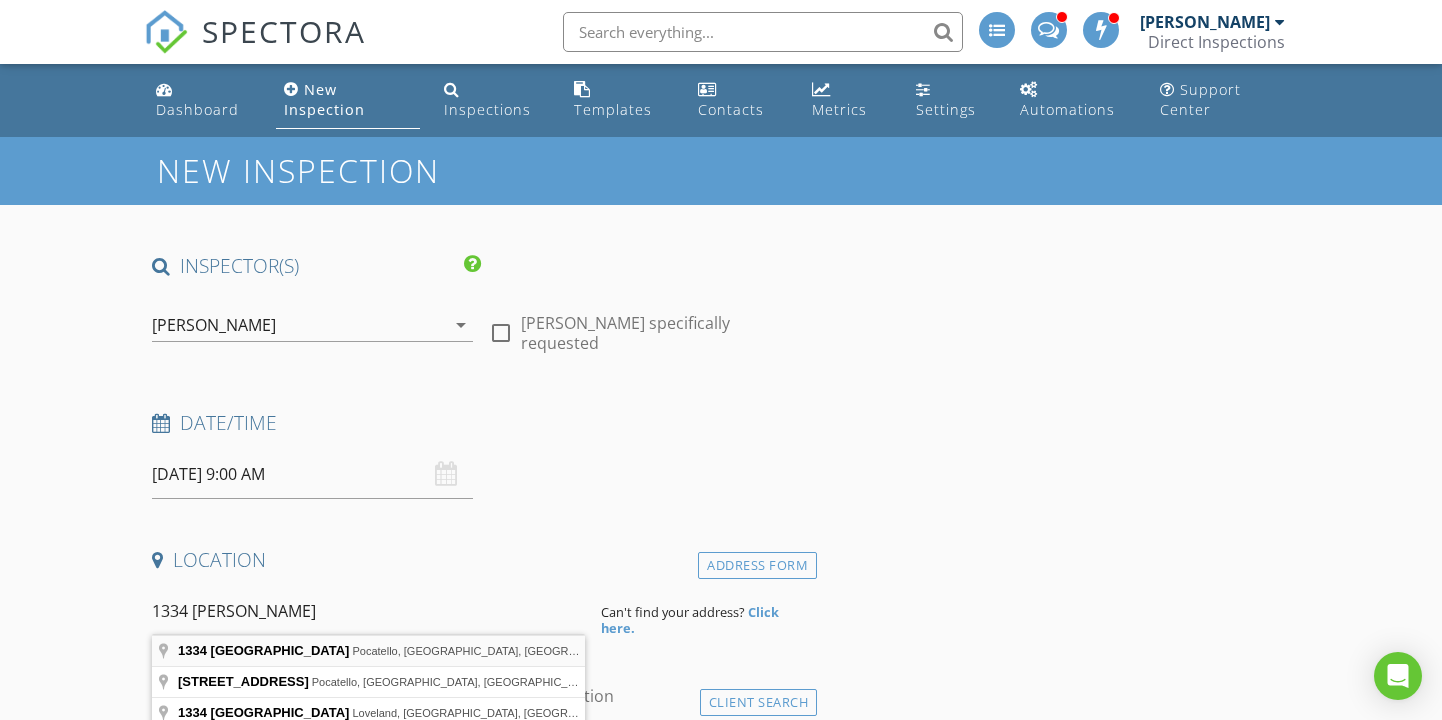 type on "1334 North Garfield Avenue, Pocatello, ID, USA" 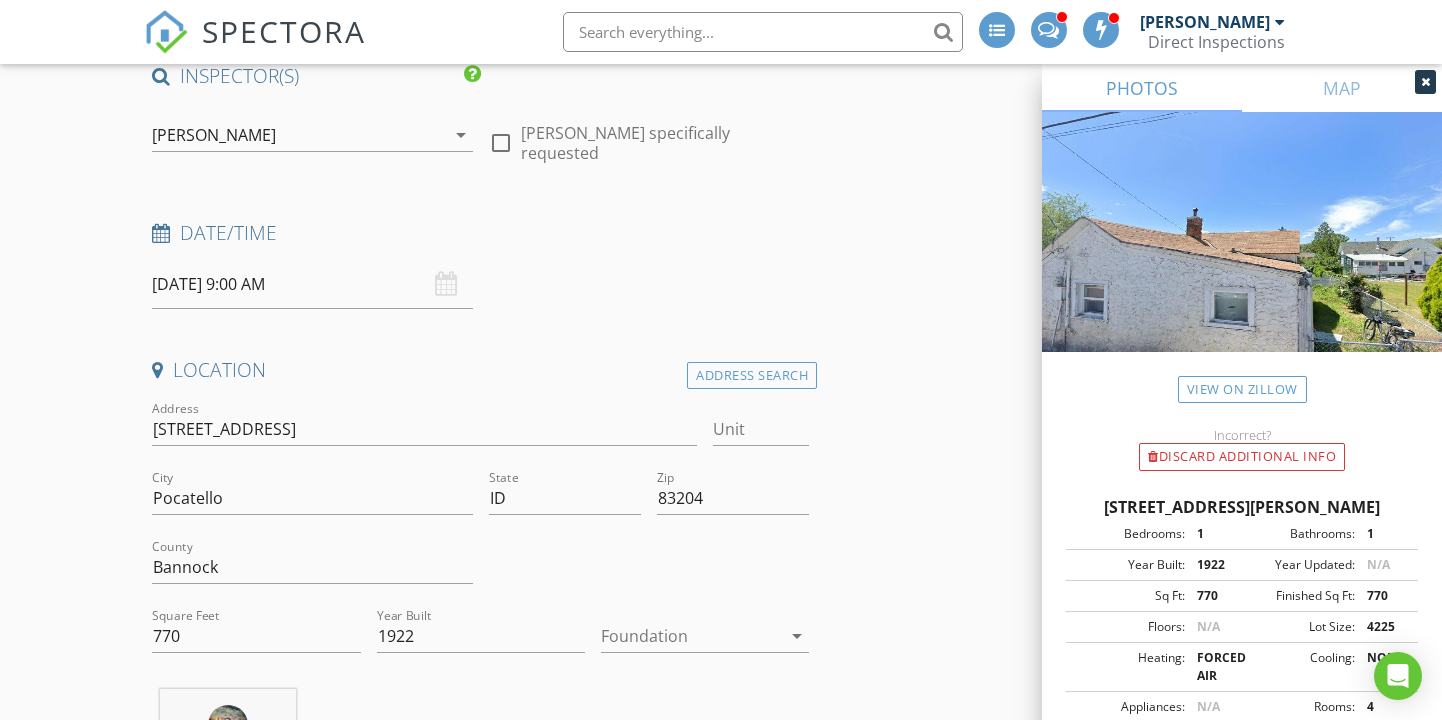 scroll, scrollTop: 202, scrollLeft: 0, axis: vertical 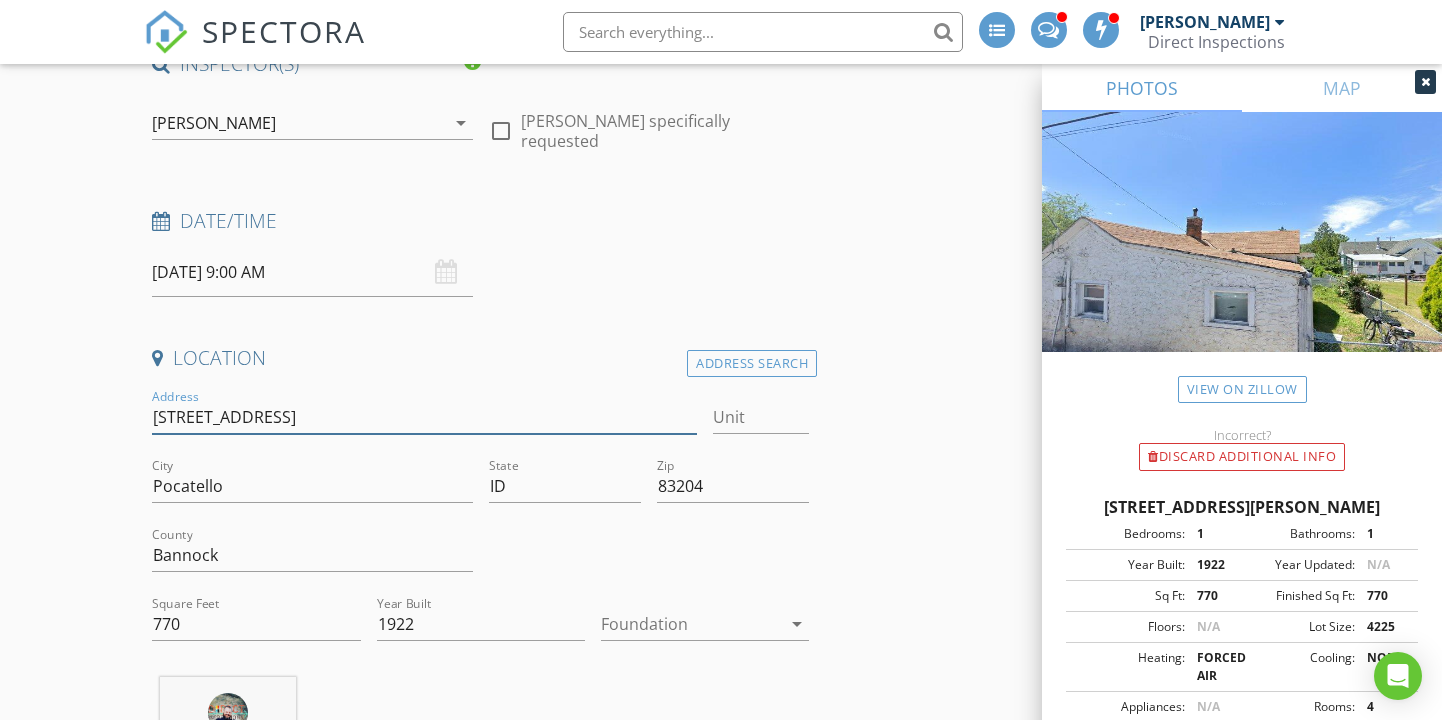 drag, startPoint x: 318, startPoint y: 414, endPoint x: 148, endPoint y: 421, distance: 170.14406 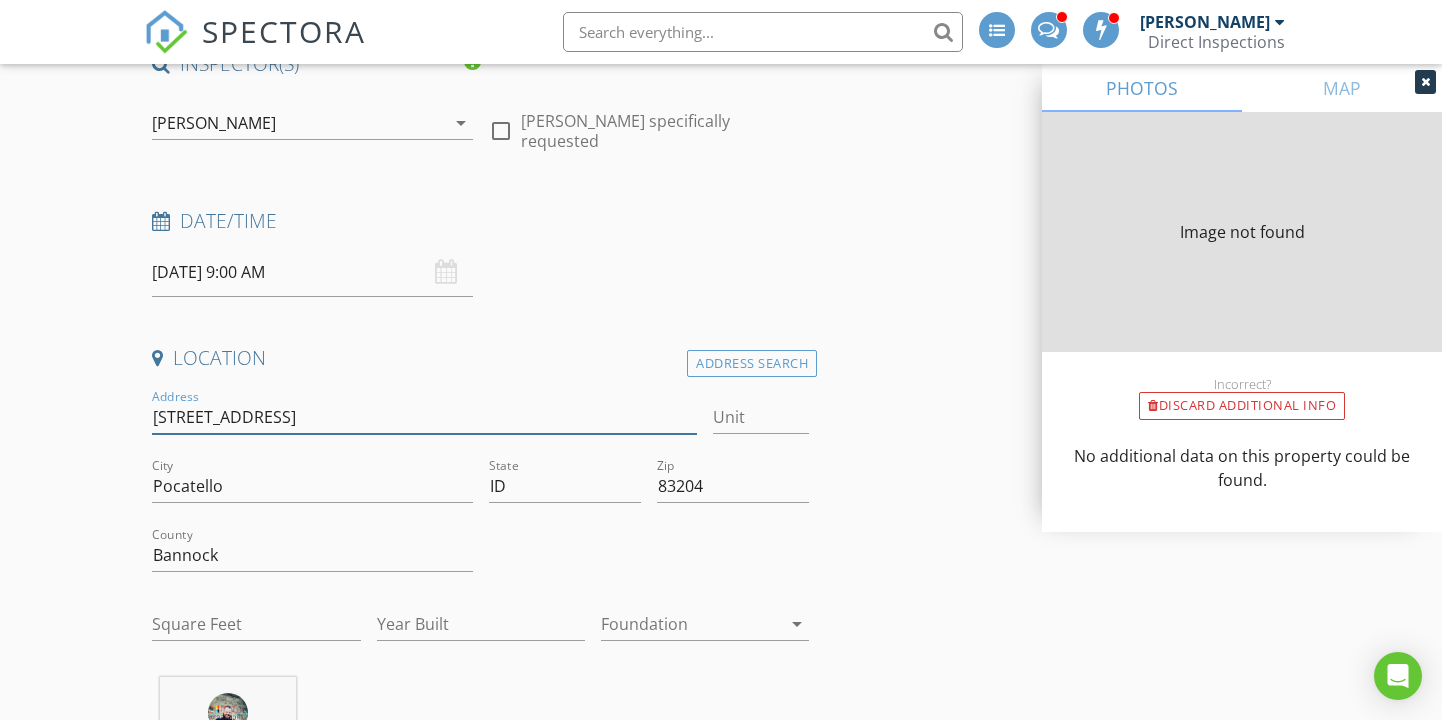 type on "770" 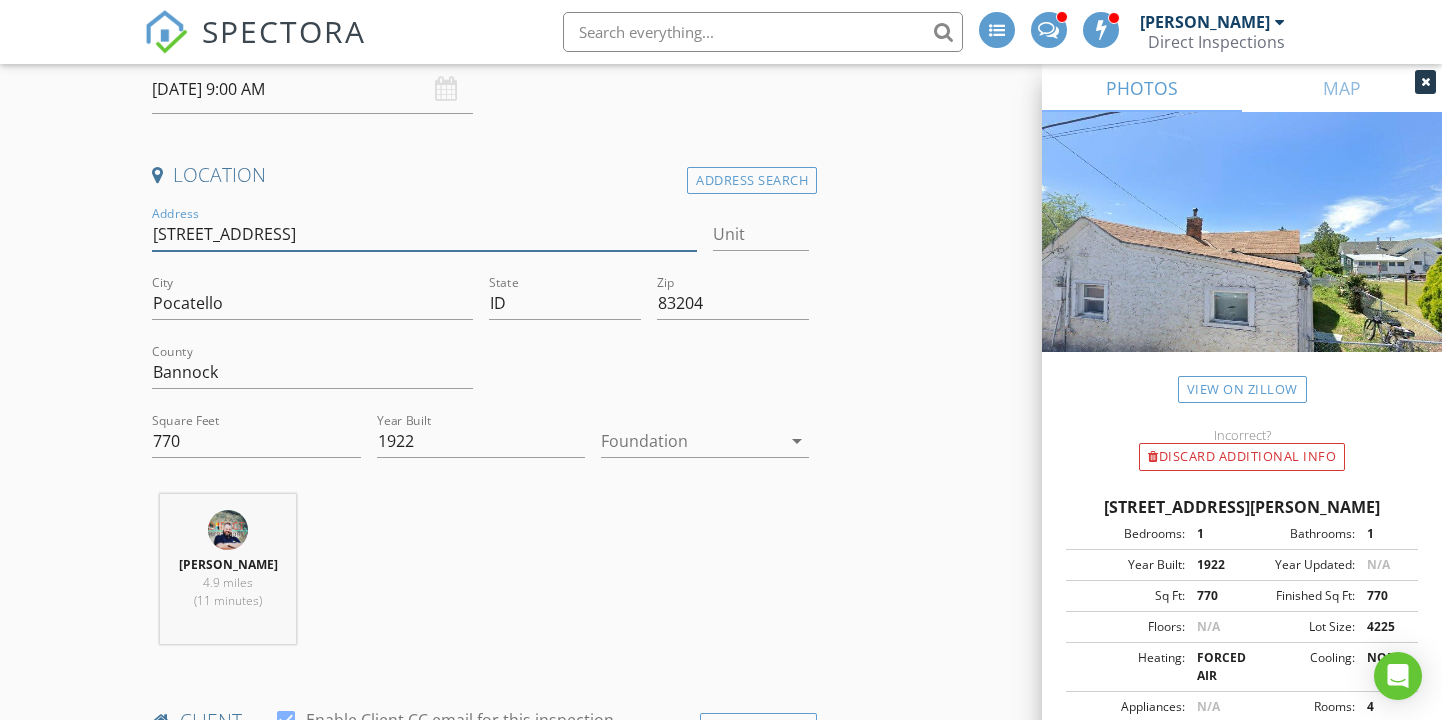 scroll, scrollTop: 417, scrollLeft: 0, axis: vertical 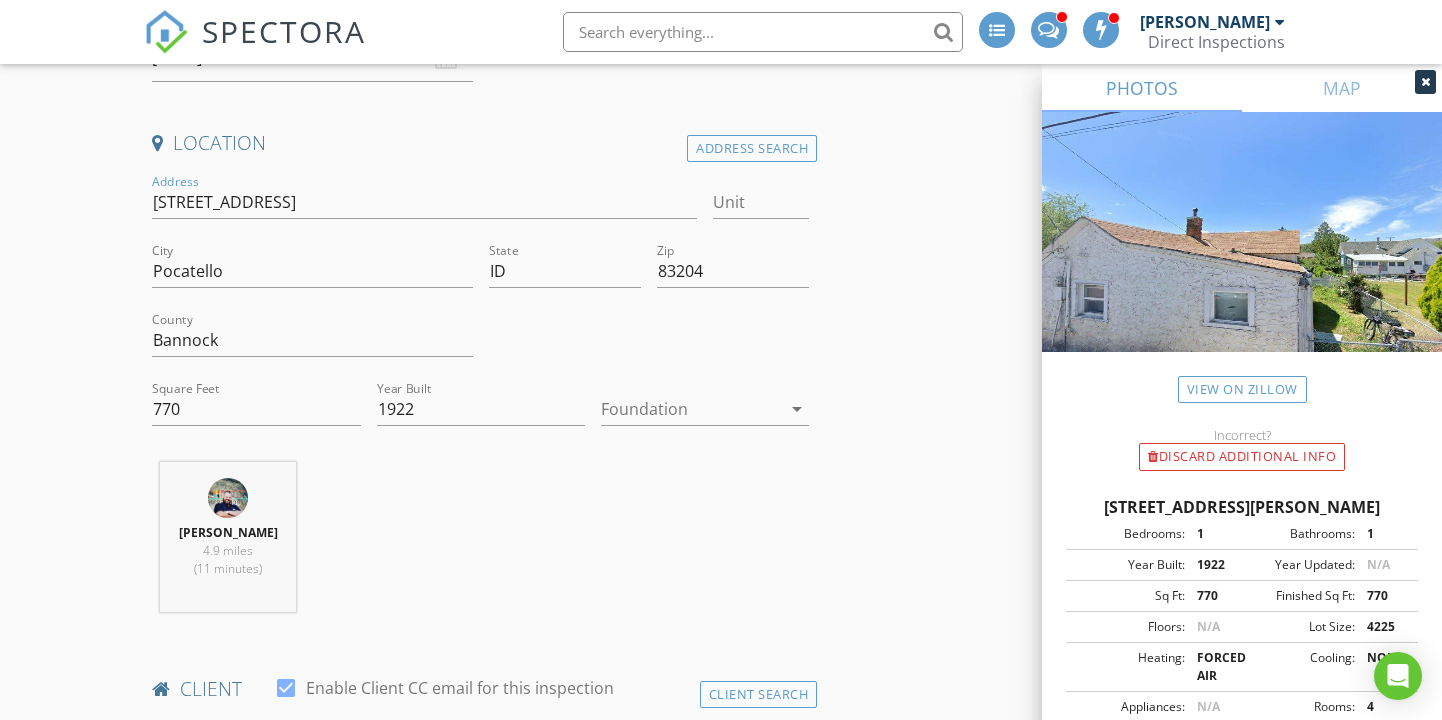 click on "Randy Tolman     4.9 miles     (11 minutes)" at bounding box center (480, 545) 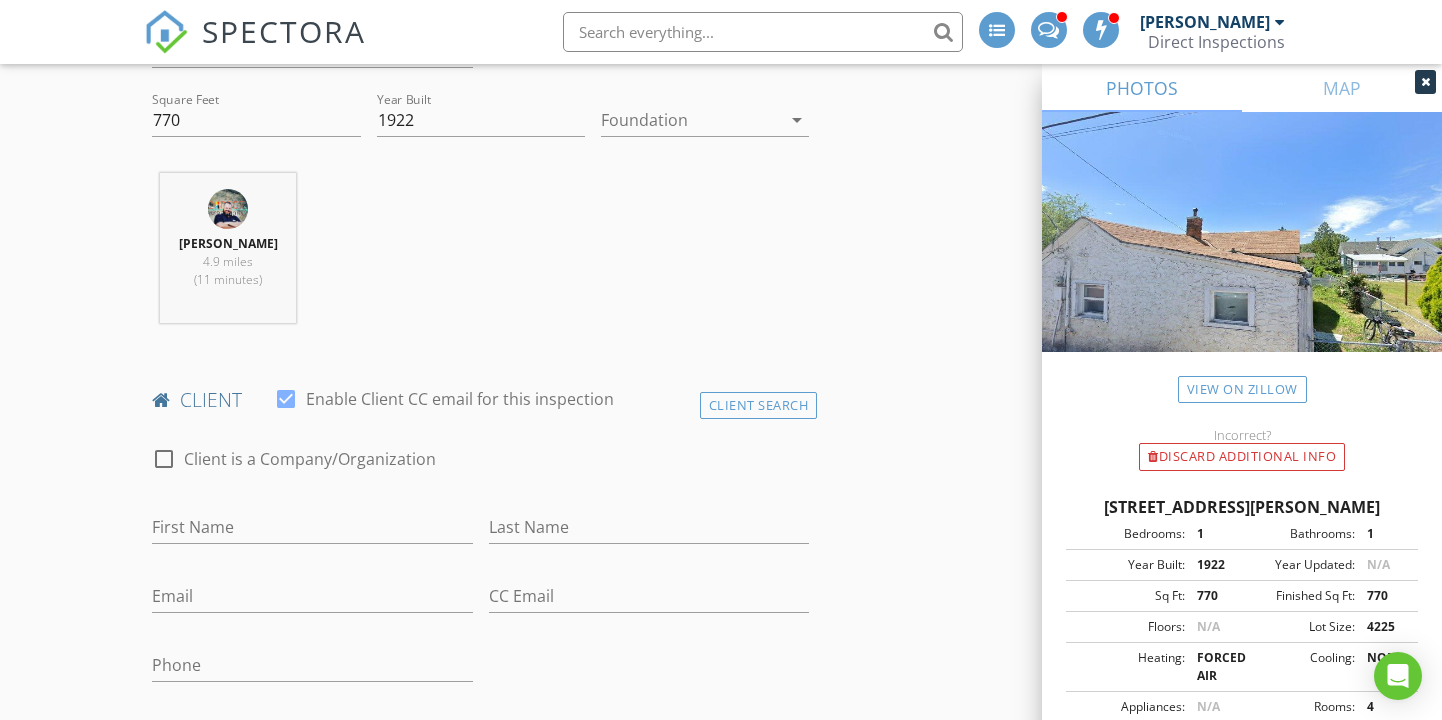 scroll, scrollTop: 767, scrollLeft: 0, axis: vertical 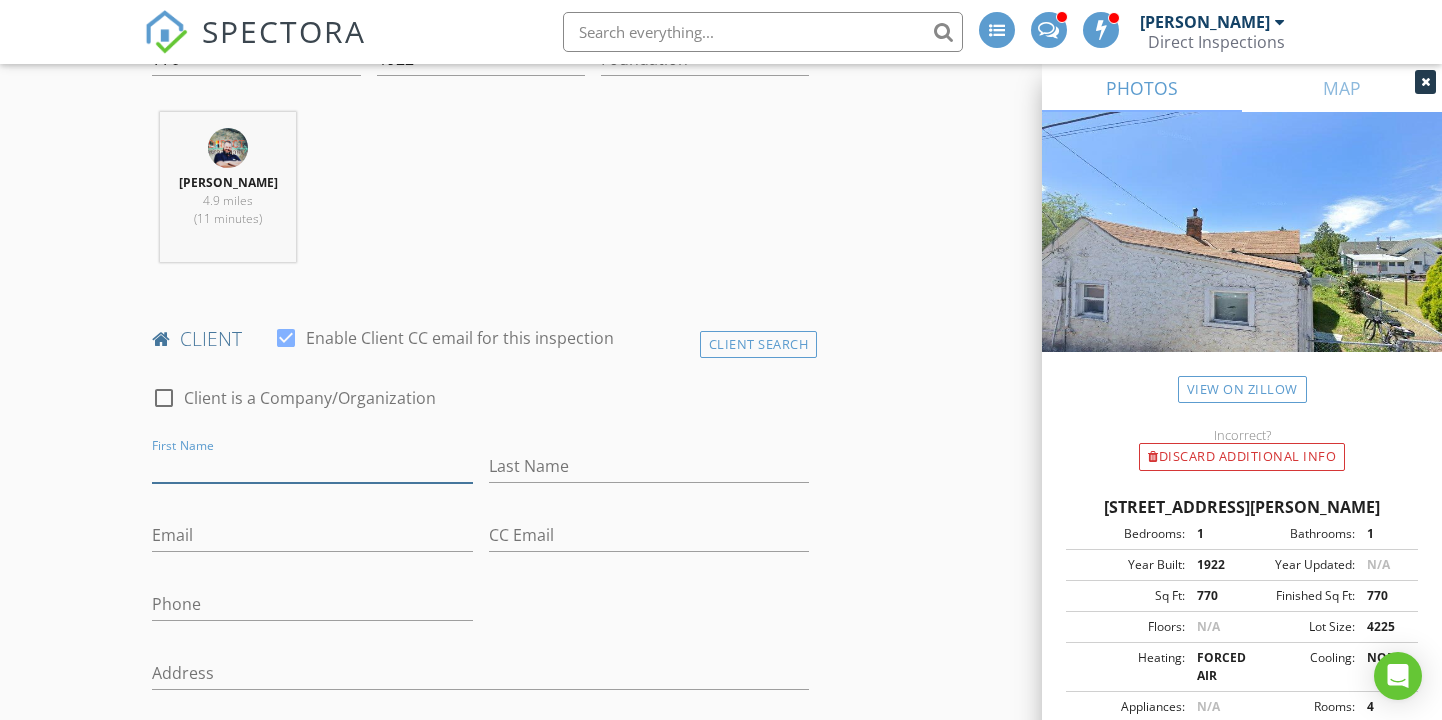 paste on "Will Elfering" 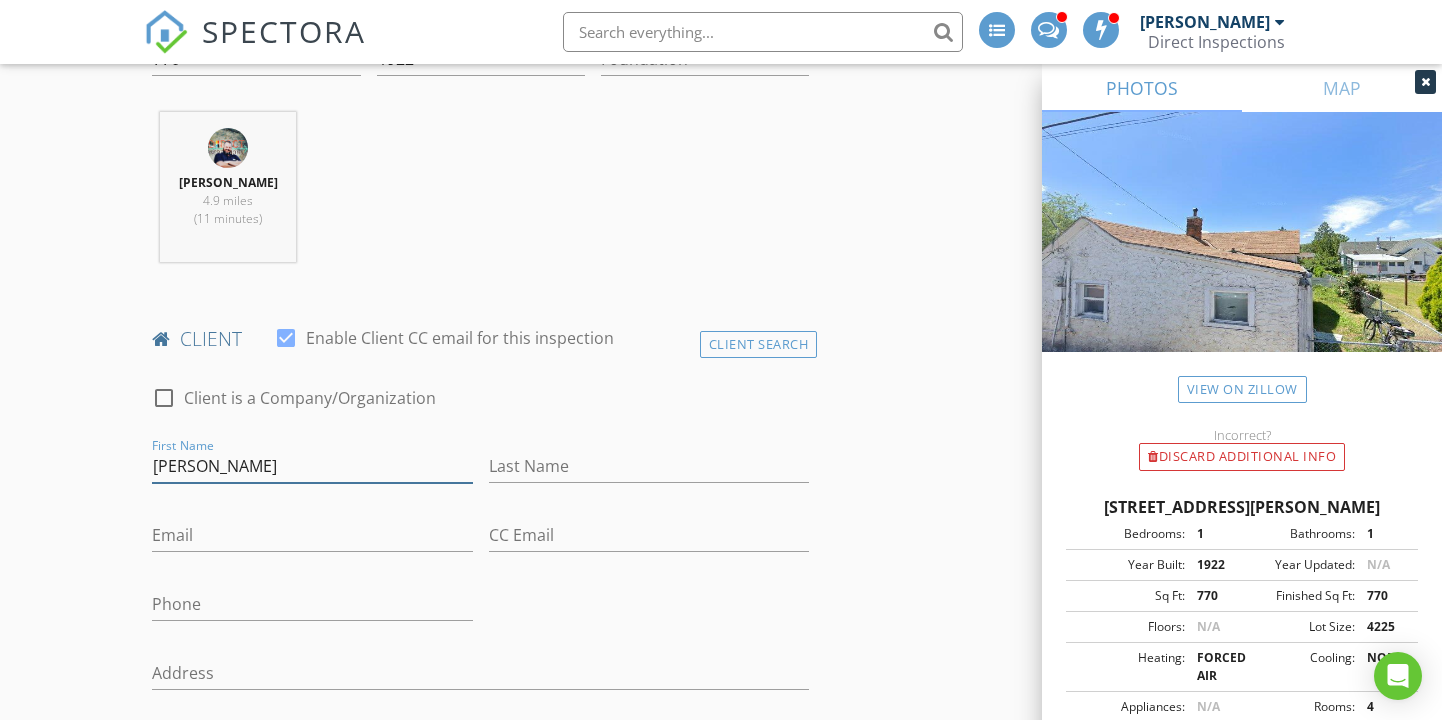 click on "Will Elfering" at bounding box center (312, 466) 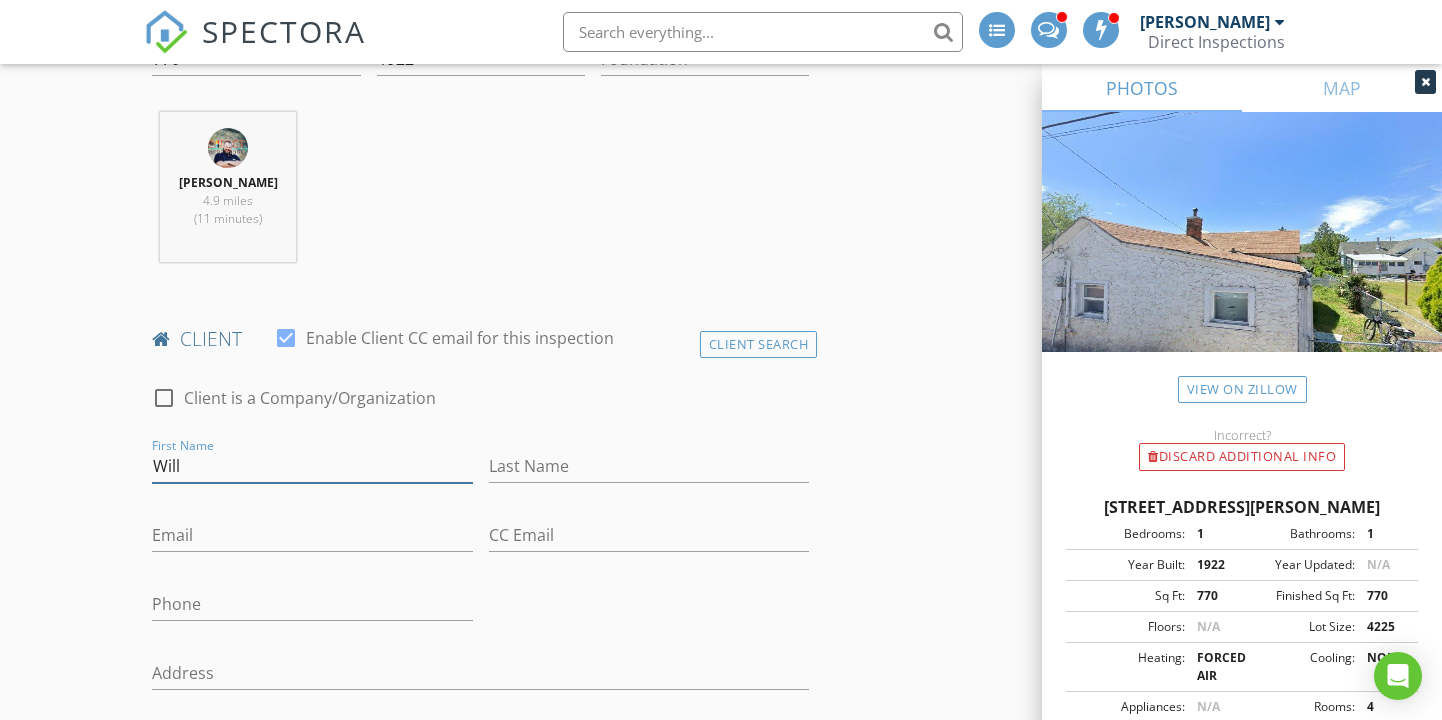 type on "Will" 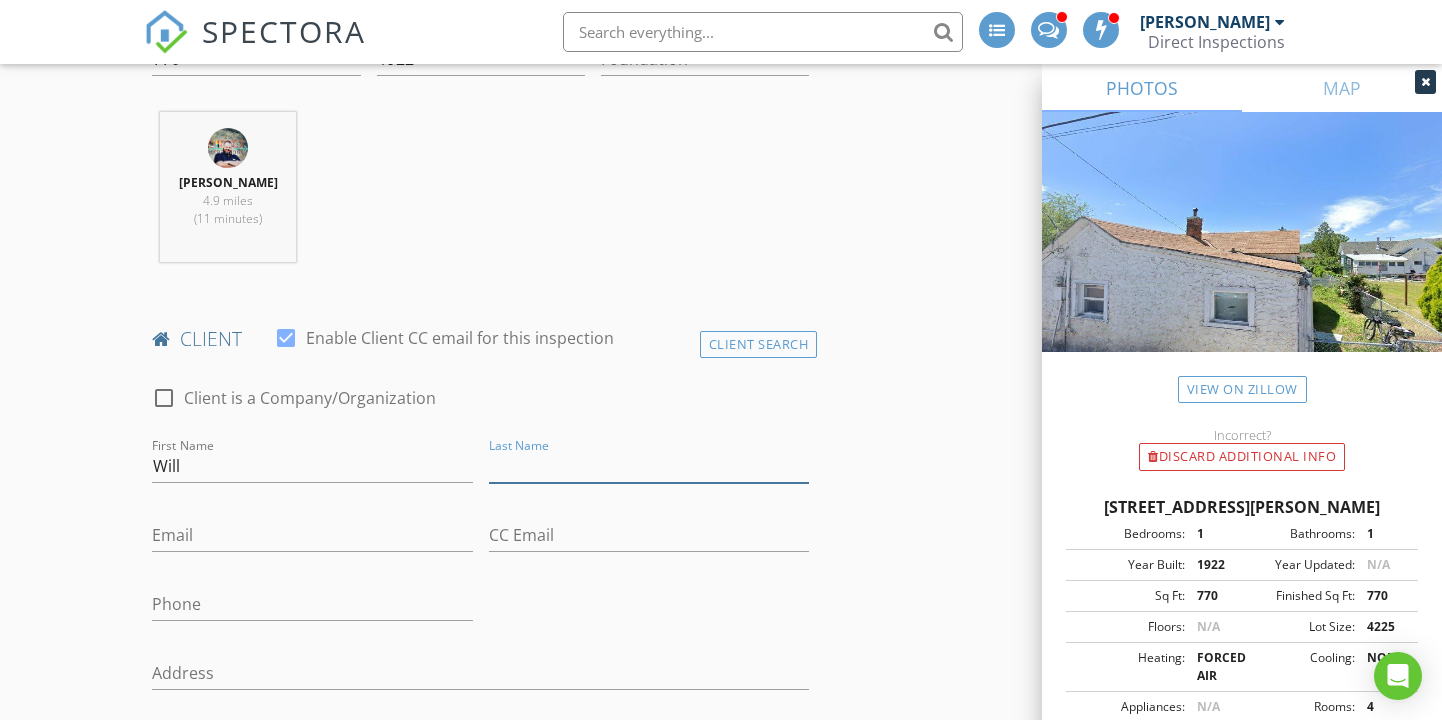 paste on "Elfering" 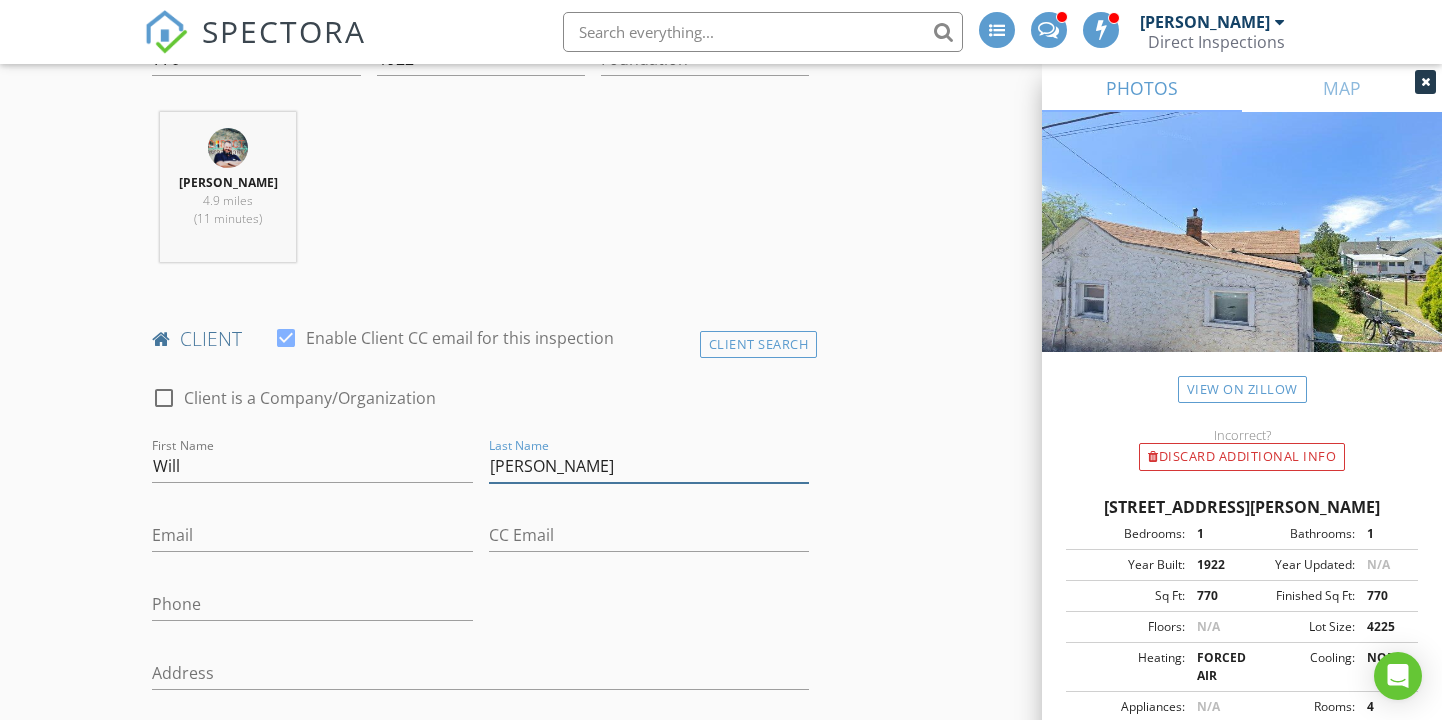 type on "Elfering" 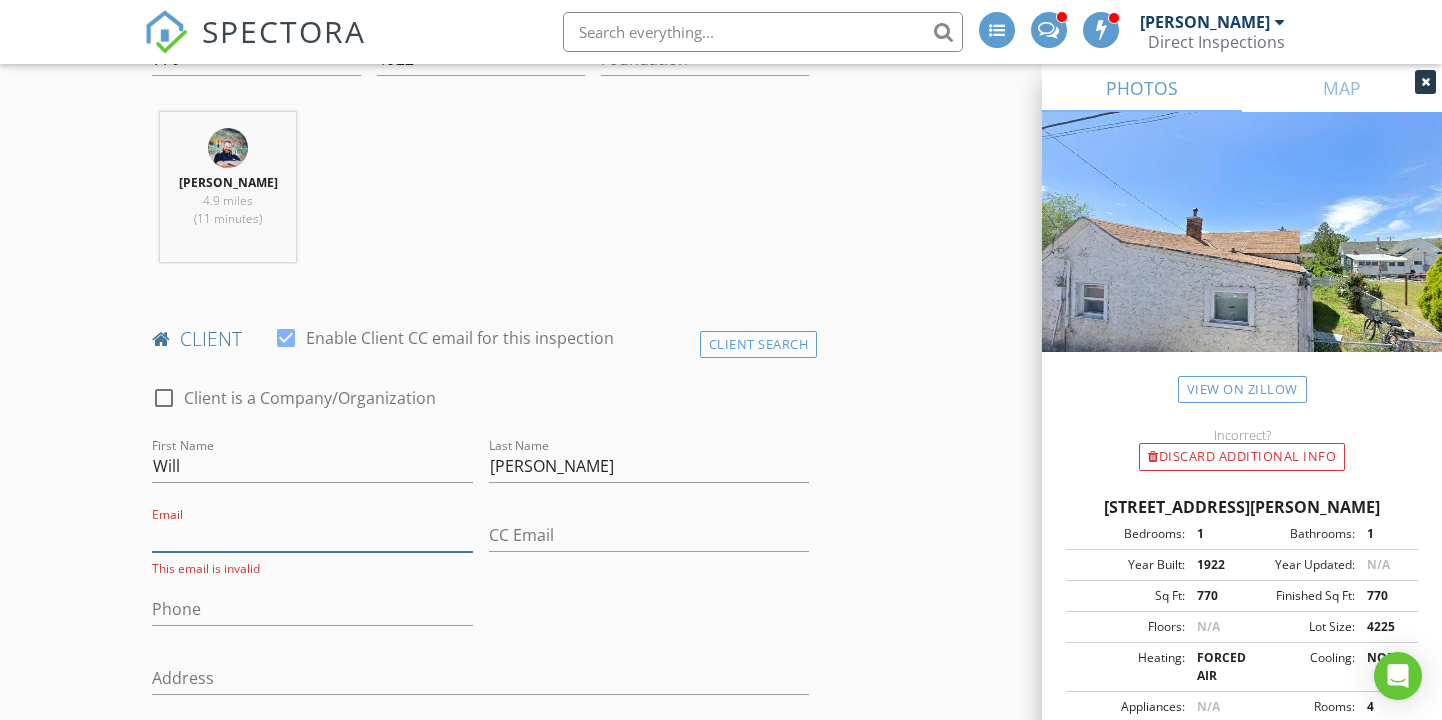 paste on "Will.Elfering@ExpRealty.com" 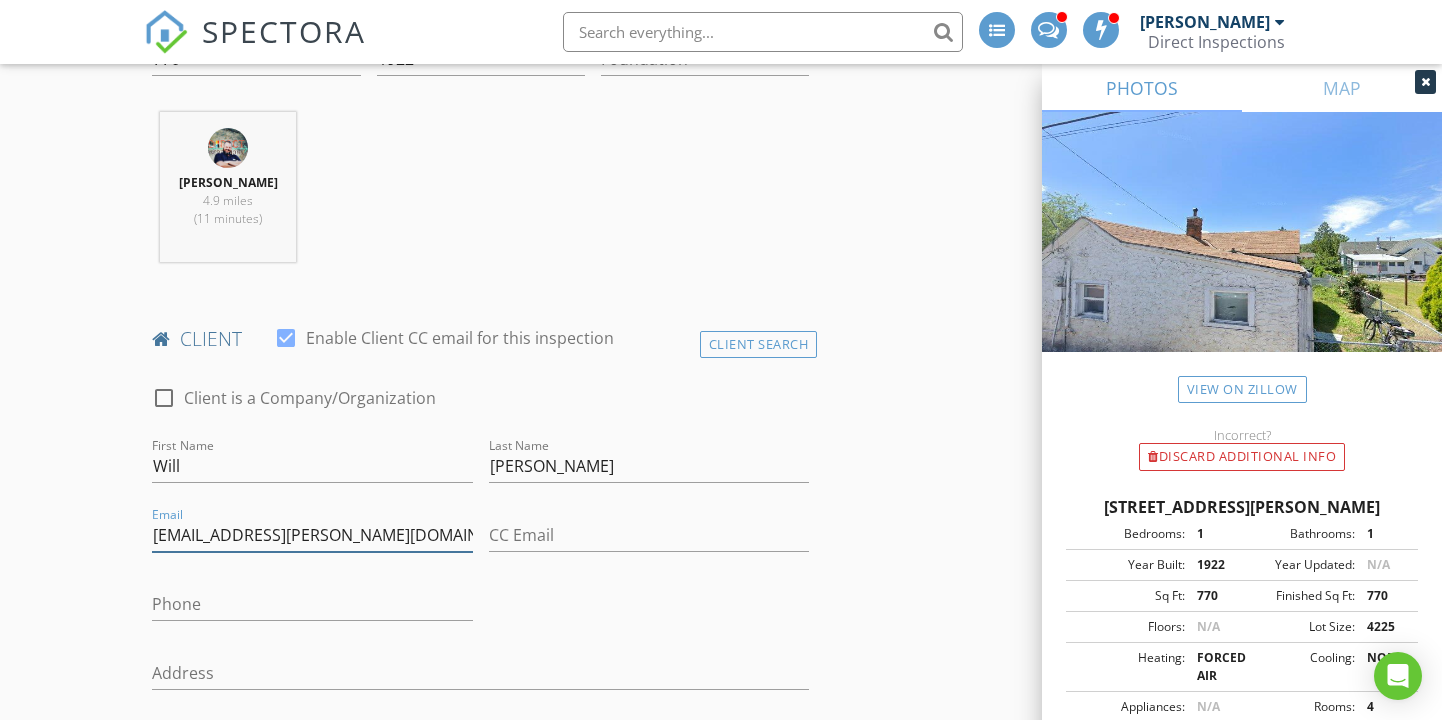 type on "Will.Elfering@ExpRealty.com" 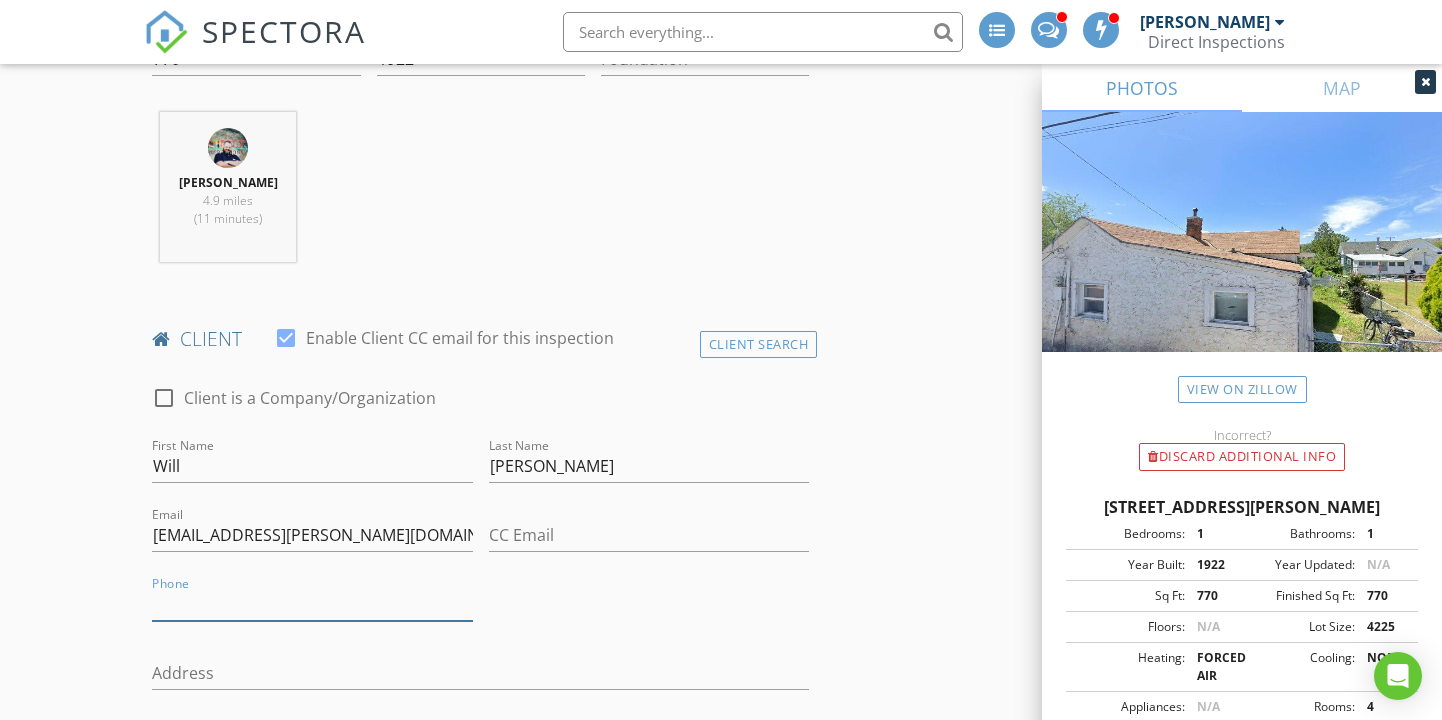 paste on "208-789-7894" 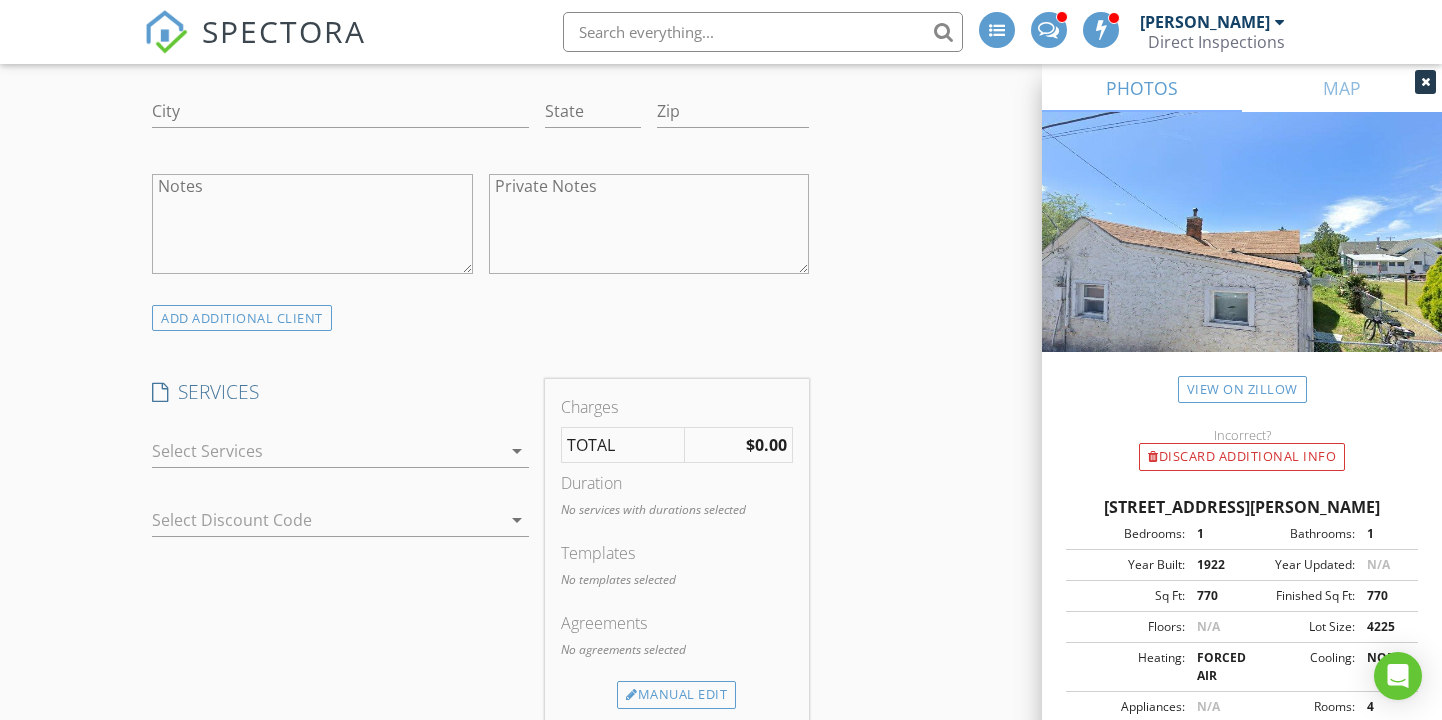 scroll, scrollTop: 1401, scrollLeft: 0, axis: vertical 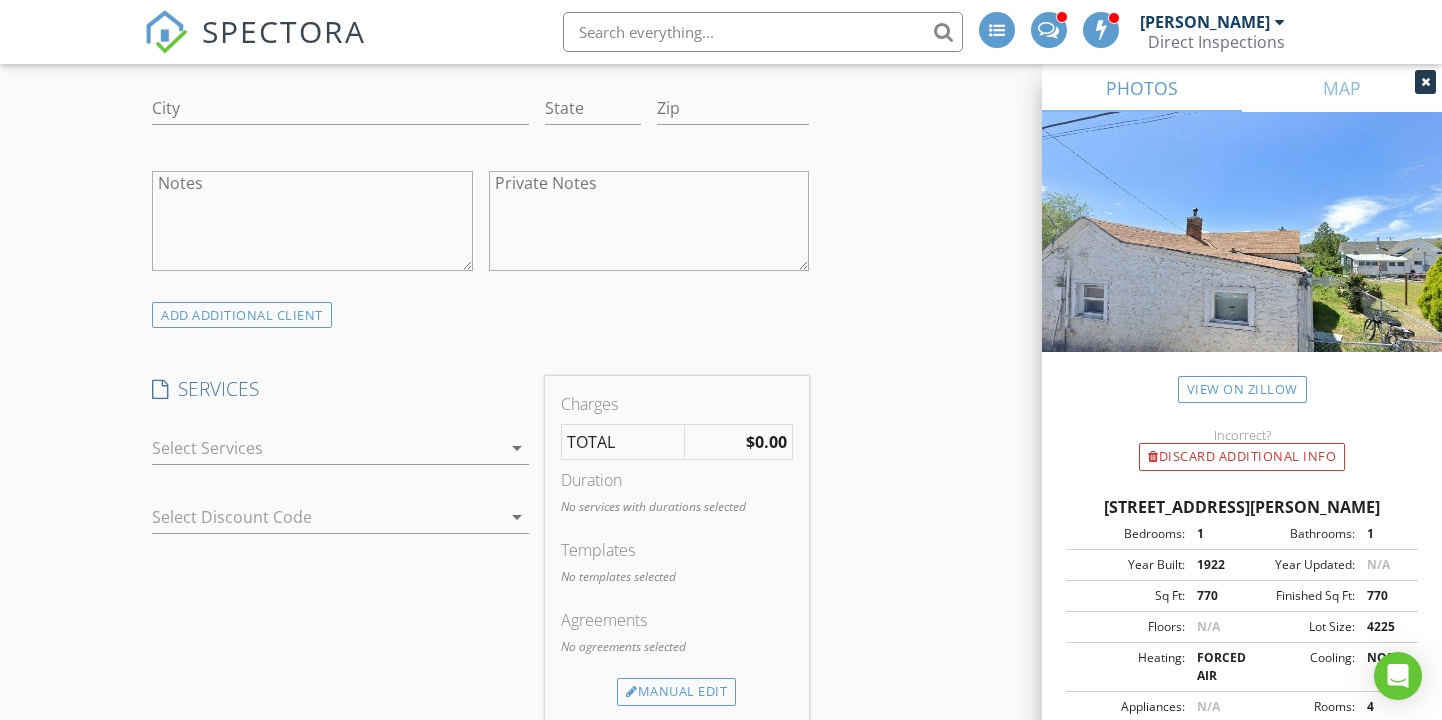 click on "arrow_drop_down" at bounding box center (340, 458) 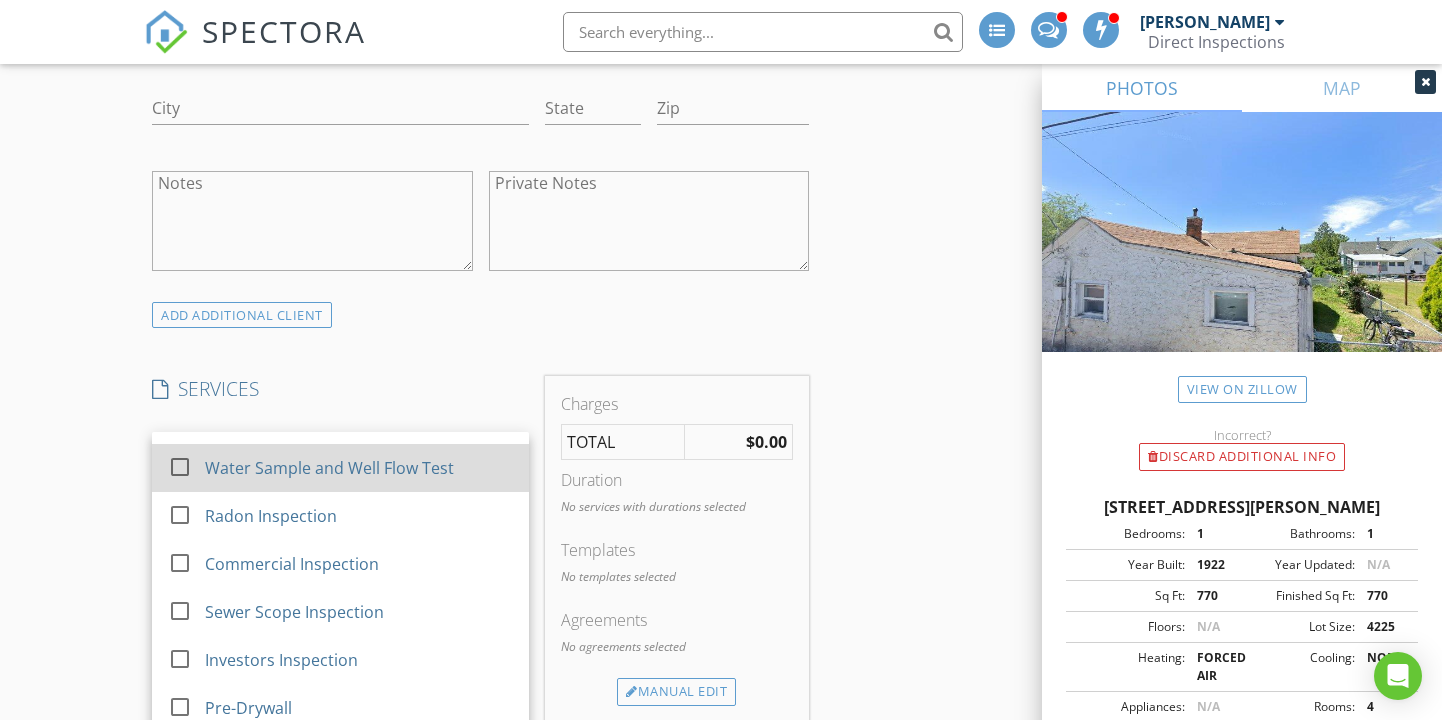 scroll, scrollTop: 132, scrollLeft: 0, axis: vertical 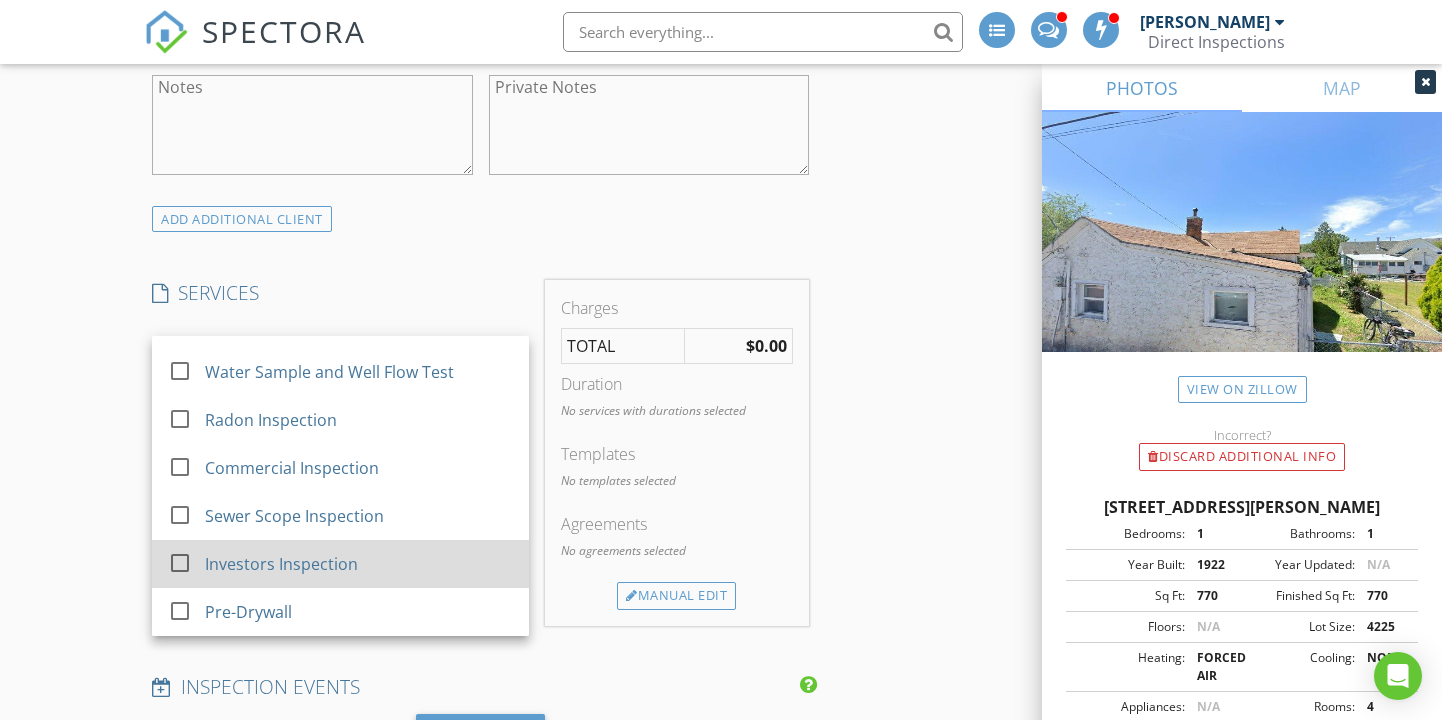 click on "Investors Inspection" at bounding box center [281, 564] 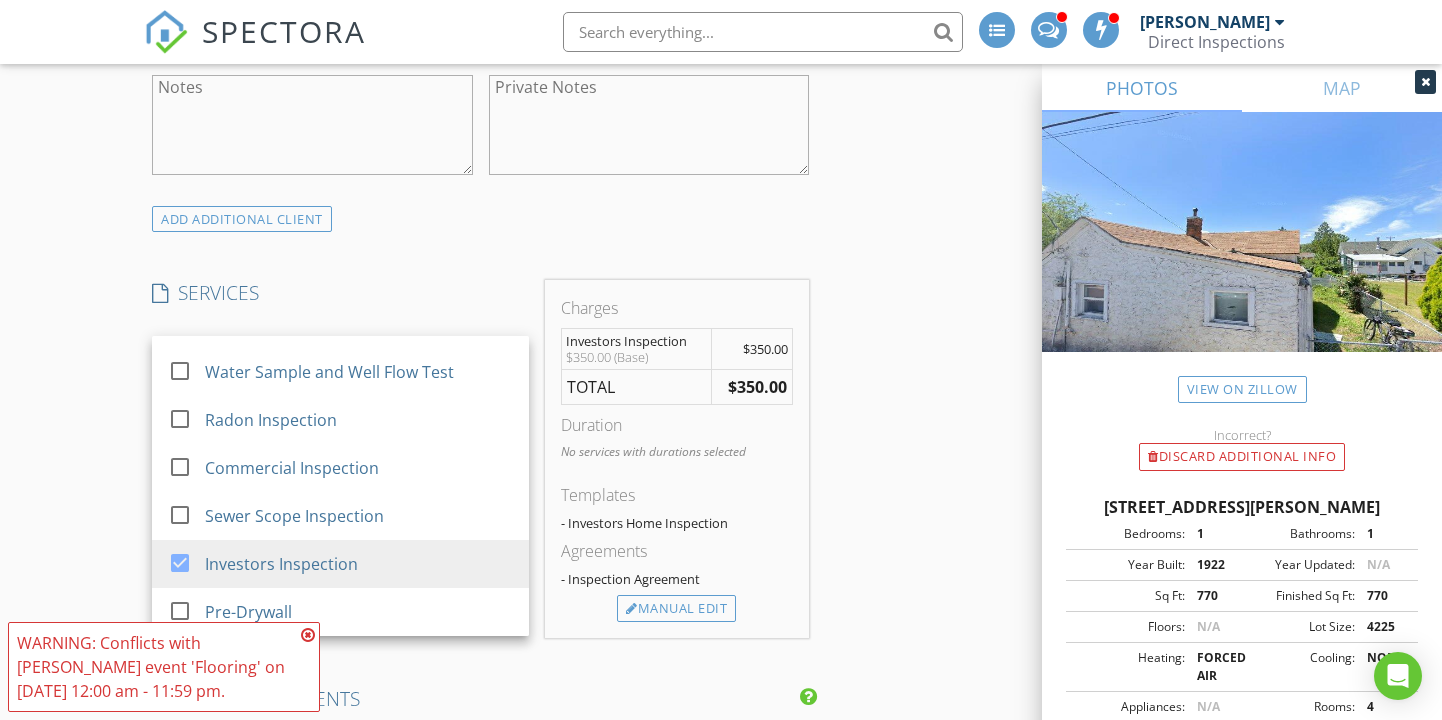 click on "New Inspection
INSPECTOR(S)
check_box   Randy Tolman   PRIMARY   Randy Tolman arrow_drop_down   check_box_outline_blank Randy Tolman specifically requested
Date/Time
07/14/2025 9:00 AM
Location
Address Search       Address 1334 N Garfield Ave   Unit   City Pocatello   State ID   Zip 83204   County Bannock     Square Feet 770   Year Built 1922   Foundation arrow_drop_down     Randy Tolman     4.9 miles     (11 minutes)
client
check_box Enable Client CC email for this inspection   Client Search     check_box_outline_blank Client is a Company/Organization     First Name Will   Last Name Elfering   Email Will.Elfering@ExpRealty.com   CC Email   Phone 208-789-7894   Address   City   State   Zip       Notes   Private Notes
ADD ADDITIONAL client
SERVICES" at bounding box center (721, 481) 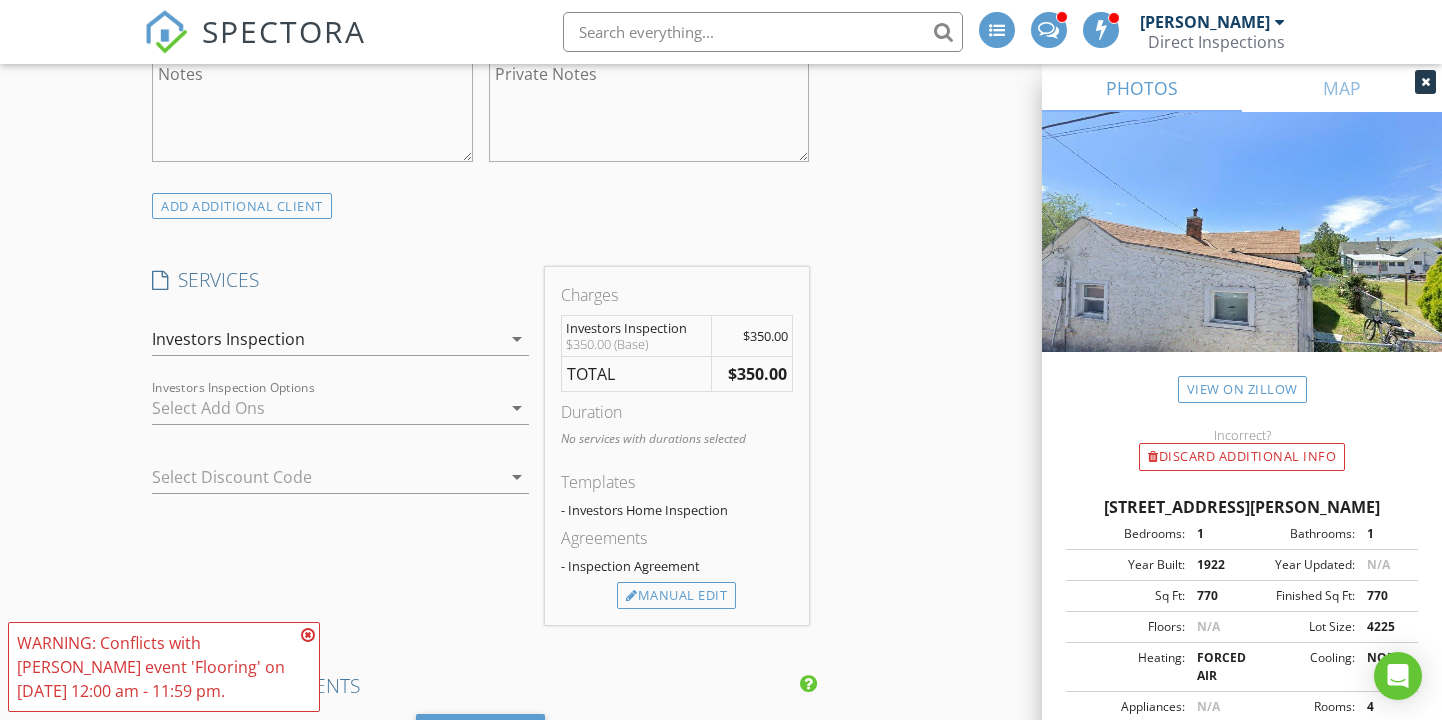 scroll, scrollTop: 1522, scrollLeft: 0, axis: vertical 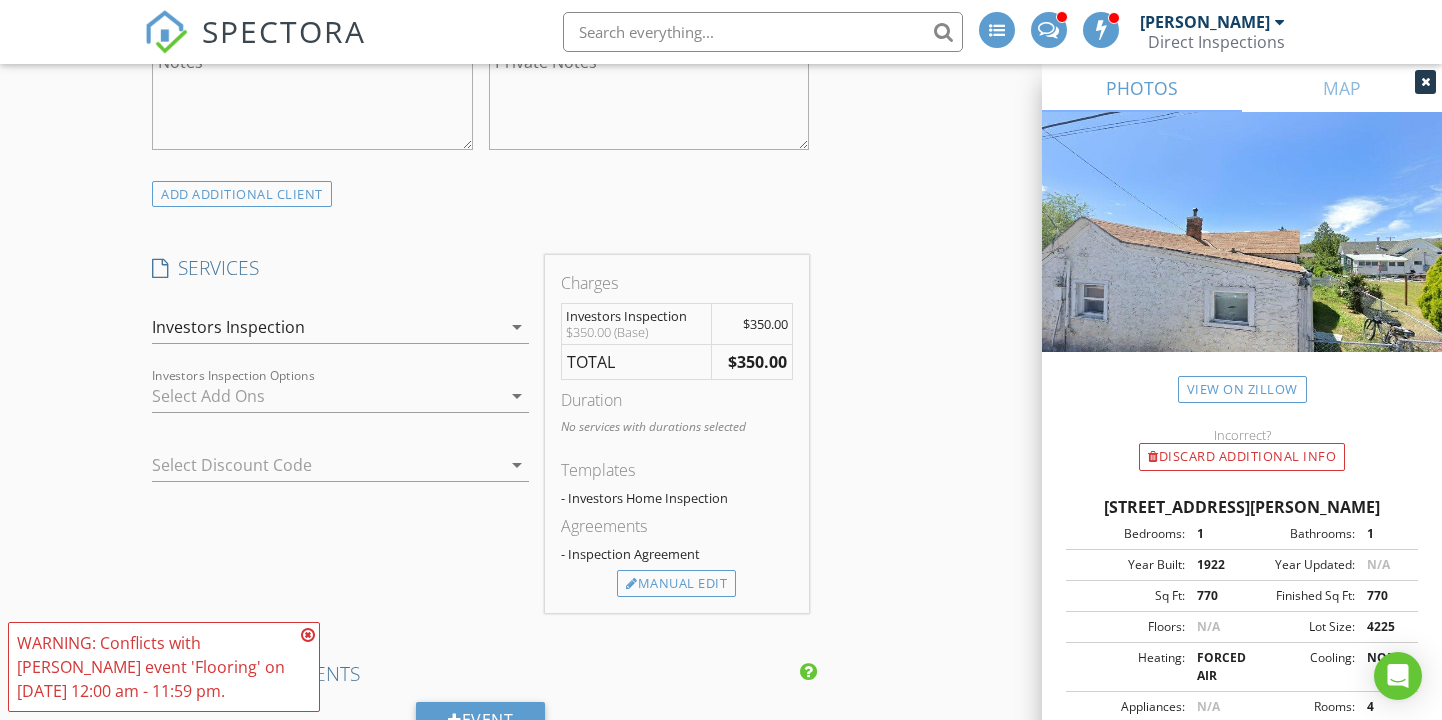 click at bounding box center (326, 396) 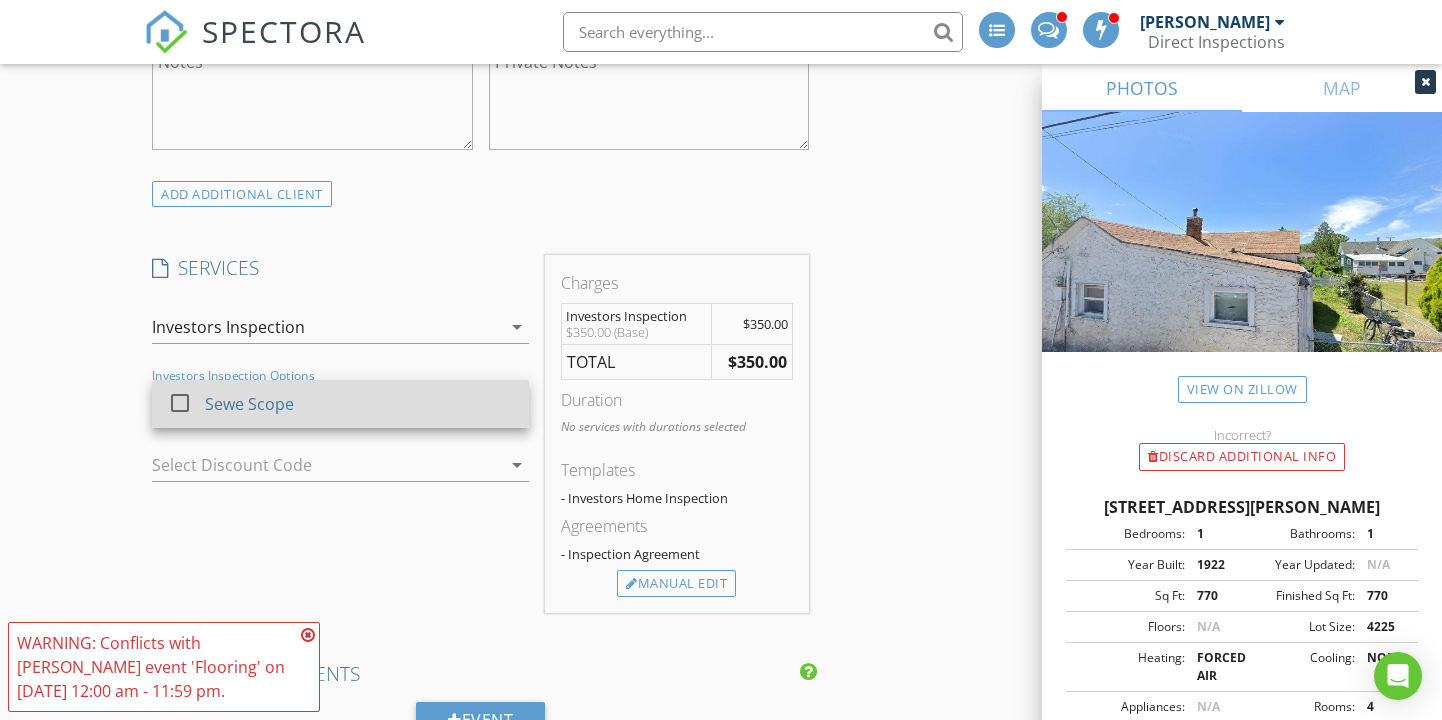 click on "Sewe Scope" at bounding box center (249, 404) 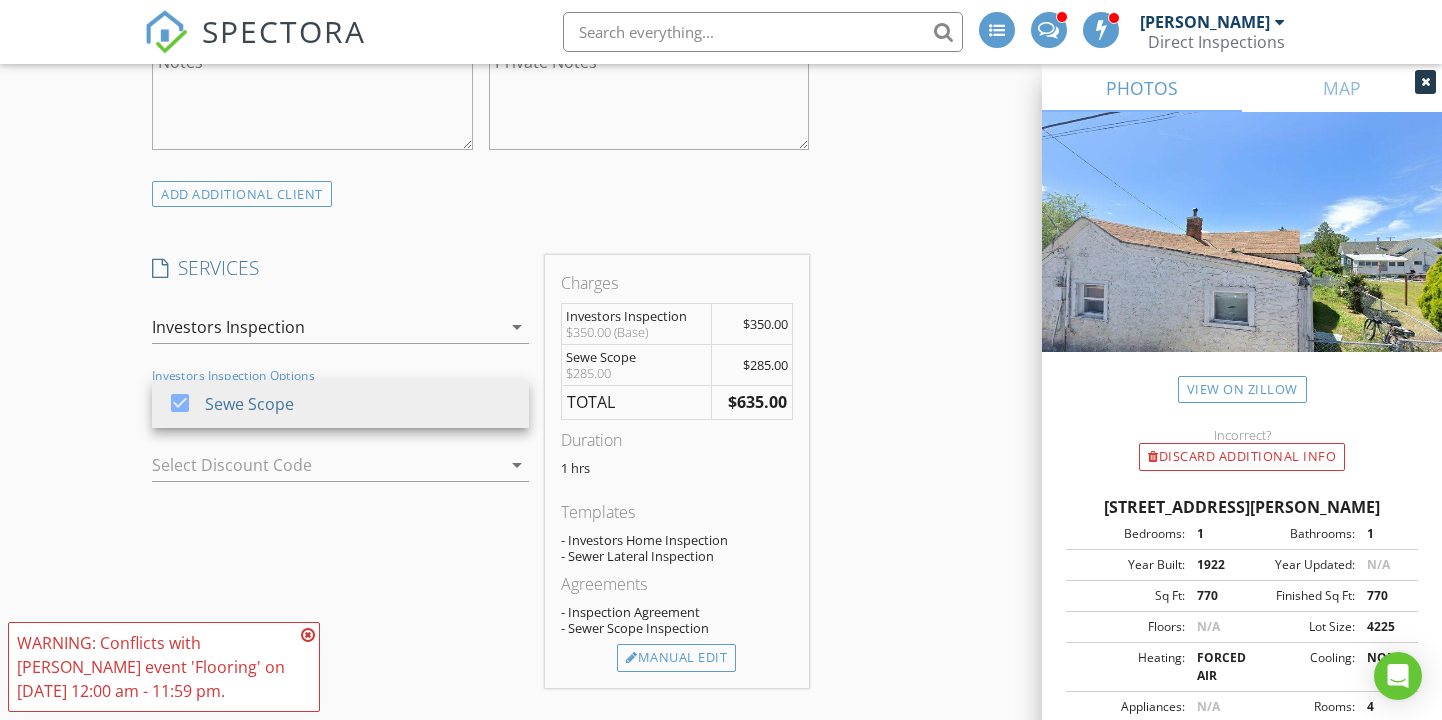 click on "New Inspection
INSPECTOR(S)
check_box   Randy Tolman   PRIMARY   Randy Tolman arrow_drop_down   check_box_outline_blank Randy Tolman specifically requested
Date/Time
07/14/2025 9:00 AM
Location
Address Search       Address 1334 N Garfield Ave   Unit   City Pocatello   State ID   Zip 83204   County Bannock     Square Feet 770   Year Built 1922   Foundation arrow_drop_down     Randy Tolman     4.9 miles     (11 minutes)
client
check_box Enable Client CC email for this inspection   Client Search     check_box_outline_blank Client is a Company/Organization     First Name Will   Last Name Elfering   Email Will.Elfering@ExpRealty.com   CC Email   Phone 208-789-7894   Address   City   State   Zip       Notes   Private Notes
ADD ADDITIONAL client
SERVICES" at bounding box center (721, 493) 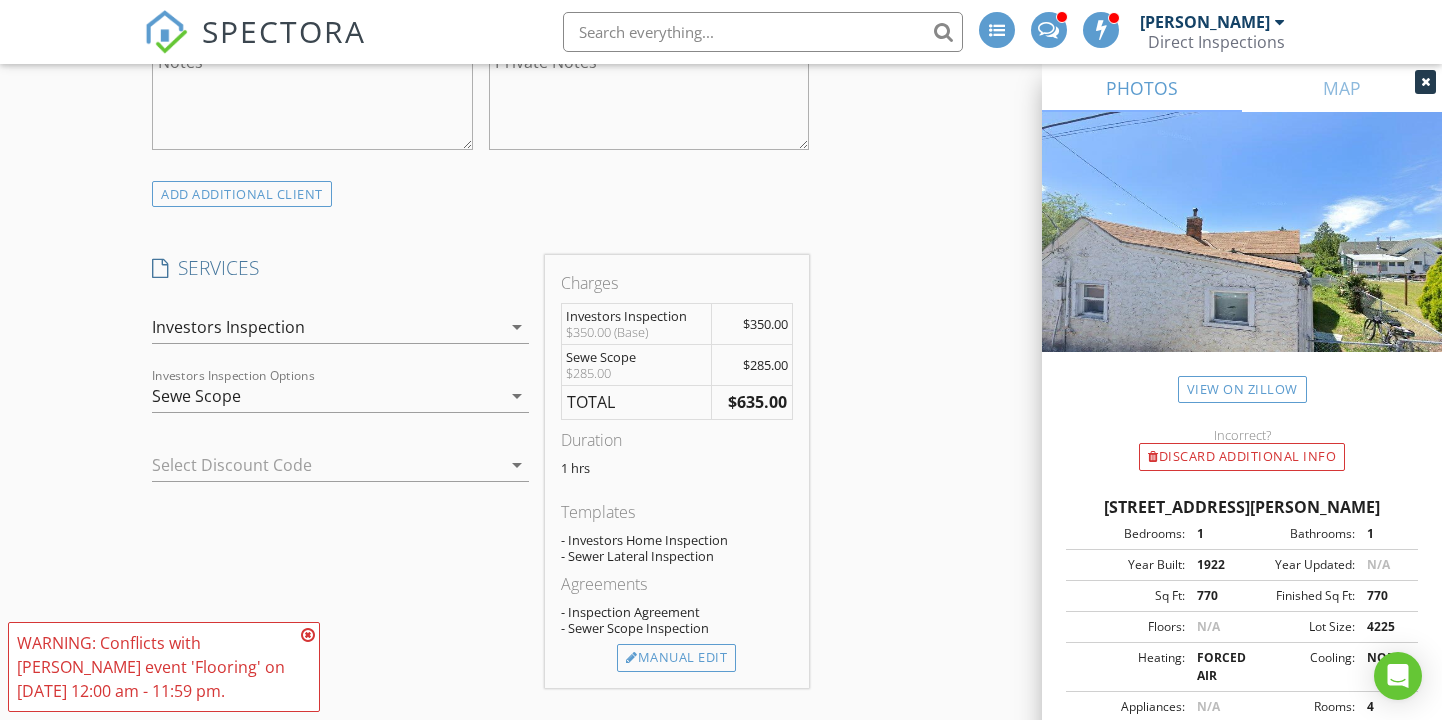 click at bounding box center [308, 635] 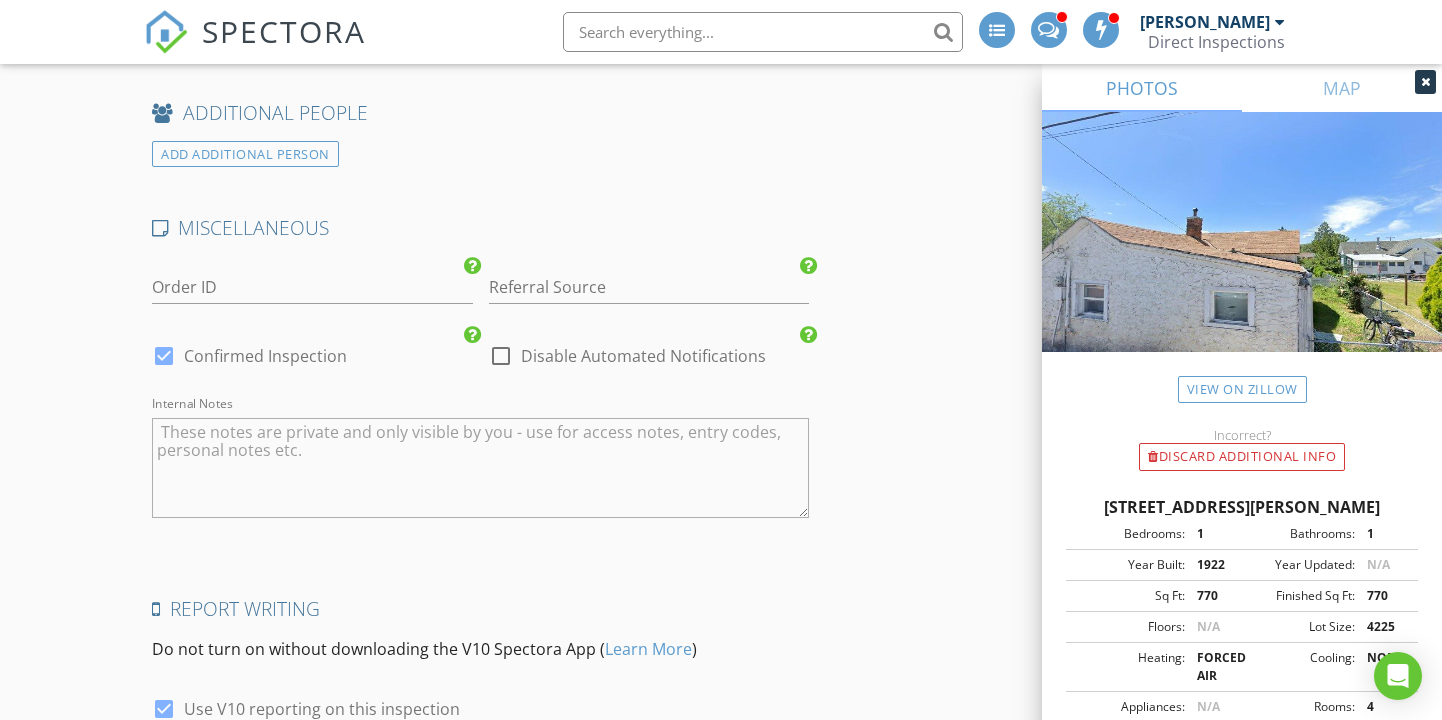 scroll, scrollTop: 2981, scrollLeft: 0, axis: vertical 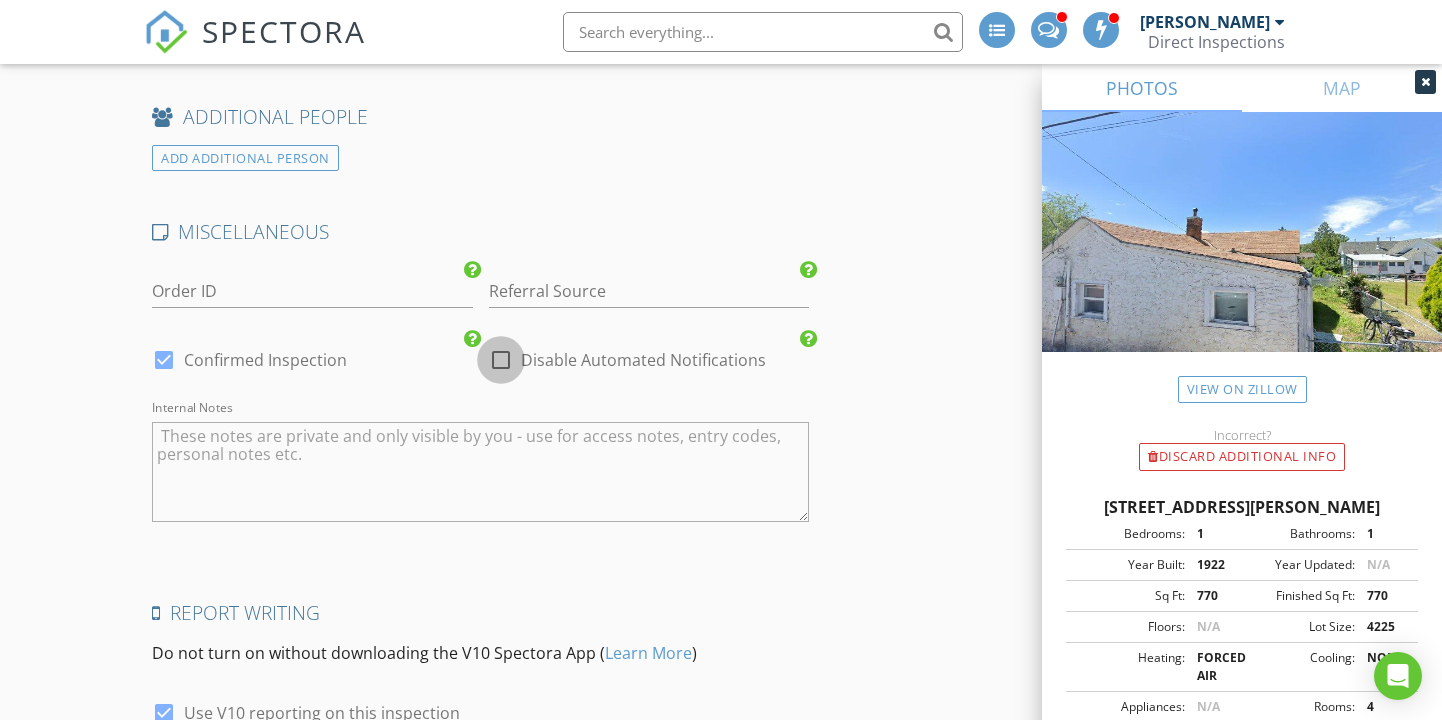 click at bounding box center [501, 360] 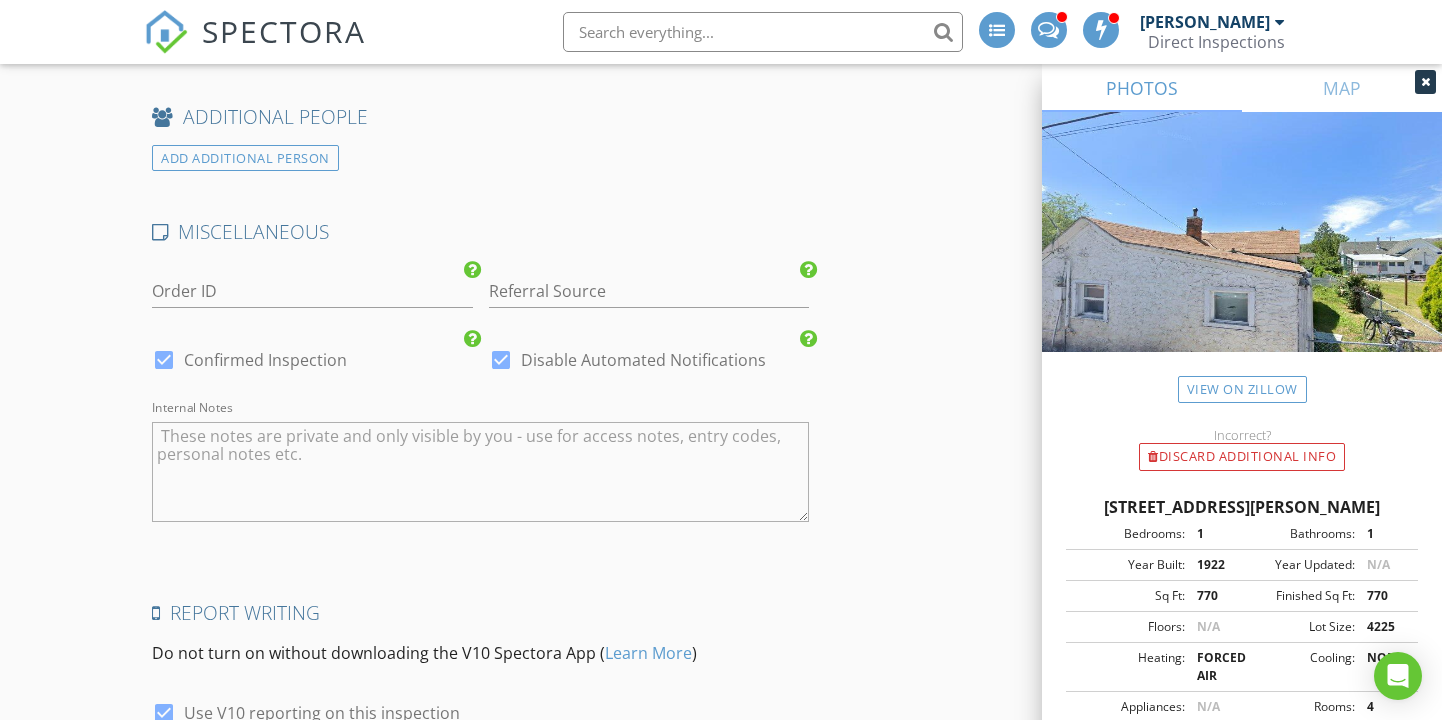 click at bounding box center (164, 360) 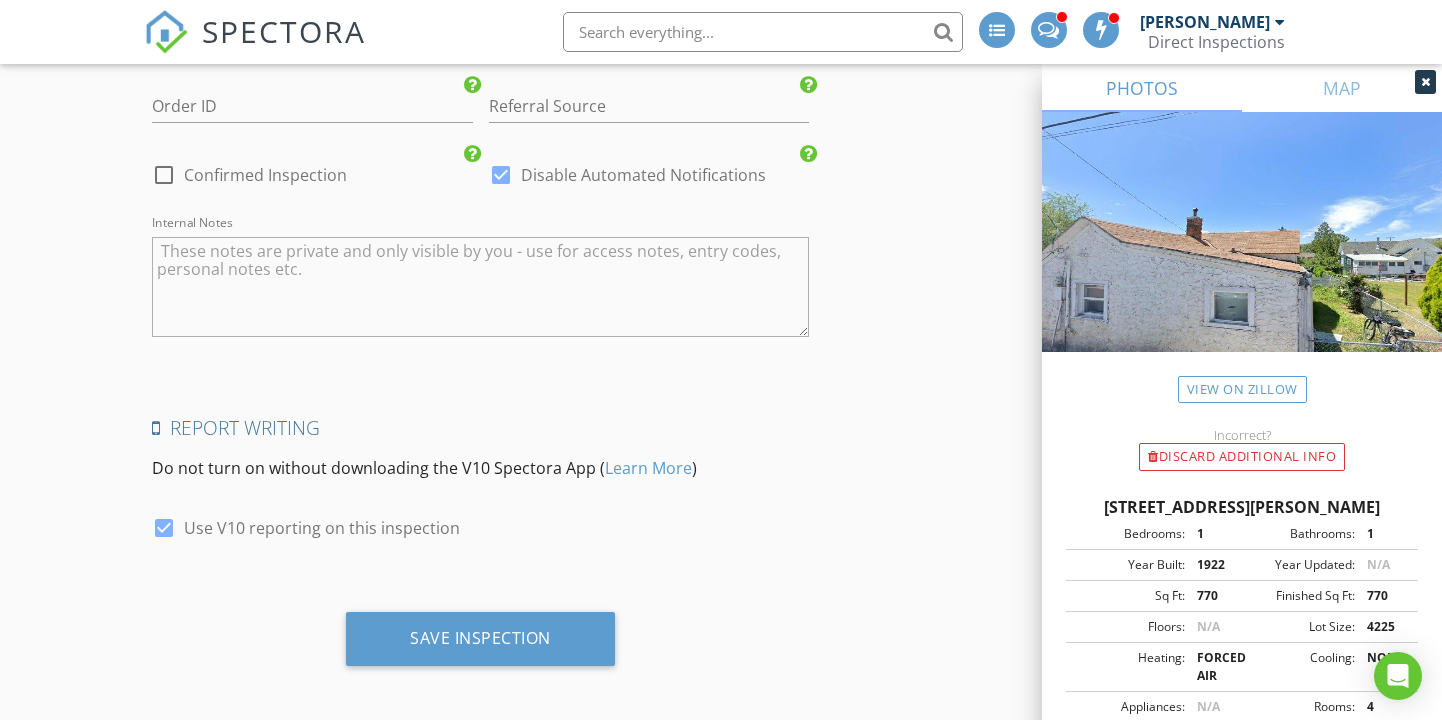 scroll, scrollTop: 3165, scrollLeft: 0, axis: vertical 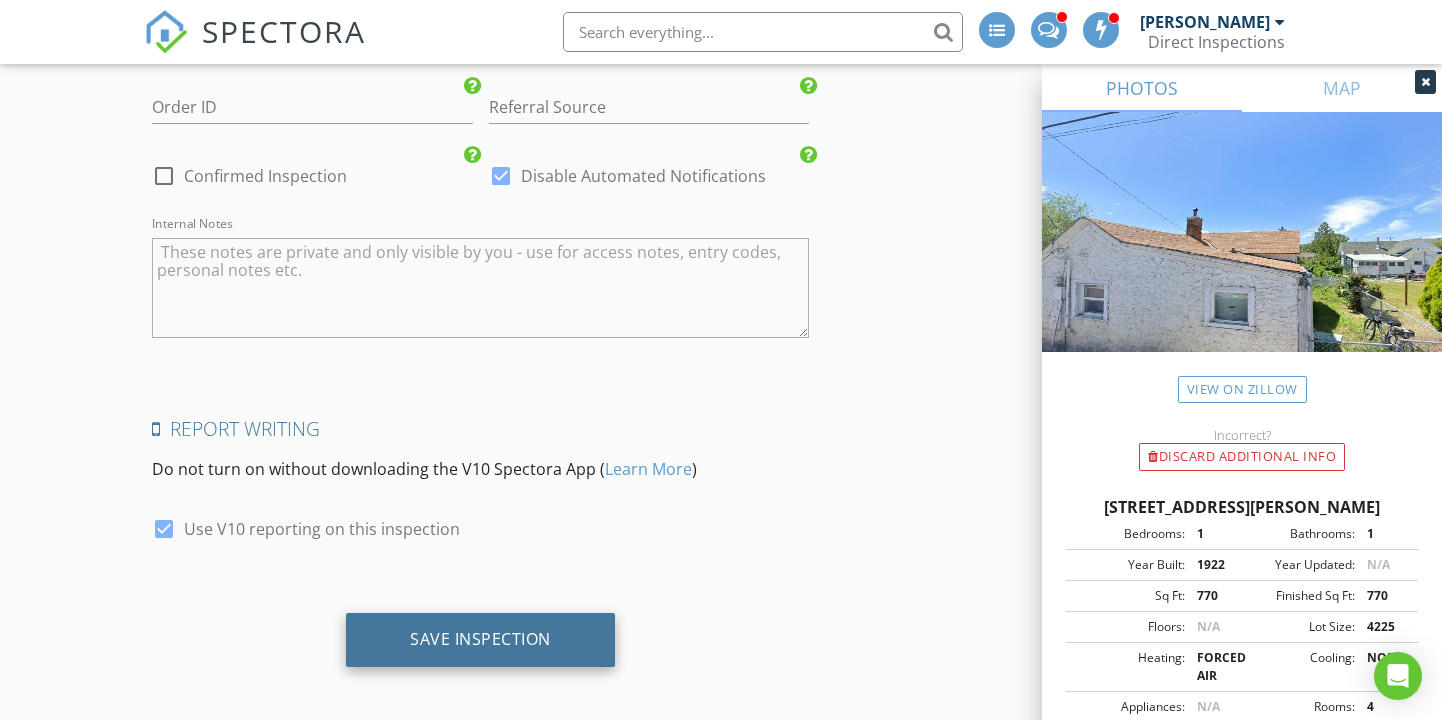 click on "Save Inspection" at bounding box center (480, 639) 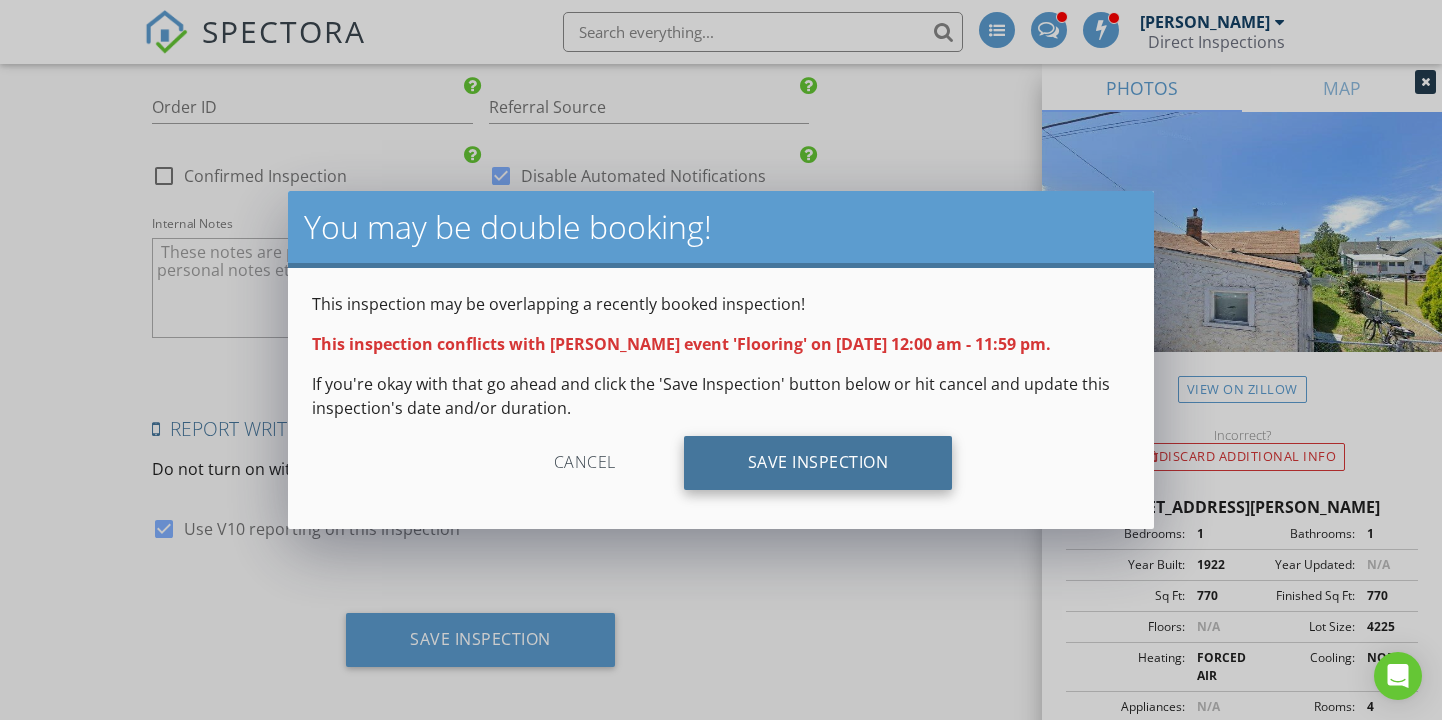 click on "Save Inspection" at bounding box center (818, 463) 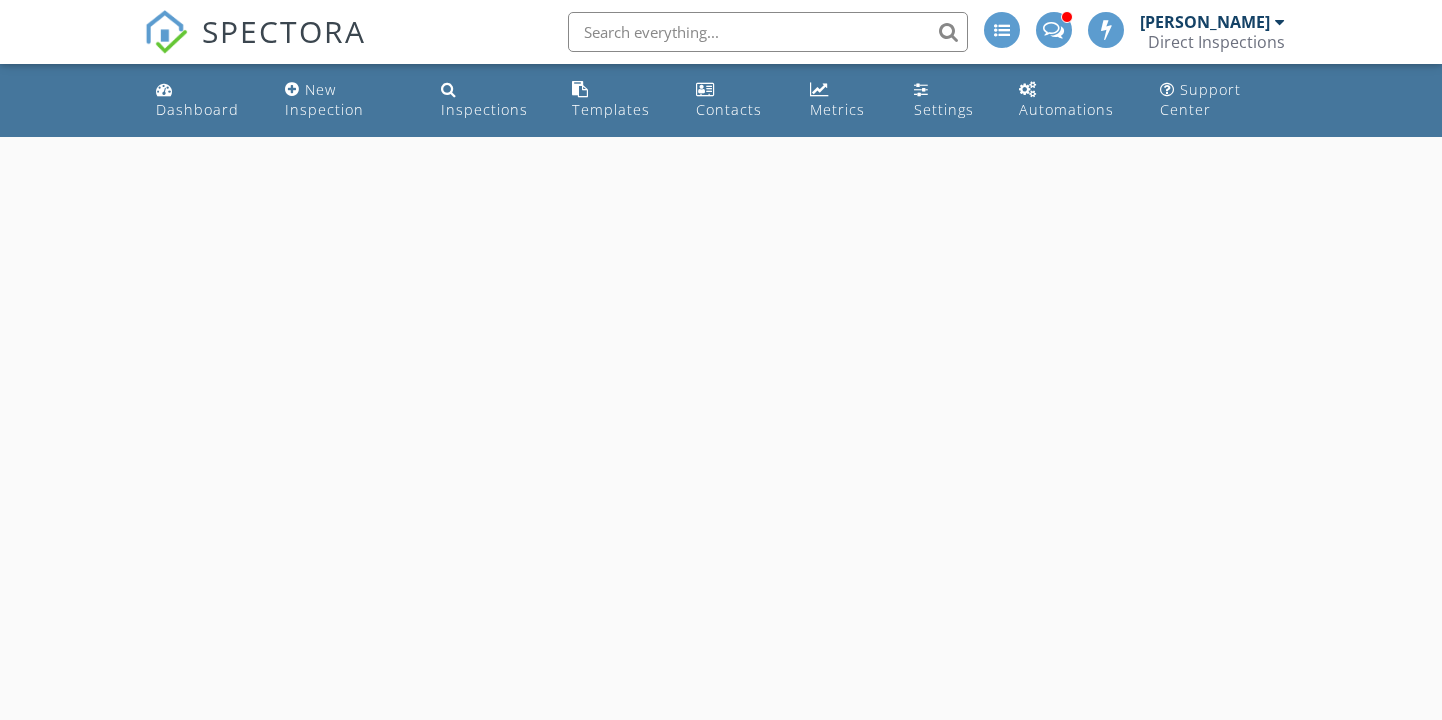 scroll, scrollTop: 0, scrollLeft: 0, axis: both 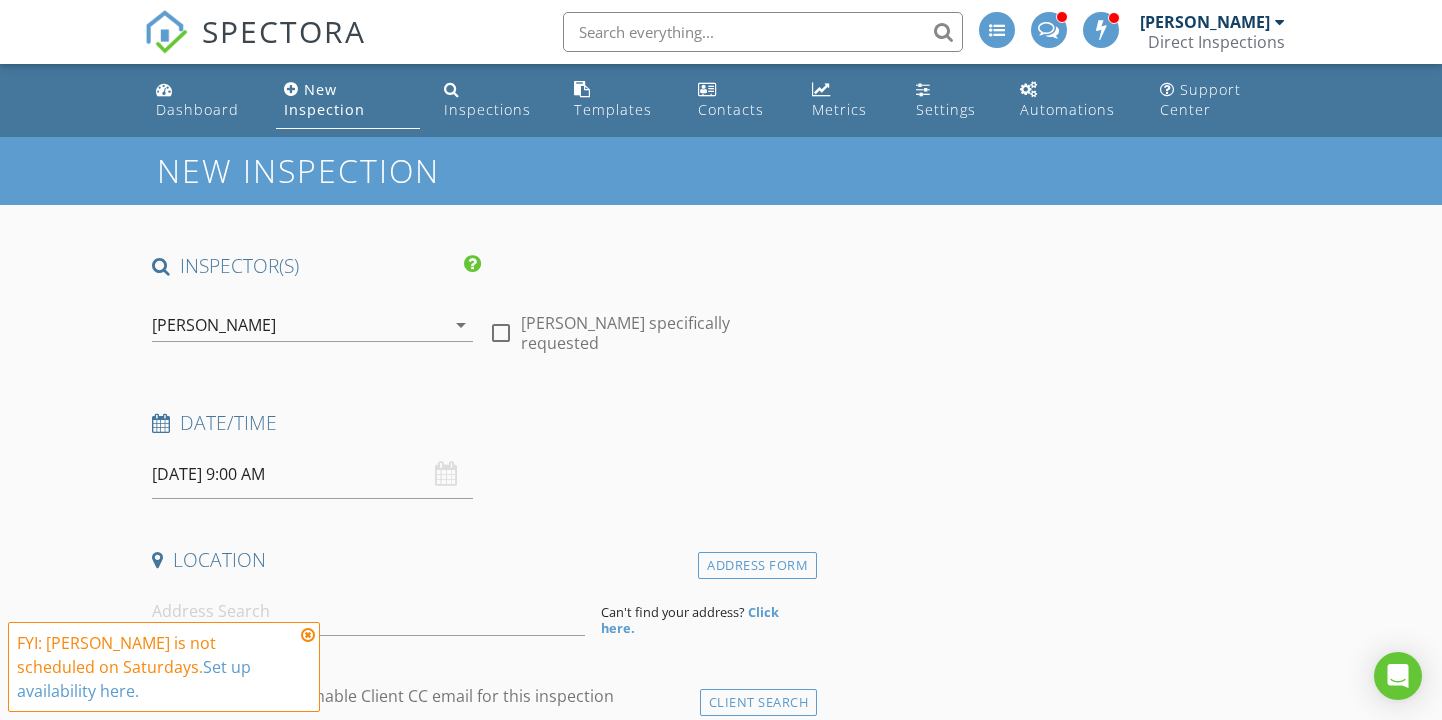 click at bounding box center [308, 635] 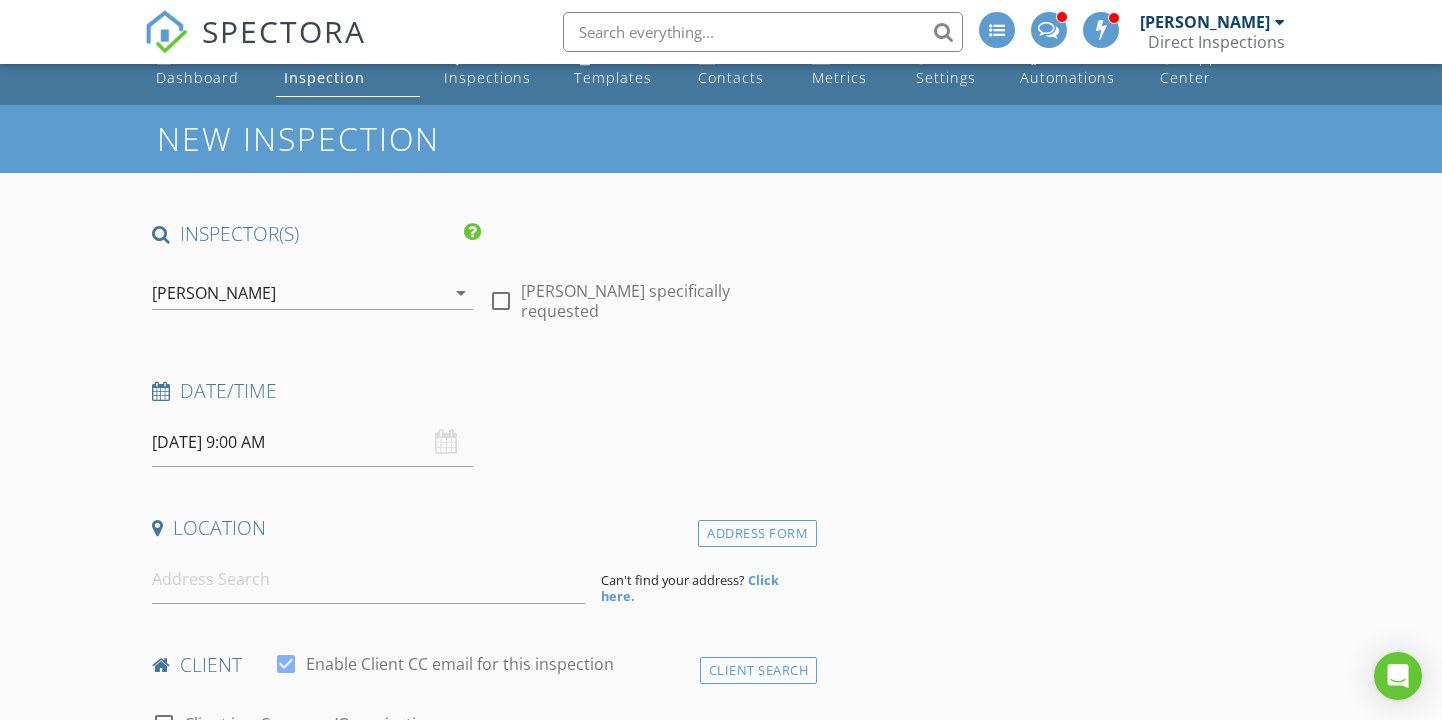 scroll, scrollTop: 33, scrollLeft: 0, axis: vertical 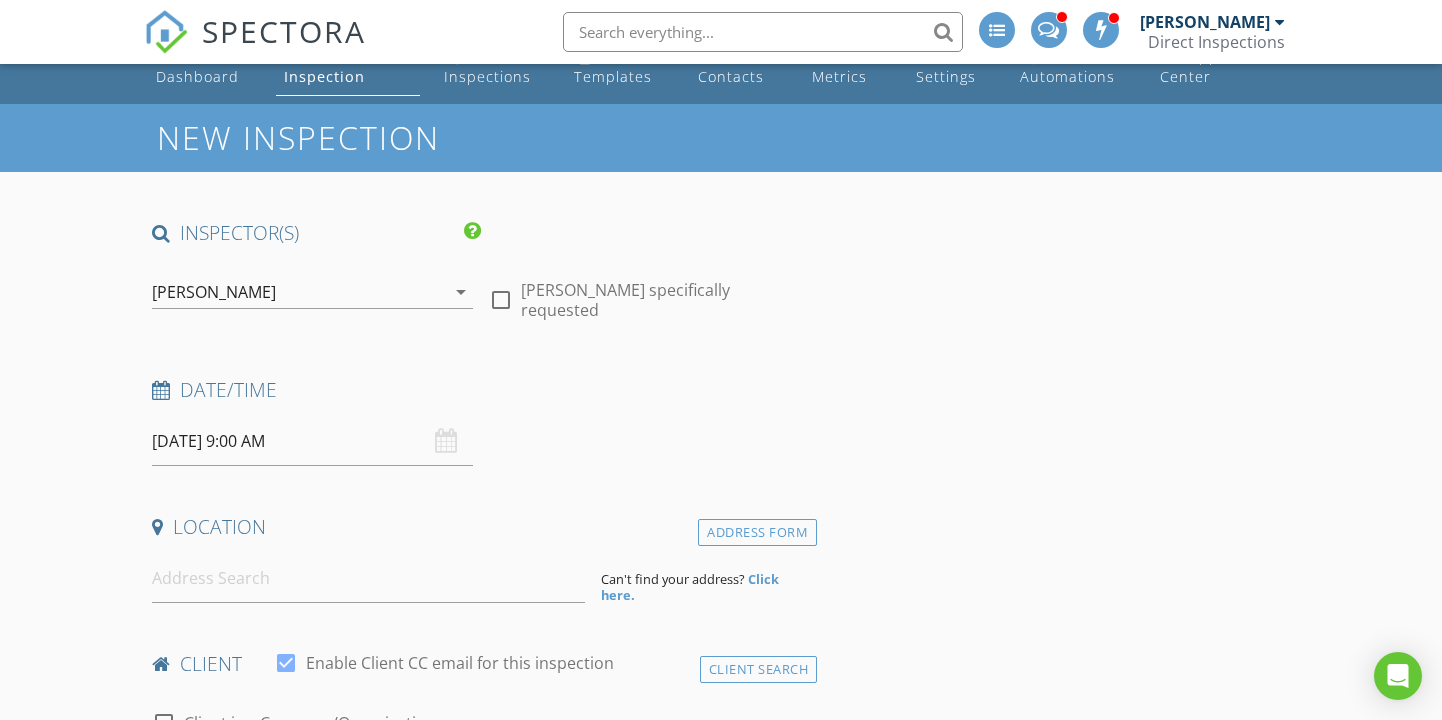 click on "[DATE] 9:00 AM" at bounding box center (312, 441) 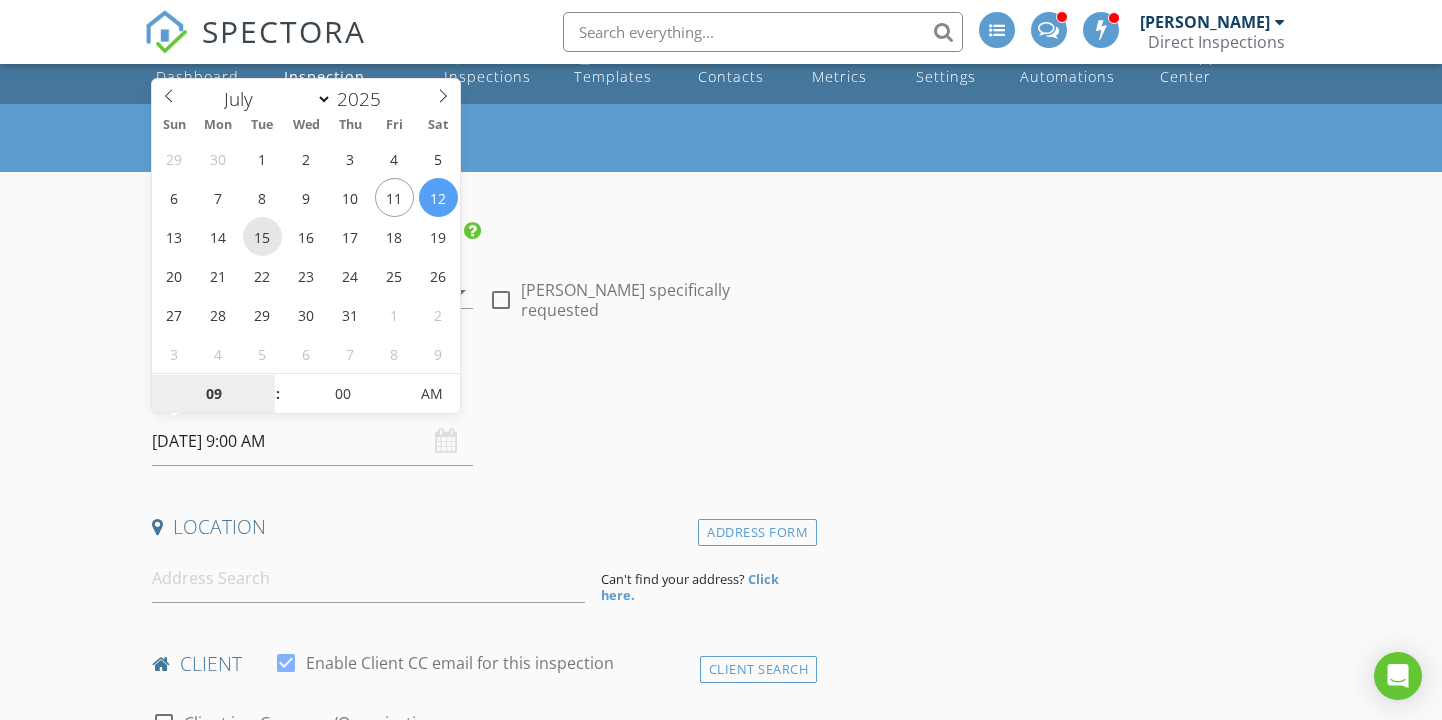 type on "07/15/2025 9:00 AM" 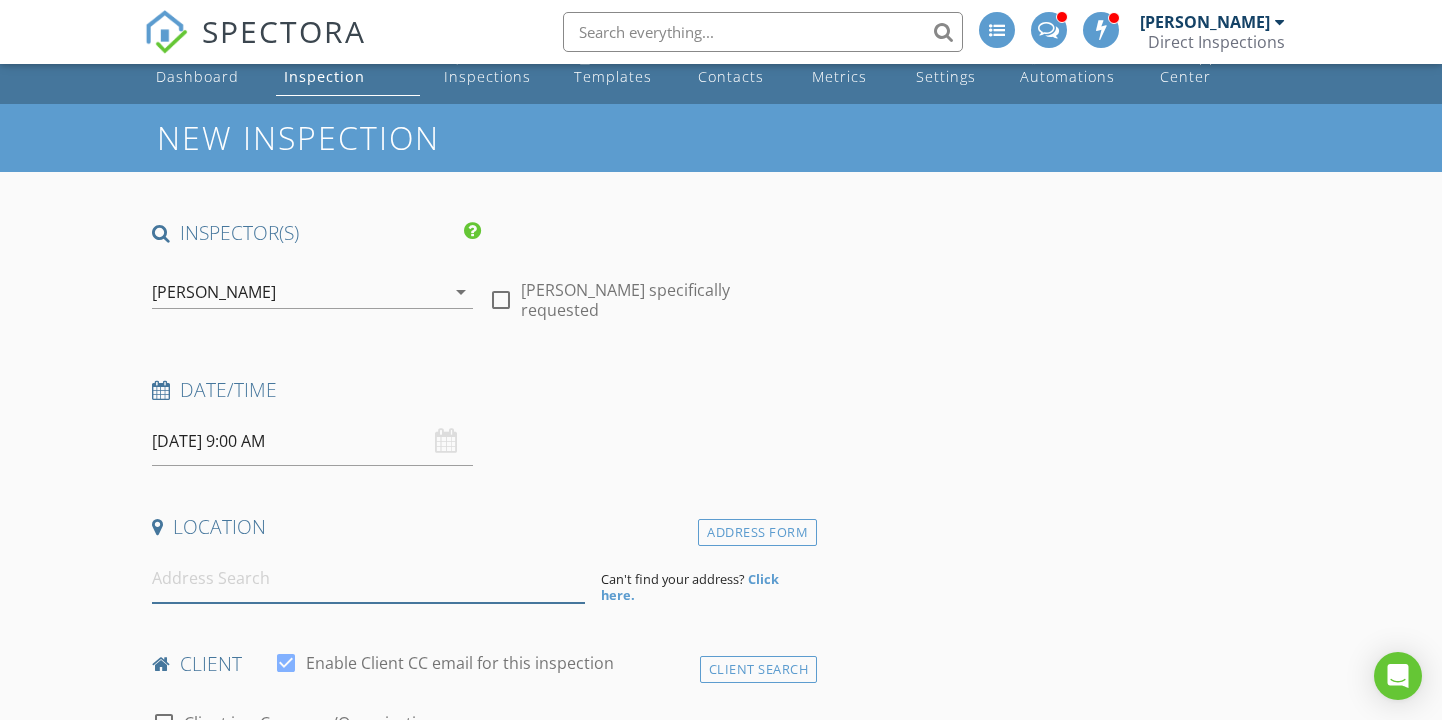 click at bounding box center (368, 578) 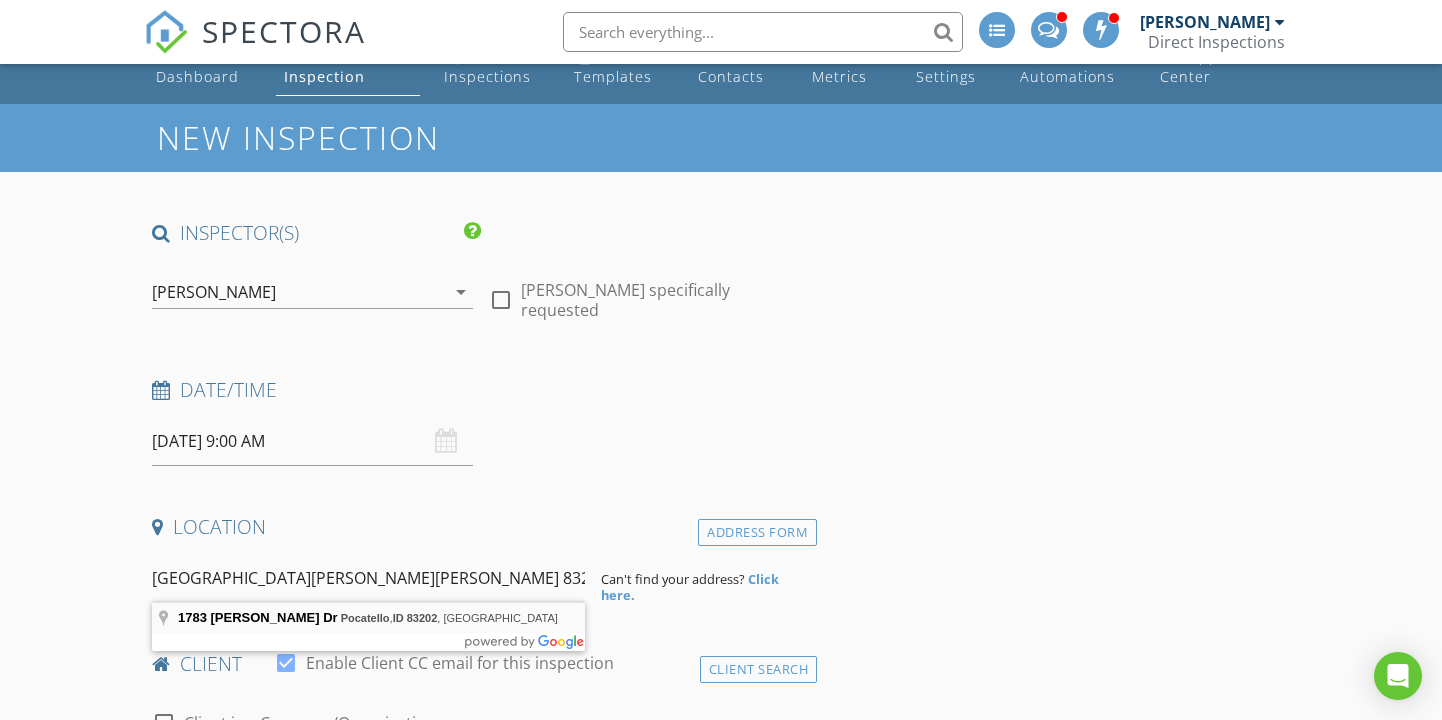 type on "1783 [PERSON_NAME] Dr, [PERSON_NAME], ID 83202, [GEOGRAPHIC_DATA]" 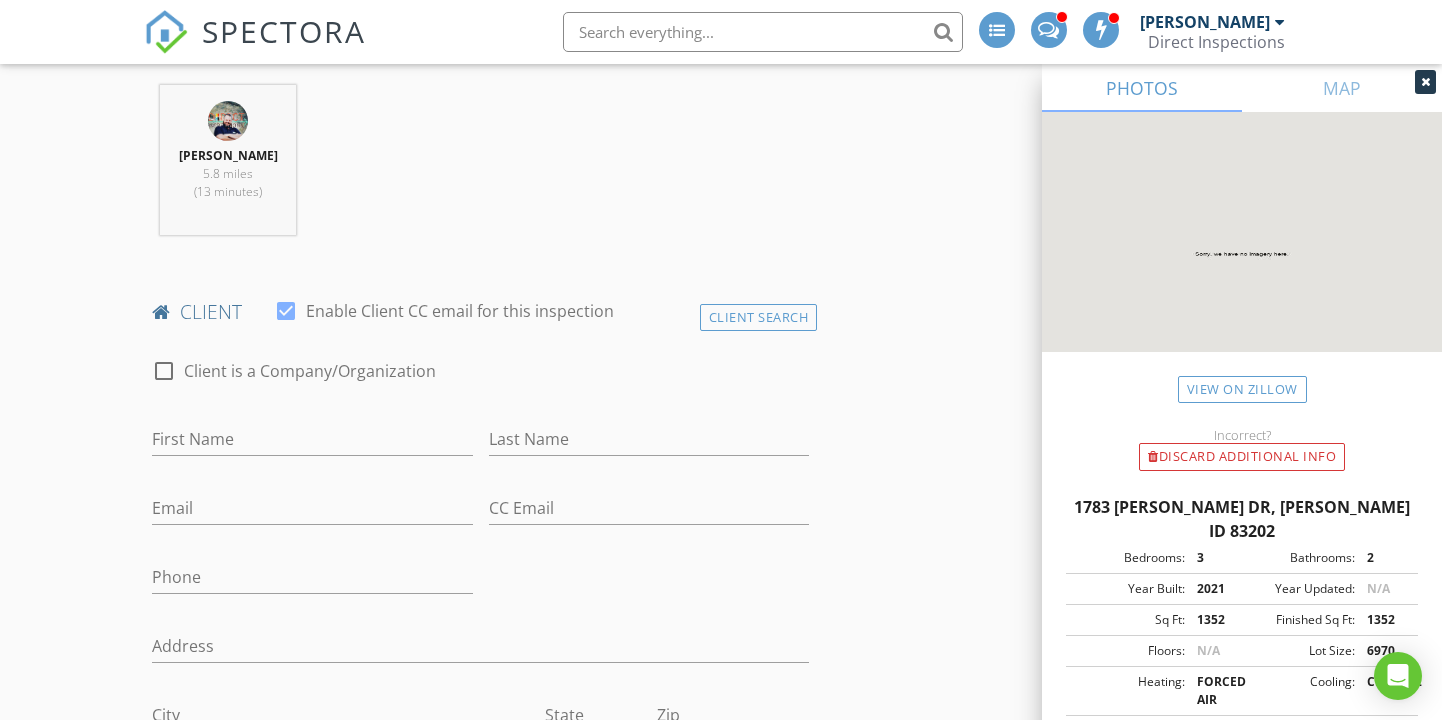 scroll, scrollTop: 798, scrollLeft: 0, axis: vertical 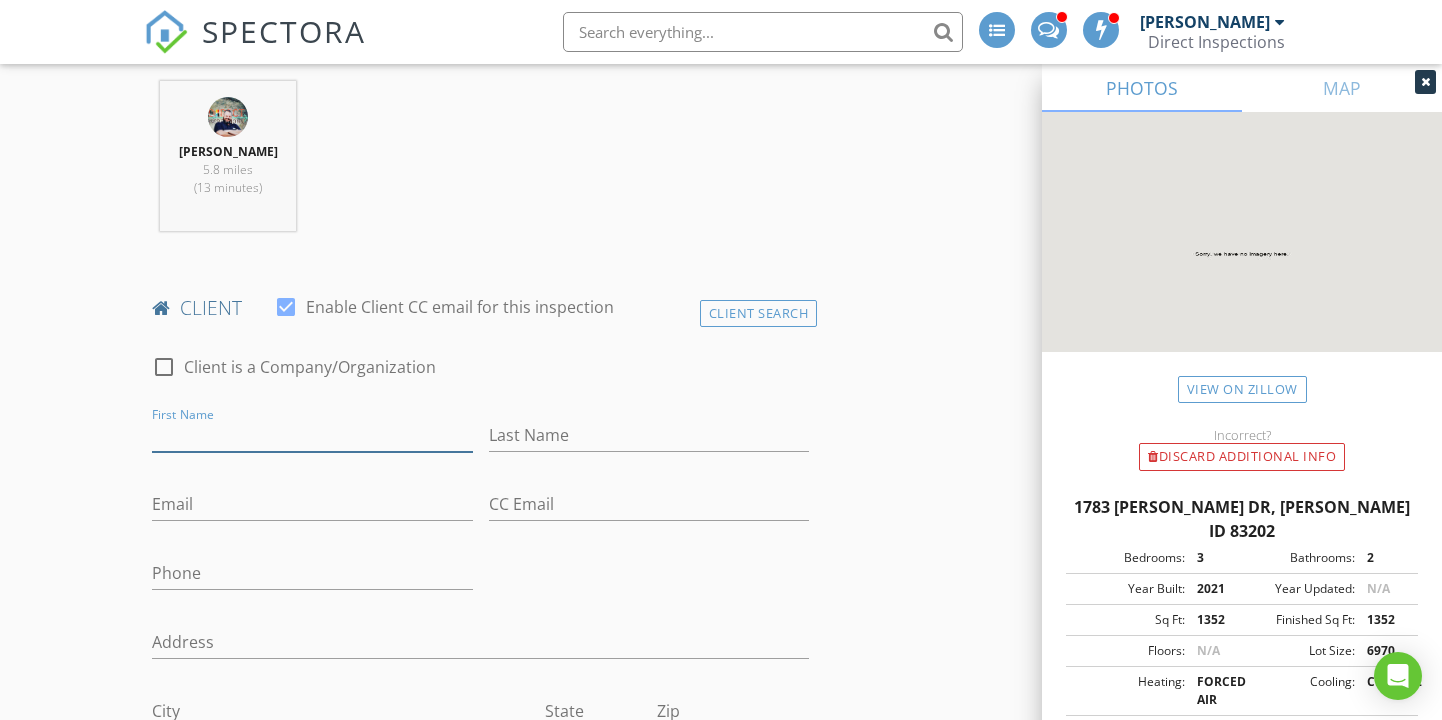 paste on "[GEOGRAPHIC_DATA][PERSON_NAME][PERSON_NAME] 83201" 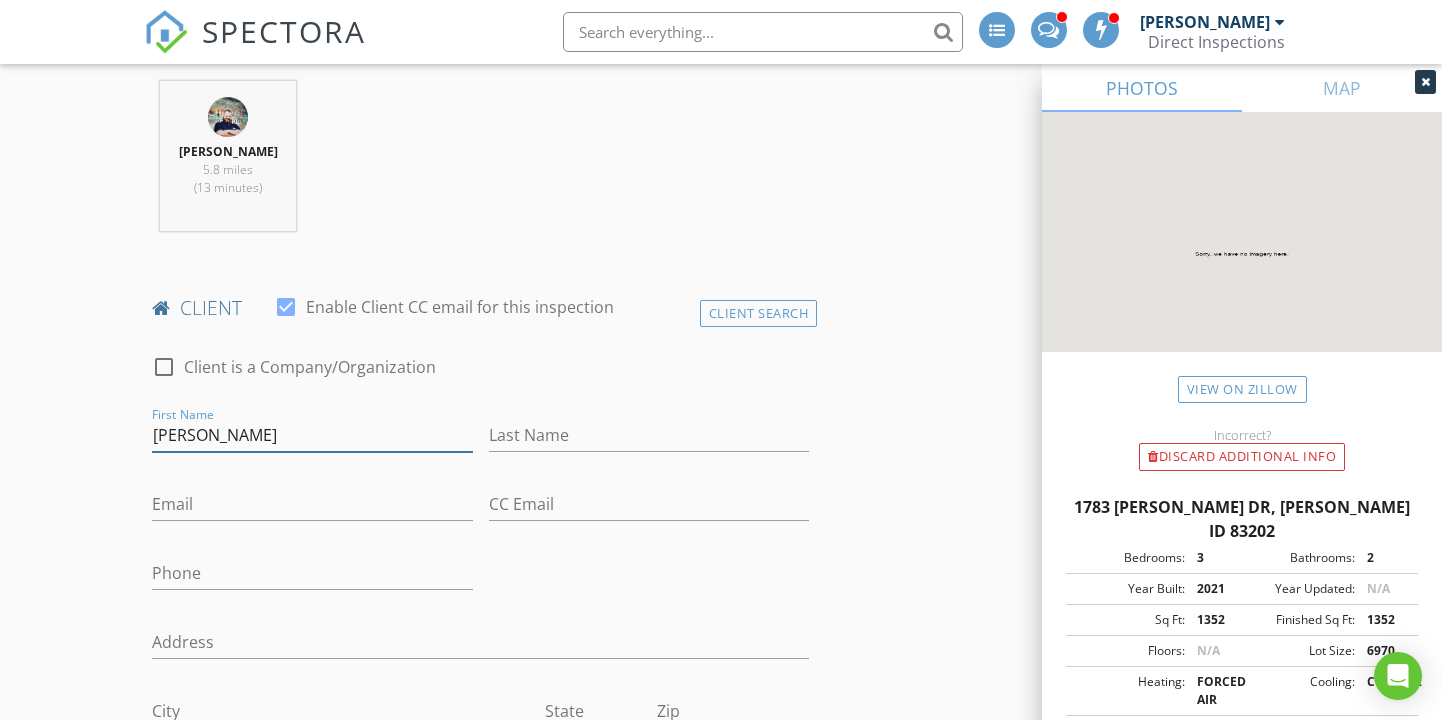 click on "[PERSON_NAME]" at bounding box center (312, 435) 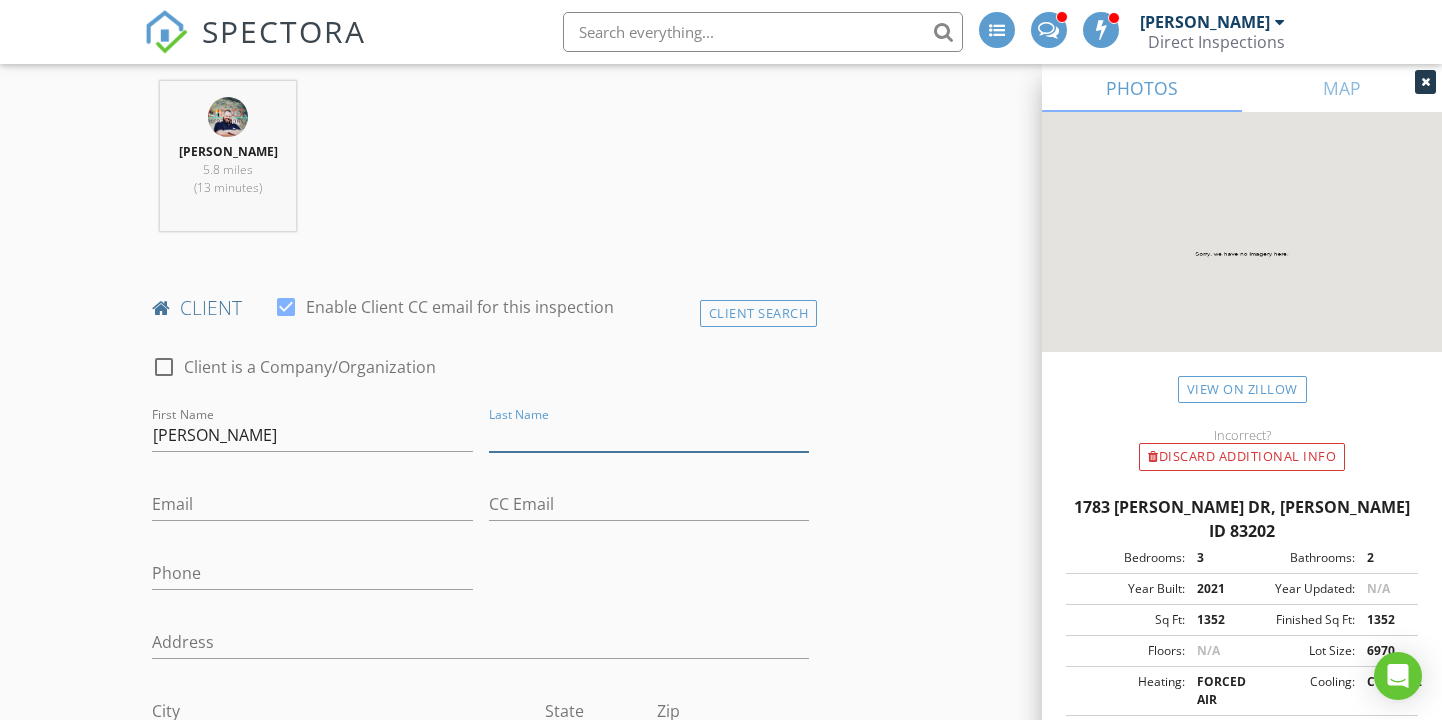 paste on "[PERSON_NAME]" 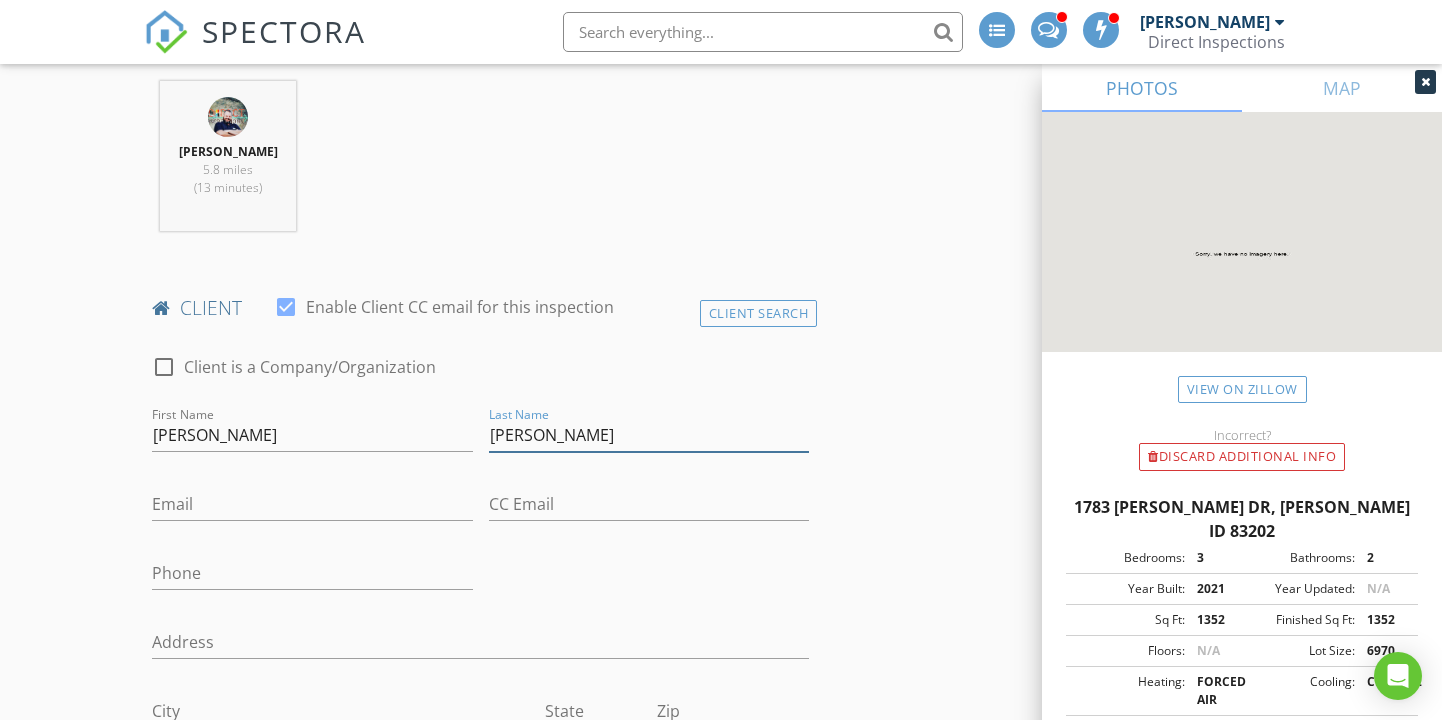type on "[PERSON_NAME]" 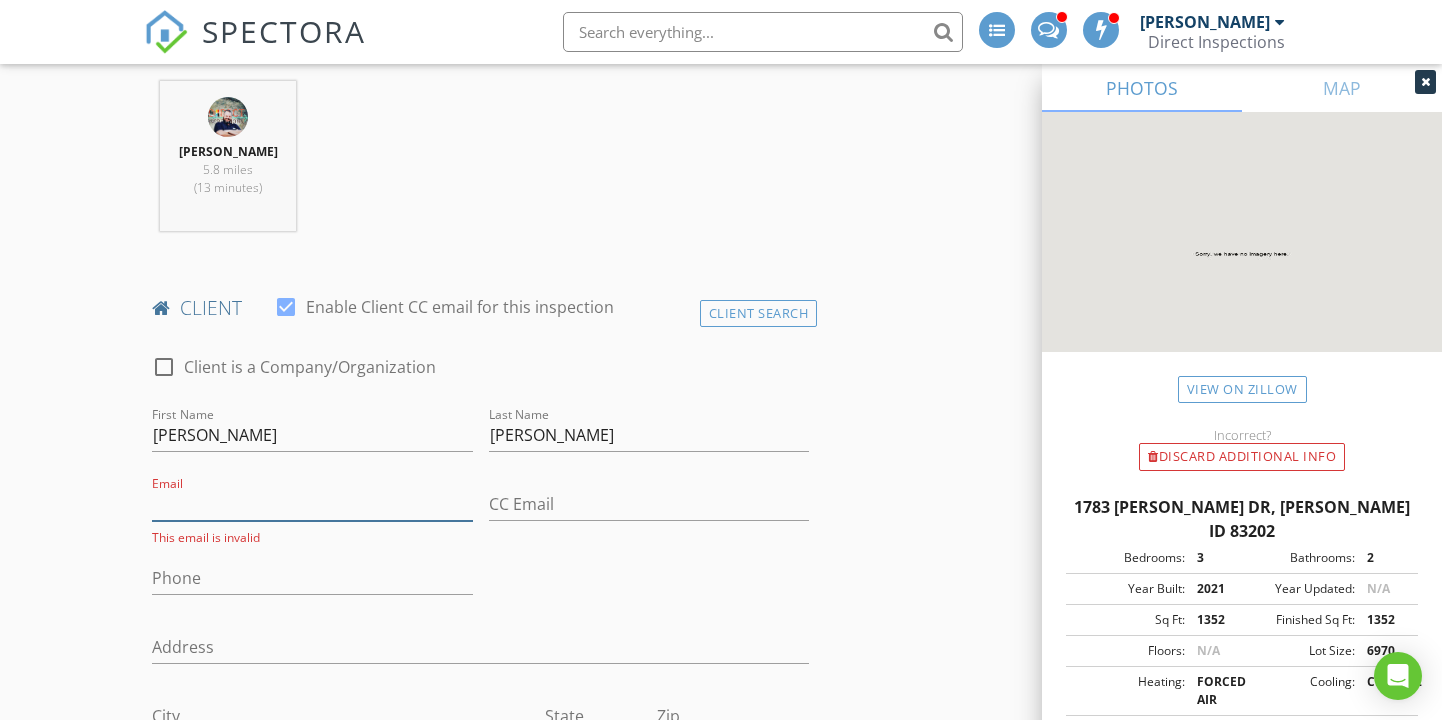 paste on "[EMAIL_ADDRESS][DOMAIN_NAME]" 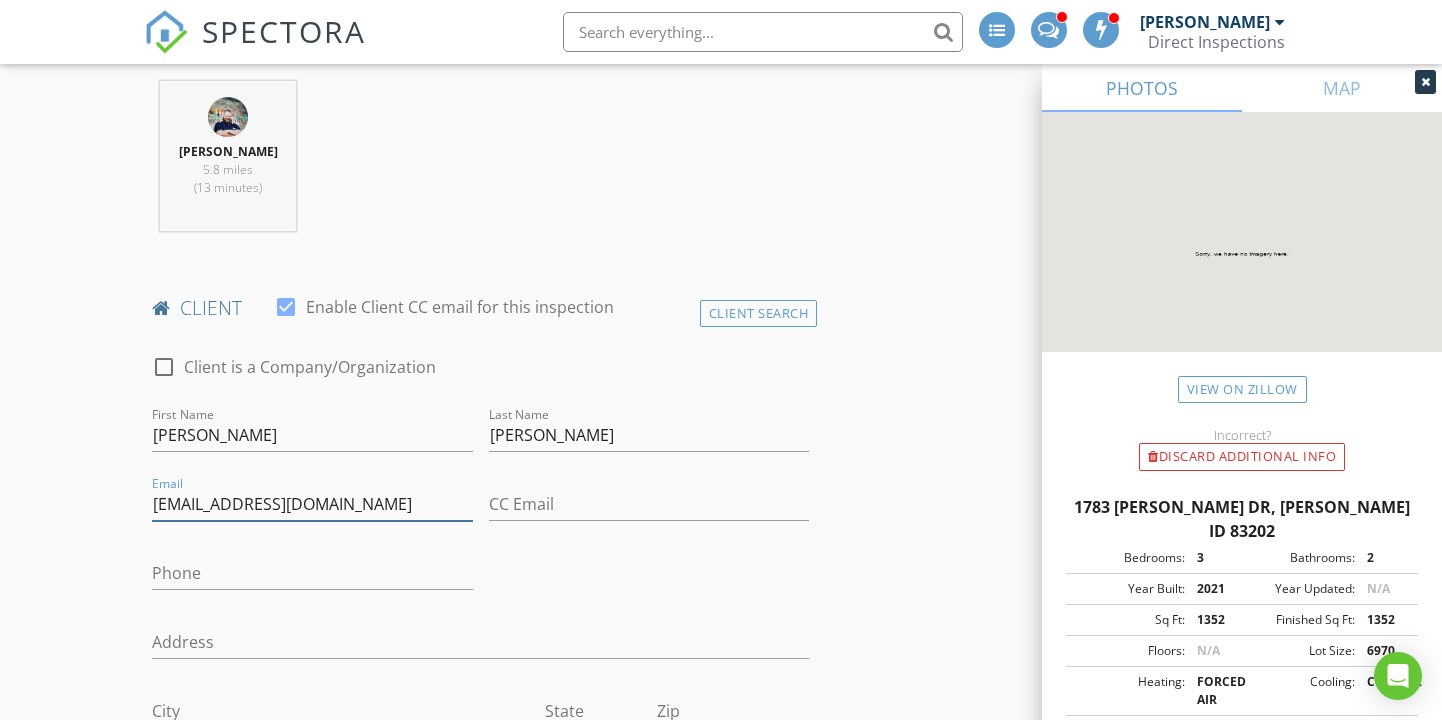 type on "alcooper@newdayusa.com" 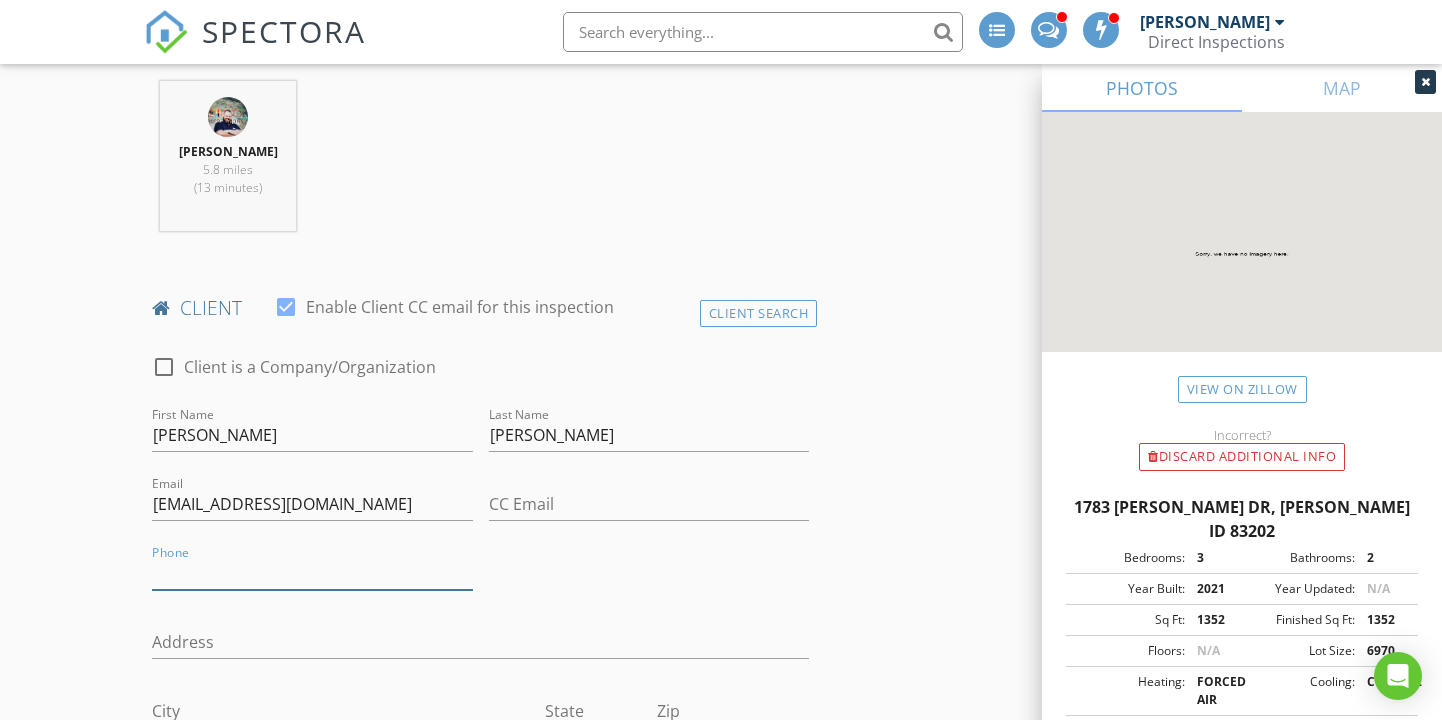 paste on "844-748-7929" 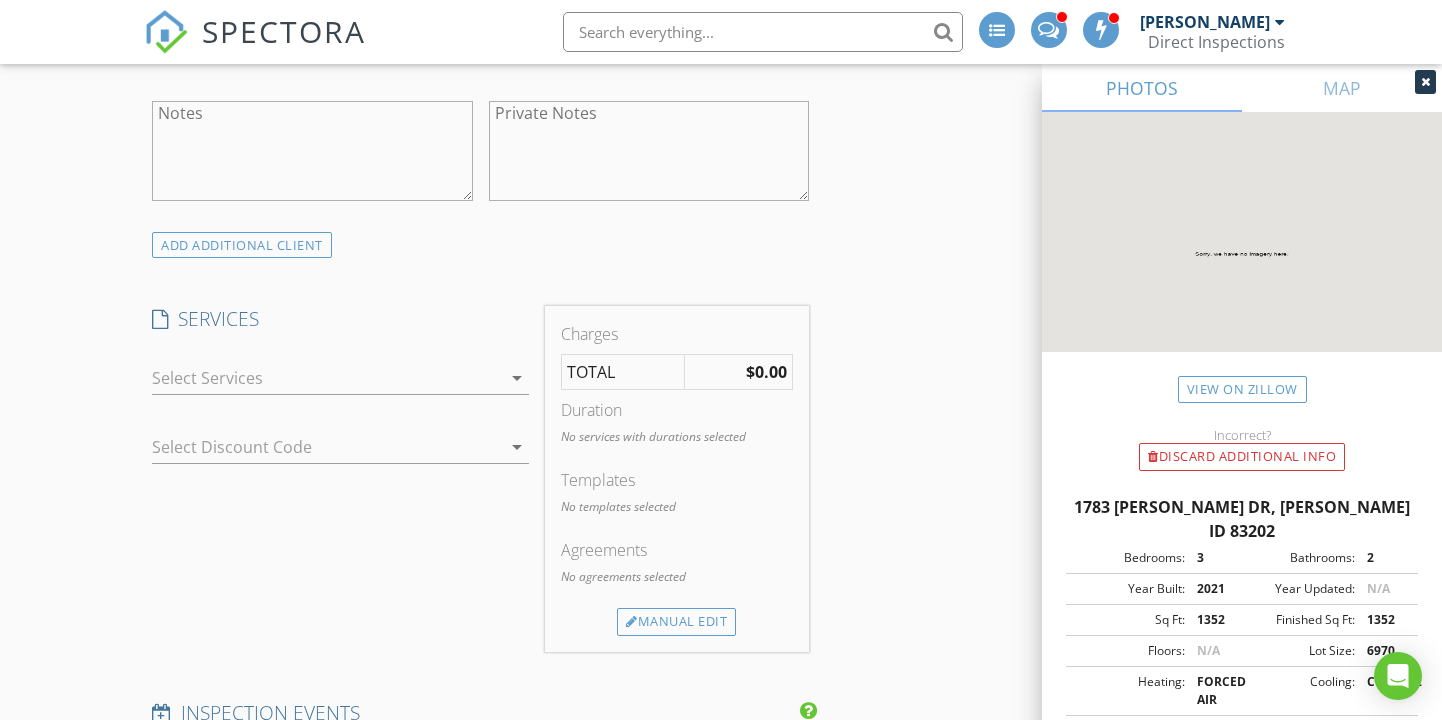 scroll, scrollTop: 1478, scrollLeft: 0, axis: vertical 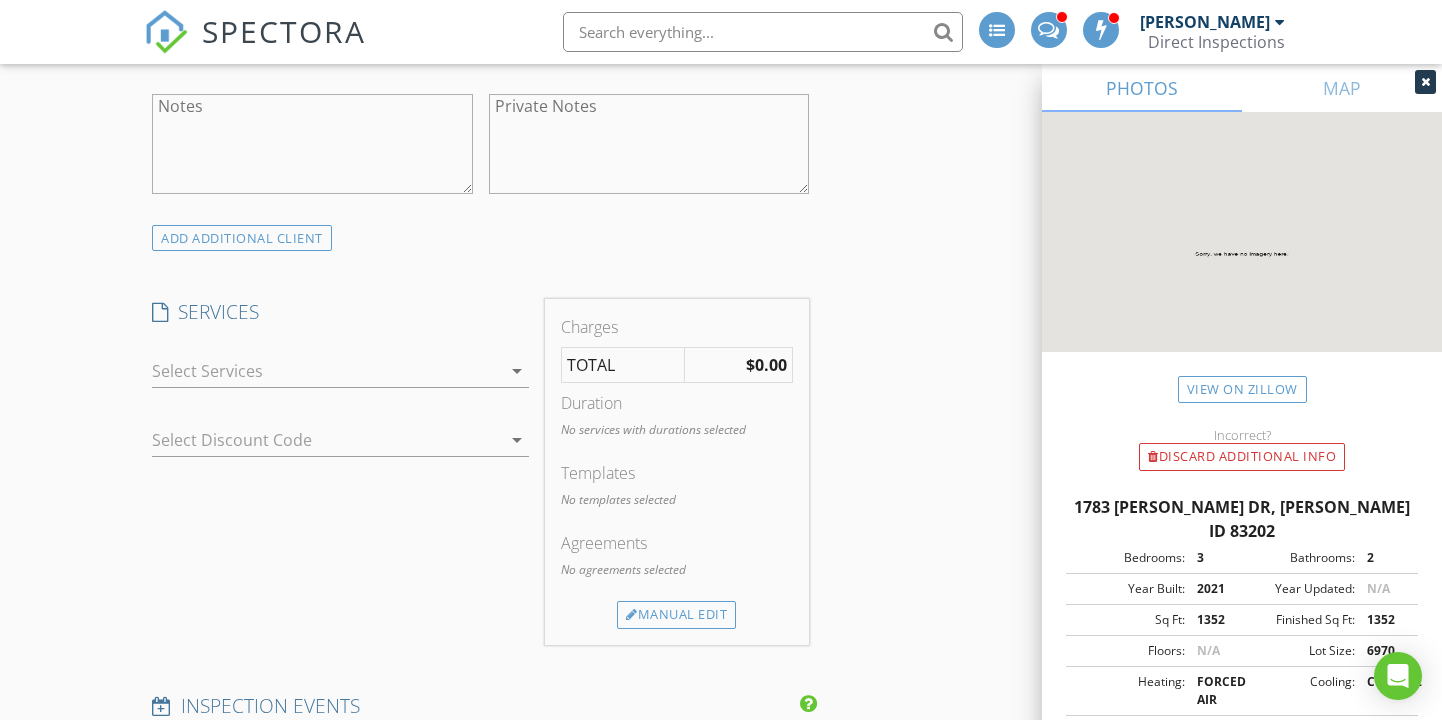 type on "844-748-7929" 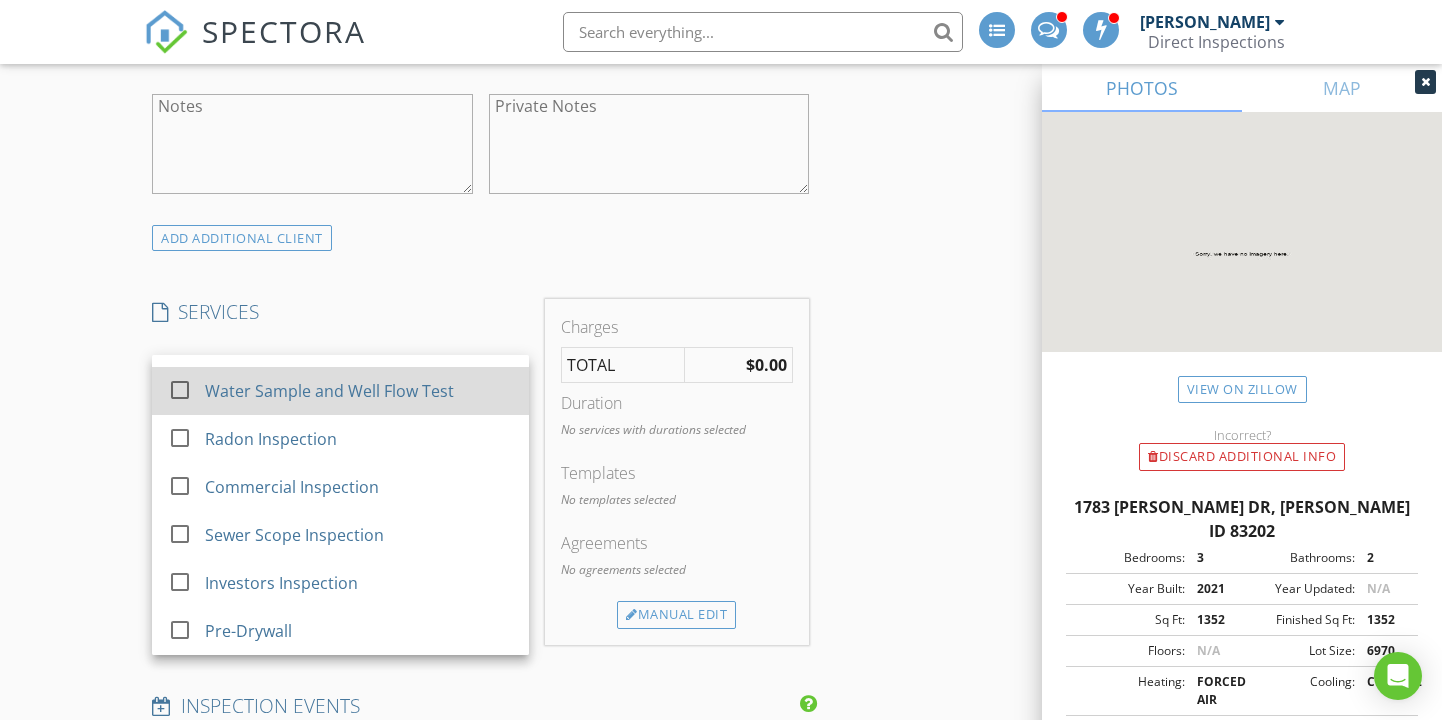 scroll, scrollTop: 132, scrollLeft: 0, axis: vertical 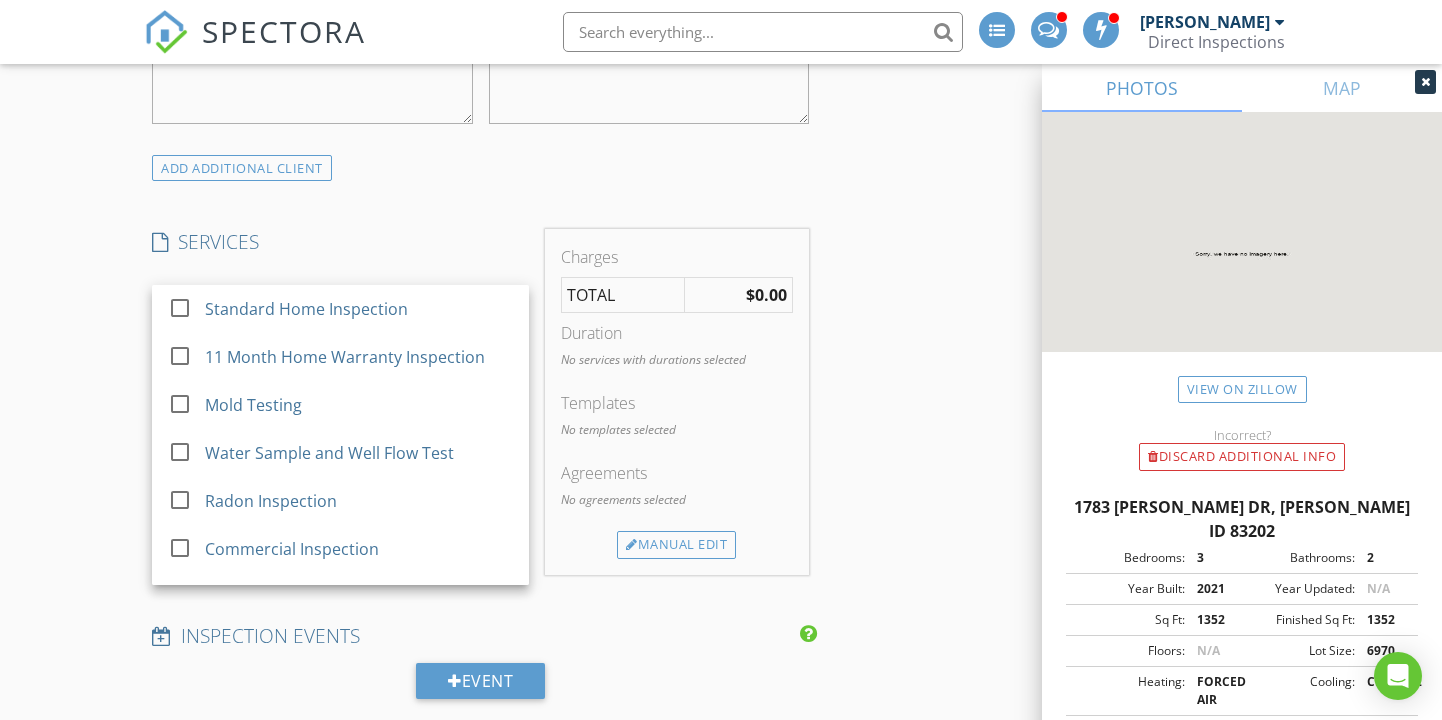click on "New Inspection
INSPECTOR(S)
check_box   Randy Tolman   PRIMARY   Randy Tolman arrow_drop_down   check_box_outline_blank Randy Tolman specifically requested
Date/Time
07/15/2025 9:00 AM
Location
Address Search       Address 1783 Brock Dr   Unit   City Pocatello   State ID   Zip 83202   County Bannock     Square Feet 1352   Year Built 2021   Foundation arrow_drop_down     Randy Tolman     5.8 miles     (13 minutes)
client
check_box Enable Client CC email for this inspection   Client Search     check_box_outline_blank Client is a Company/Organization     First Name Alexander   Last Name Cooper   Email alcooper@newdayusa.com   CC Email   Phone 844-748-7929   Address   City   State   Zip       Notes   Private Notes
ADD ADDITIONAL client
SERVICES
check_box_outline_blank" at bounding box center (721, 424) 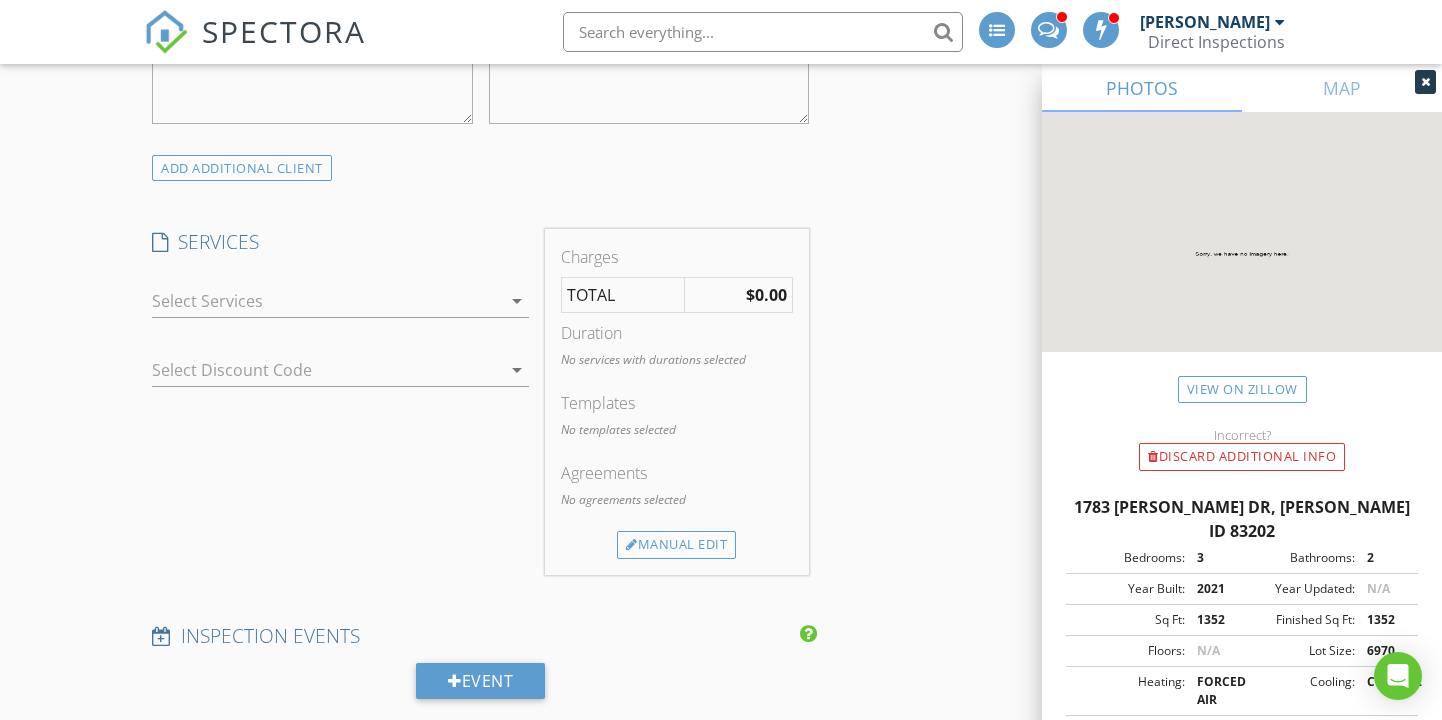 click on "arrow_drop_down" at bounding box center (340, 301) 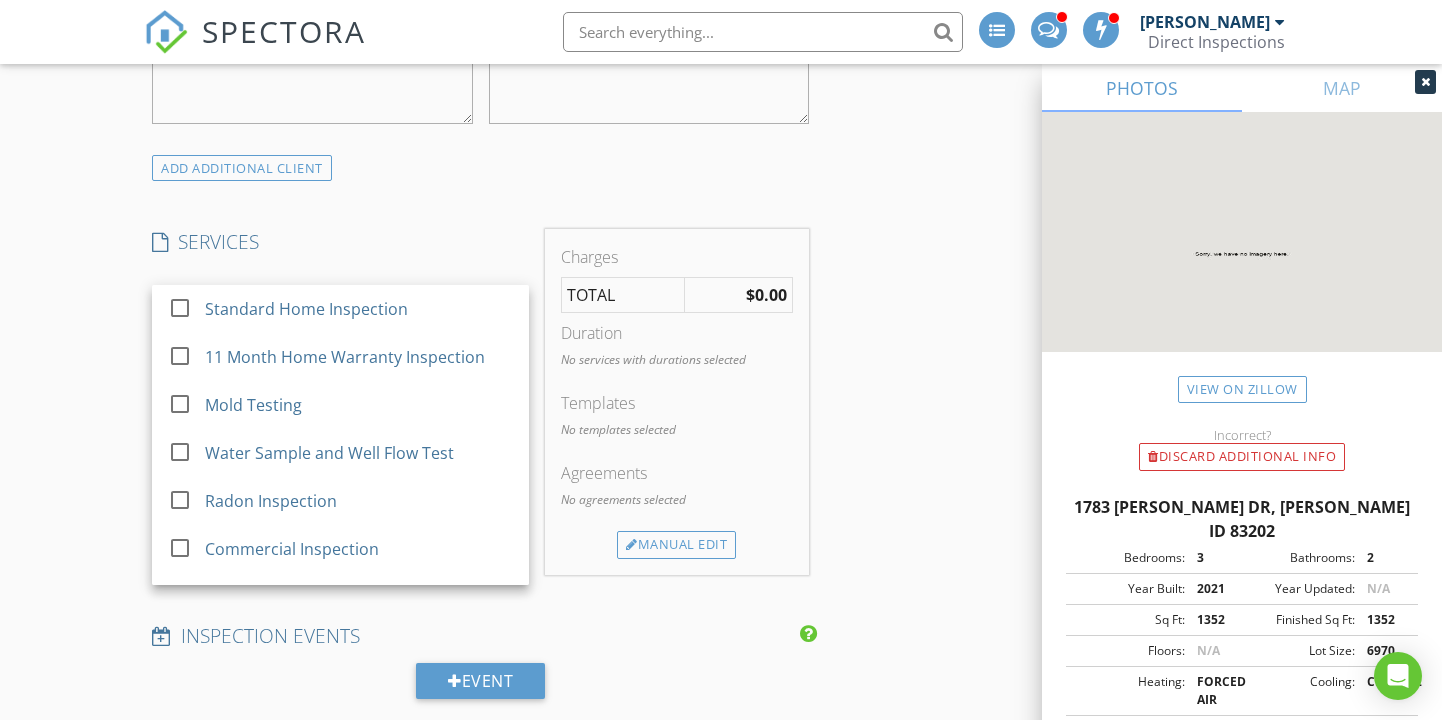 click on "Standard Home Inspection" at bounding box center (359, 309) 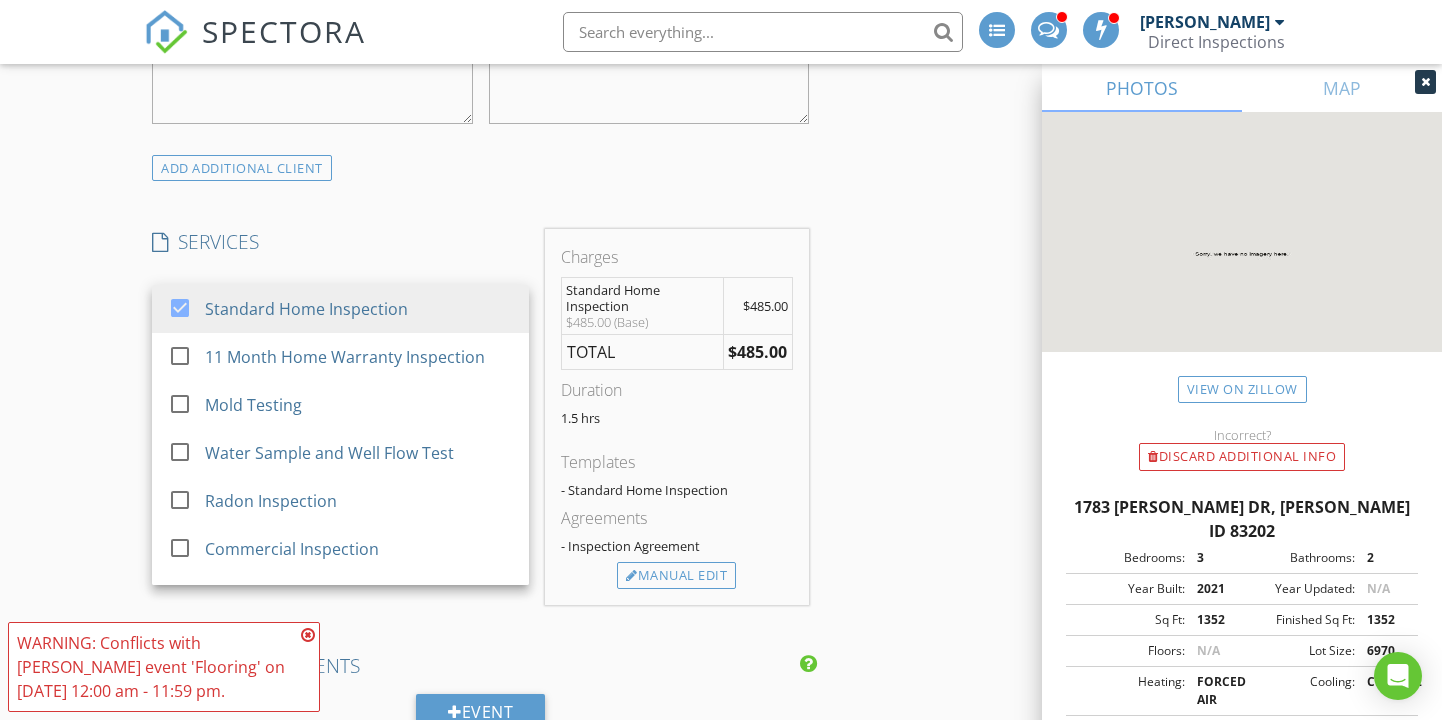 click on "New Inspection
INSPECTOR(S)
check_box   Randy Tolman   PRIMARY   Randy Tolman arrow_drop_down   check_box_outline_blank Randy Tolman specifically requested
Date/Time
07/15/2025 9:00 AM
Location
Address Search       Address 1783 Brock Dr   Unit   City Pocatello   State ID   Zip 83202   County Bannock     Square Feet 1352   Year Built 2021   Foundation arrow_drop_down     Randy Tolman     5.8 miles     (13 minutes)
client
check_box Enable Client CC email for this inspection   Client Search     check_box_outline_blank Client is a Company/Organization     First Name Alexander   Last Name Cooper   Email alcooper@newdayusa.com   CC Email   Phone 844-748-7929   Address   City   State   Zip       Notes   Private Notes
ADD ADDITIONAL client
SERVICES
check_box" at bounding box center (721, 439) 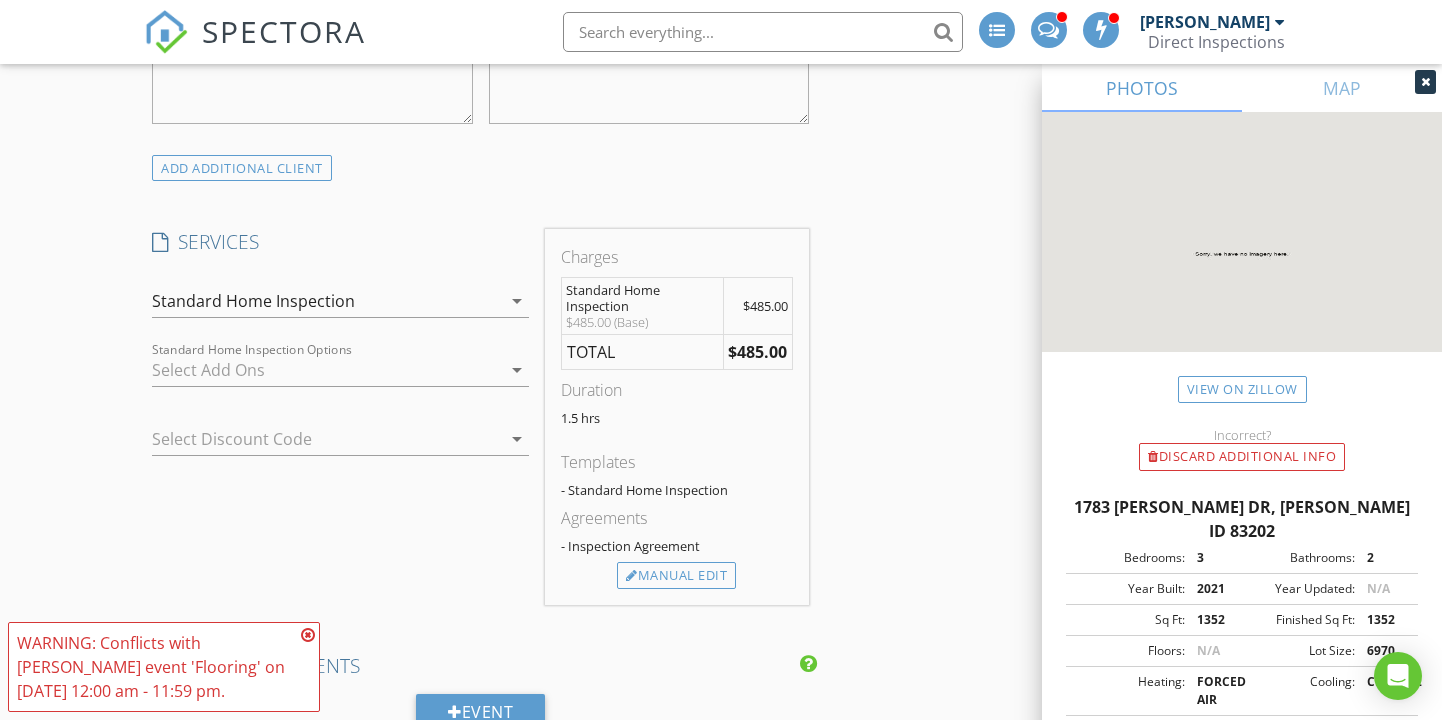 click at bounding box center [326, 370] 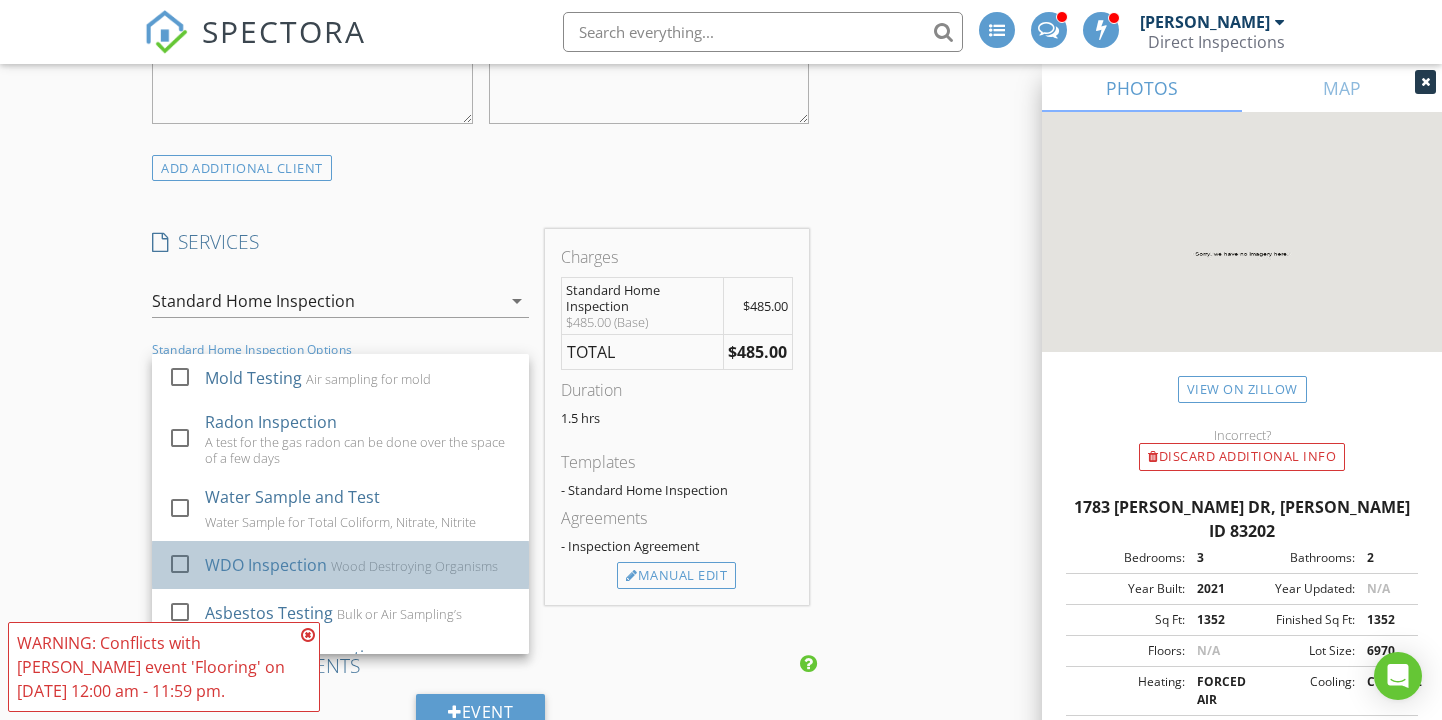 click on "WDO Inspection" at bounding box center (266, 565) 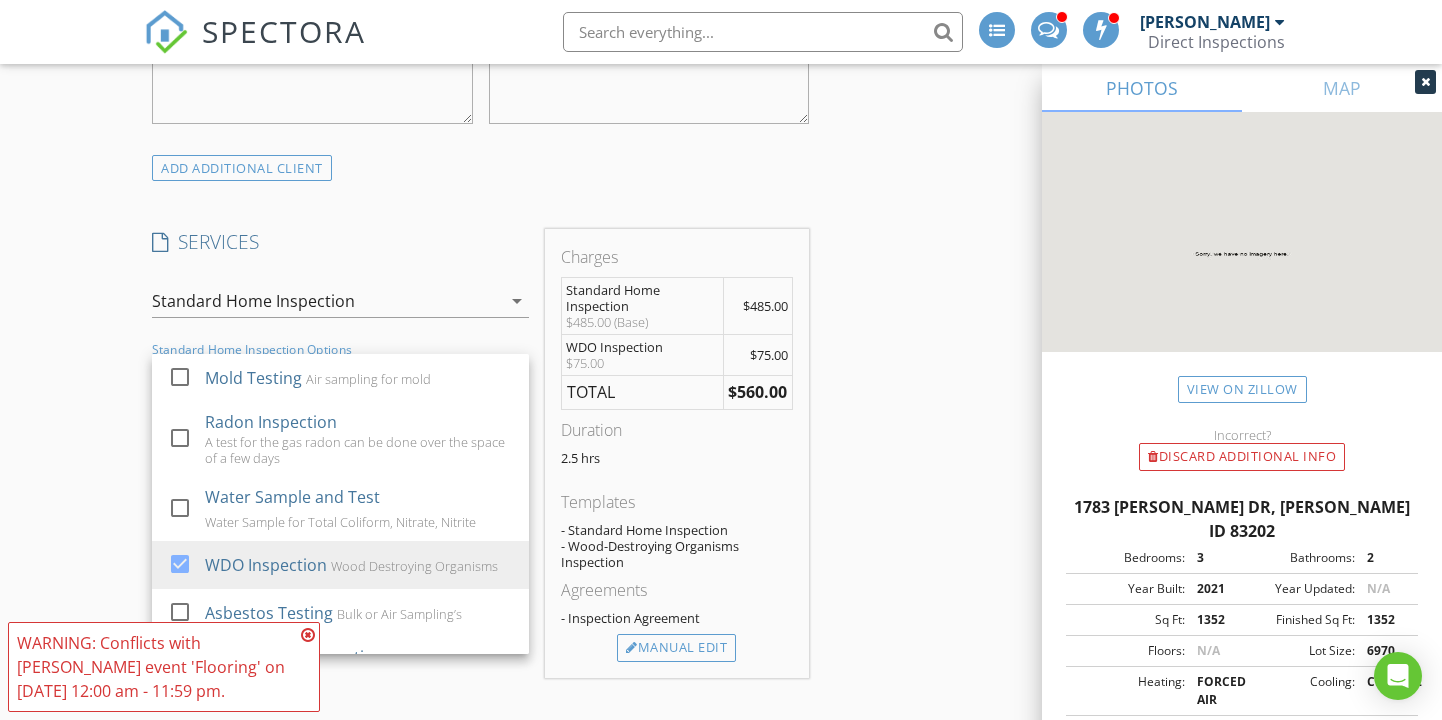 click on "New Inspection
INSPECTOR(S)
check_box   Randy Tolman   PRIMARY   Randy Tolman arrow_drop_down   check_box_outline_blank Randy Tolman specifically requested
Date/Time
07/15/2025 9:00 AM
Location
Address Search       Address 1783 Brock Dr   Unit   City Pocatello   State ID   Zip 83202   County Bannock     Square Feet 1352   Year Built 2021   Foundation arrow_drop_down     Randy Tolman     5.8 miles     (13 minutes)
client
check_box Enable Client CC email for this inspection   Client Search     check_box_outline_blank Client is a Company/Organization     First Name Alexander   Last Name Cooper   Email alcooper@newdayusa.com   CC Email   Phone 844-748-7929   Address   City   State   Zip       Notes   Private Notes
ADD ADDITIONAL client
SERVICES
check_box" at bounding box center (721, 475) 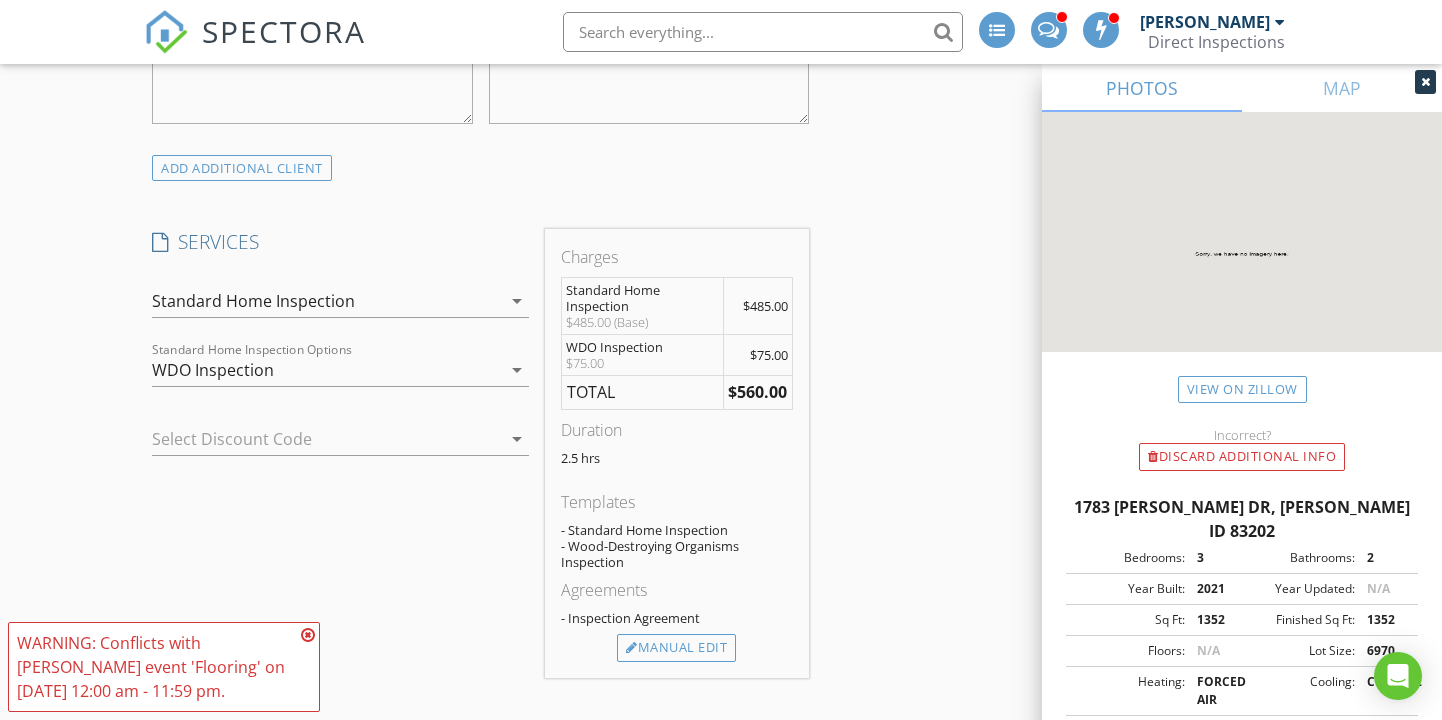click on "Standard Home Inspection" at bounding box center [326, 301] 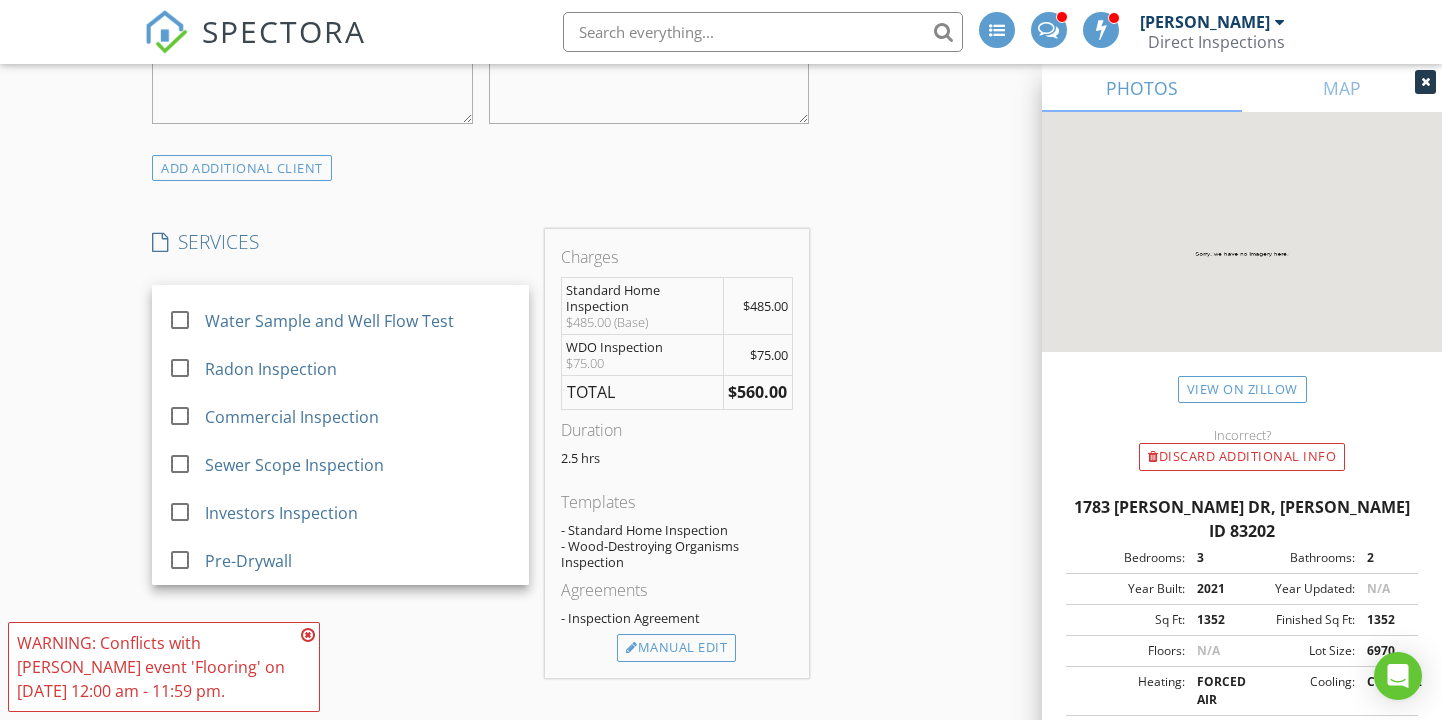 scroll, scrollTop: 132, scrollLeft: 0, axis: vertical 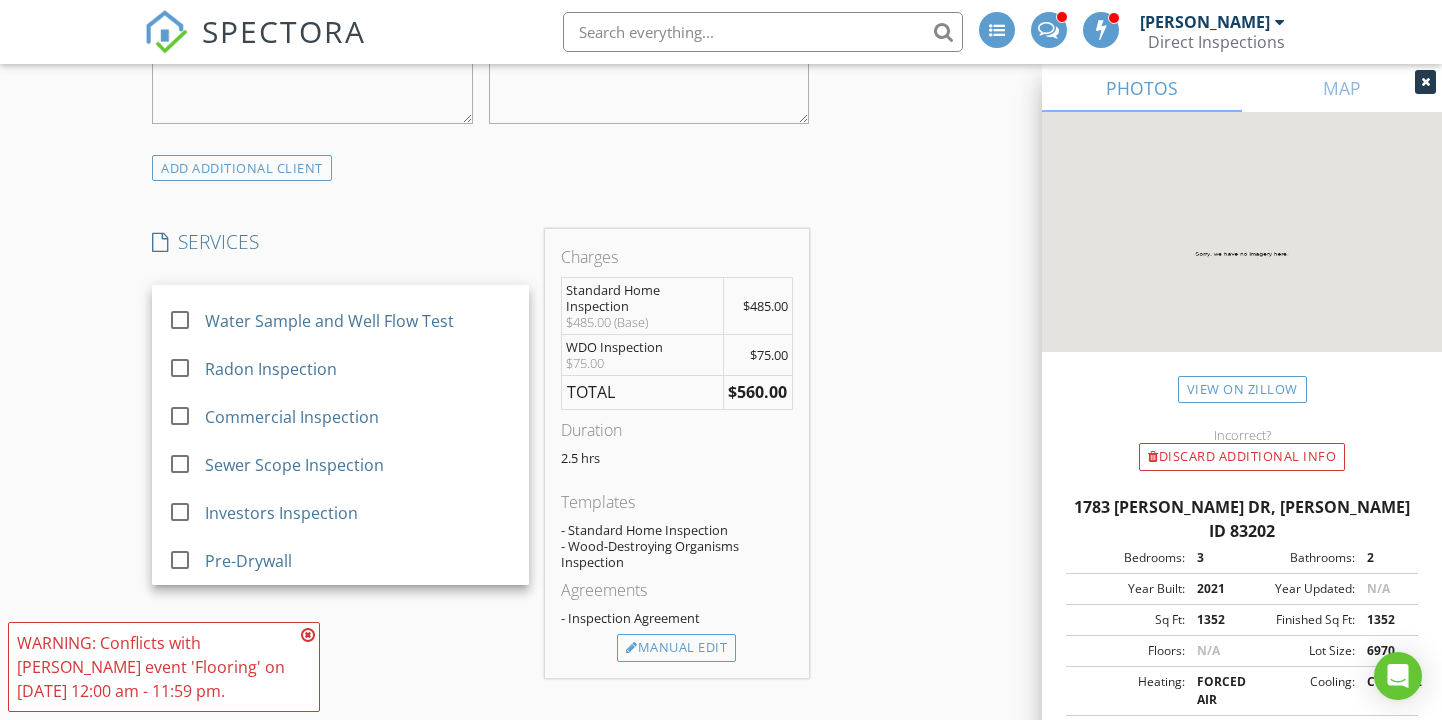 click on "New Inspection
INSPECTOR(S)
check_box   Randy Tolman   PRIMARY   Randy Tolman arrow_drop_down   check_box_outline_blank Randy Tolman specifically requested
Date/Time
07/15/2025 9:00 AM
Location
Address Search       Address 1783 Brock Dr   Unit   City Pocatello   State ID   Zip 83202   County Bannock     Square Feet 1352   Year Built 2021   Foundation arrow_drop_down     Randy Tolman     5.8 miles     (13 minutes)
client
check_box Enable Client CC email for this inspection   Client Search     check_box_outline_blank Client is a Company/Organization     First Name Alexander   Last Name Cooper   Email alcooper@newdayusa.com   CC Email   Phone 844-748-7929   Address   City   State   Zip       Notes   Private Notes
ADD ADDITIONAL client
SERVICES
check_box" at bounding box center [721, 475] 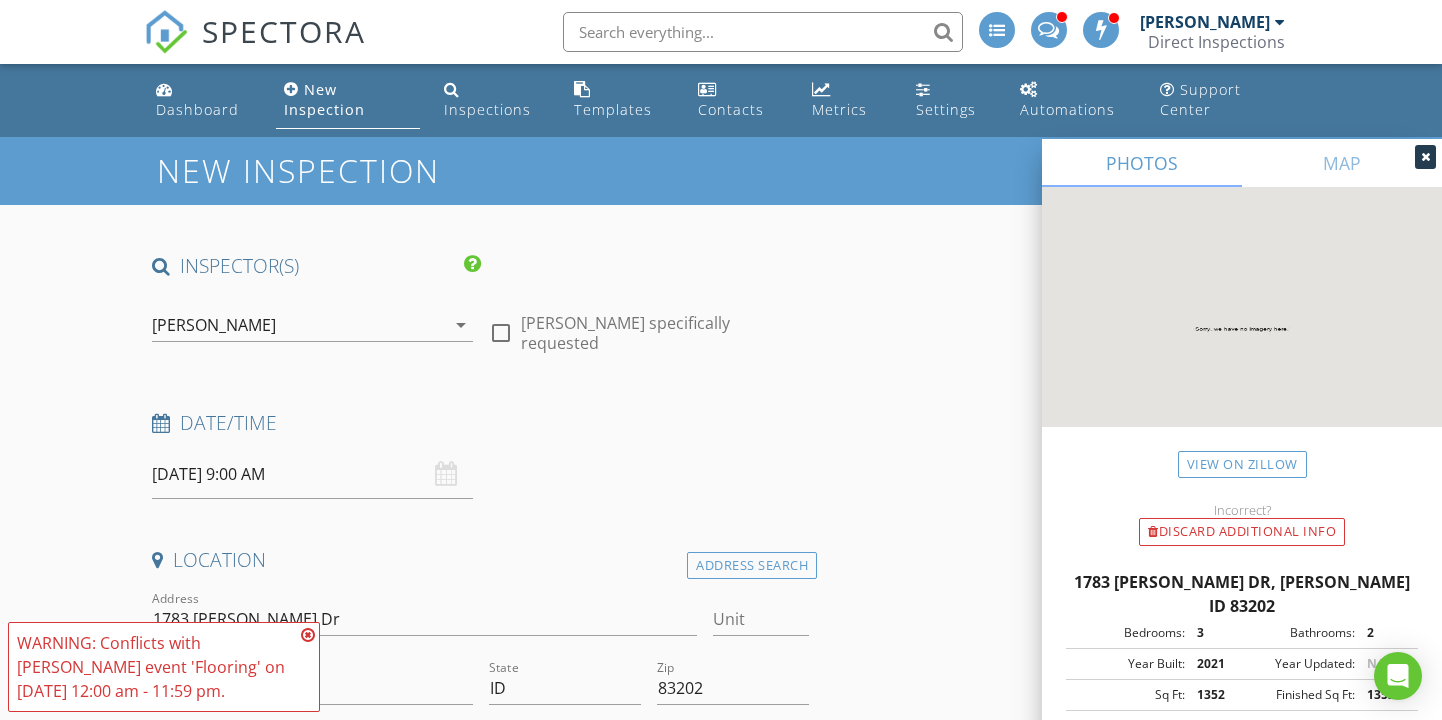scroll, scrollTop: 0, scrollLeft: 0, axis: both 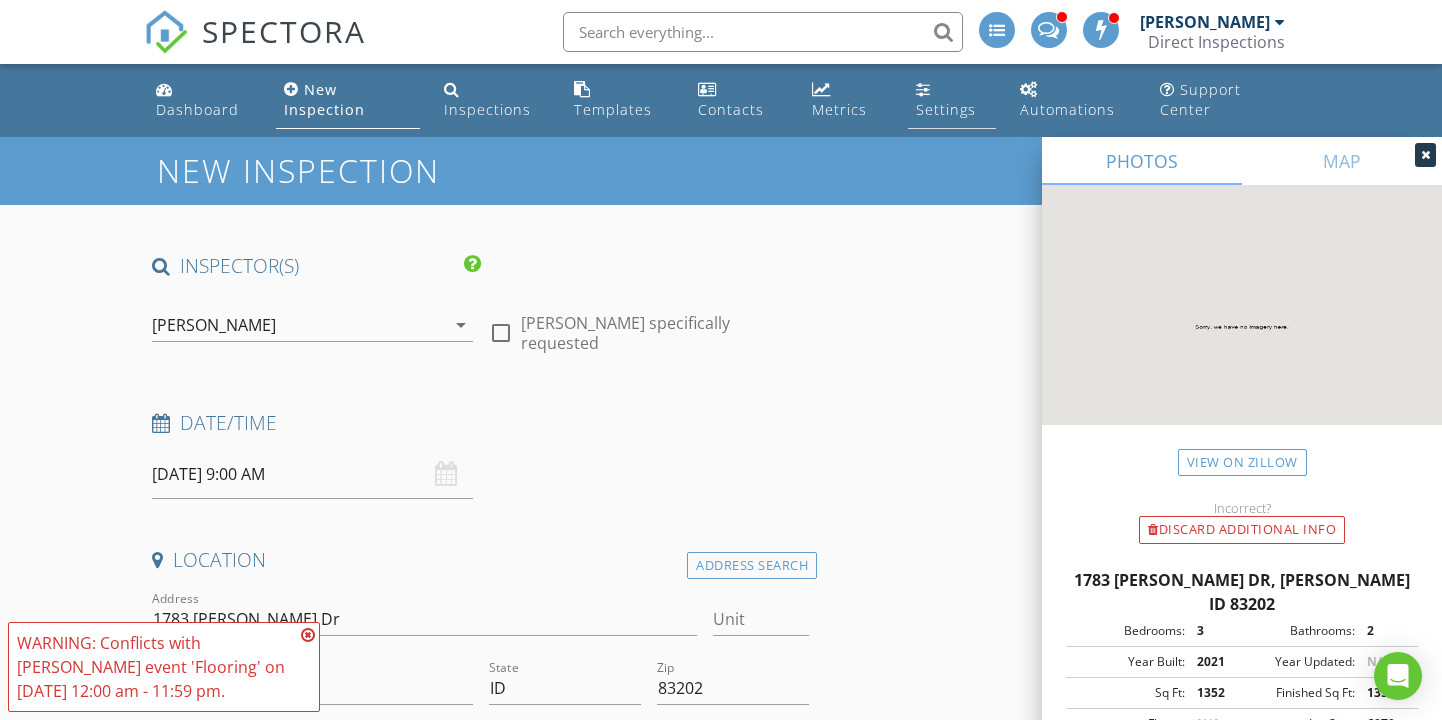 click on "Settings" at bounding box center (946, 109) 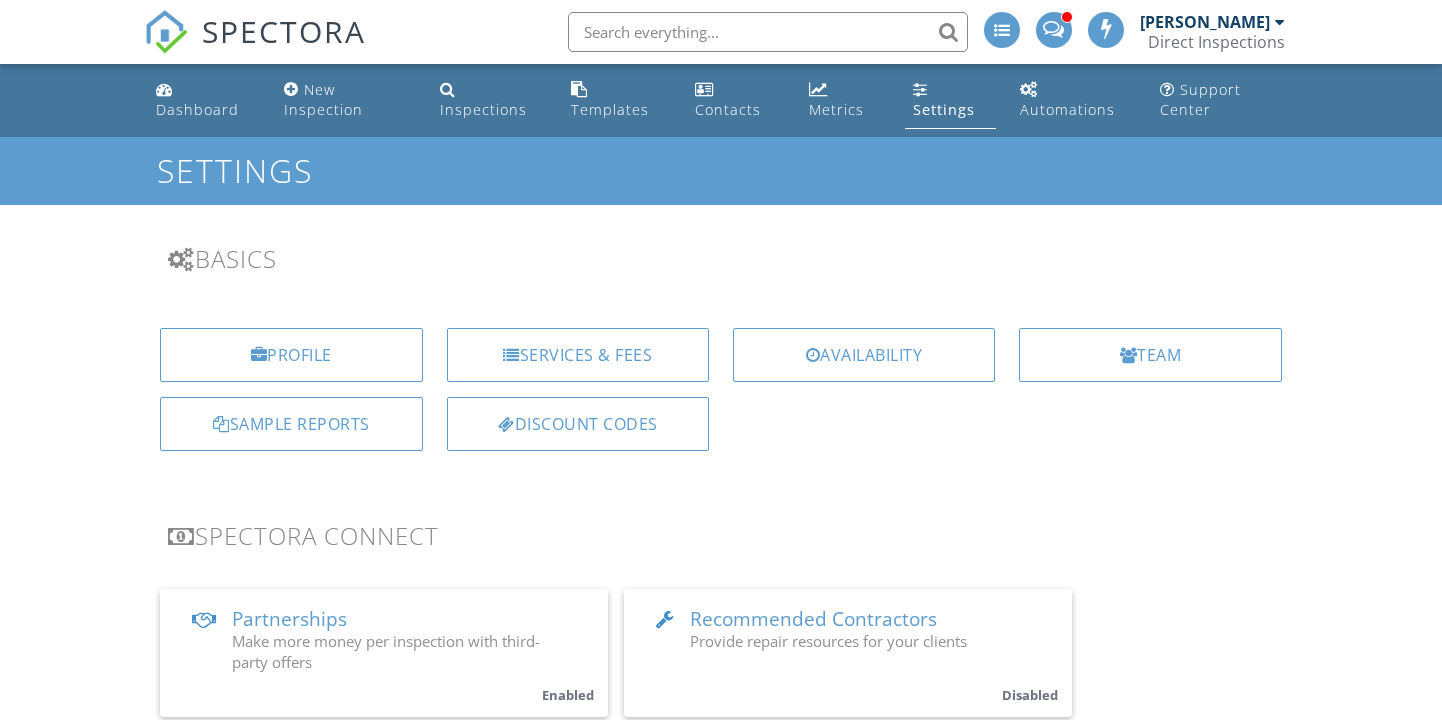 scroll, scrollTop: 0, scrollLeft: 0, axis: both 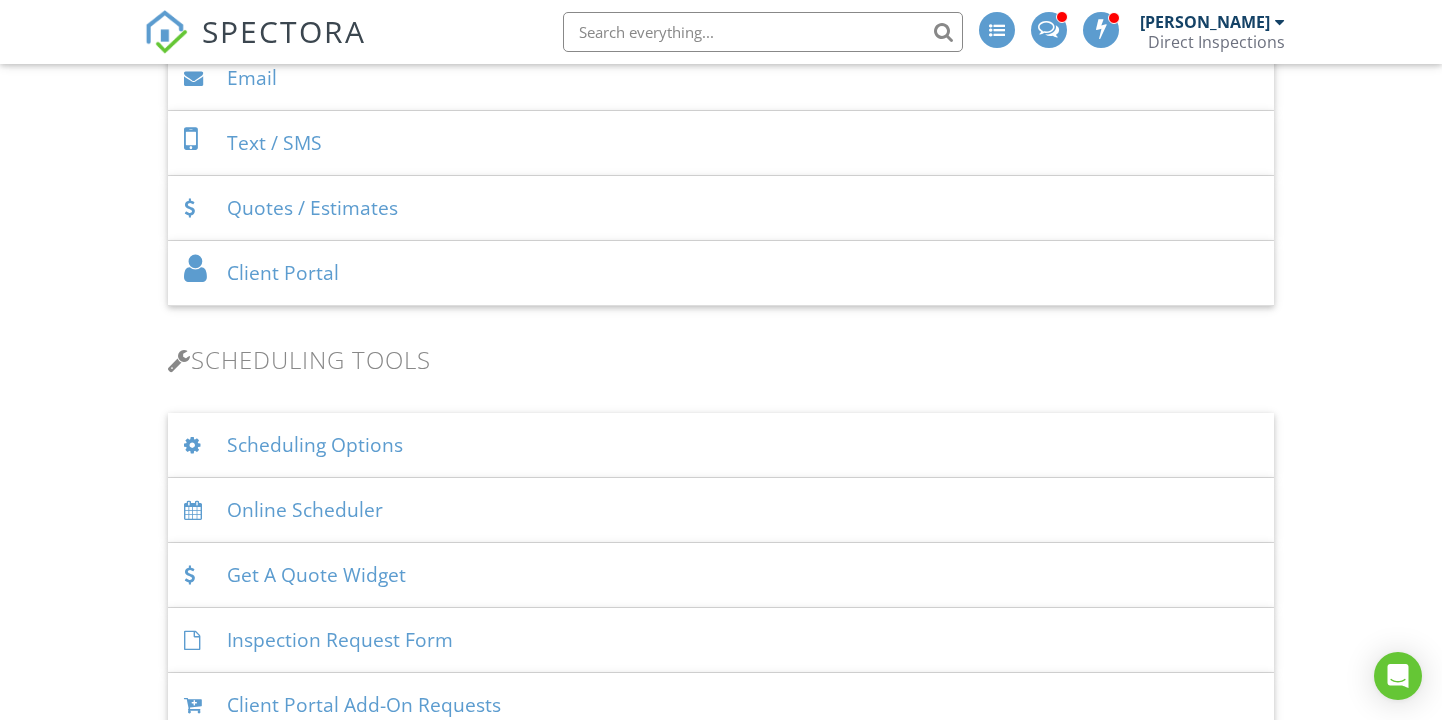click on "Scheduling Options" at bounding box center [721, 445] 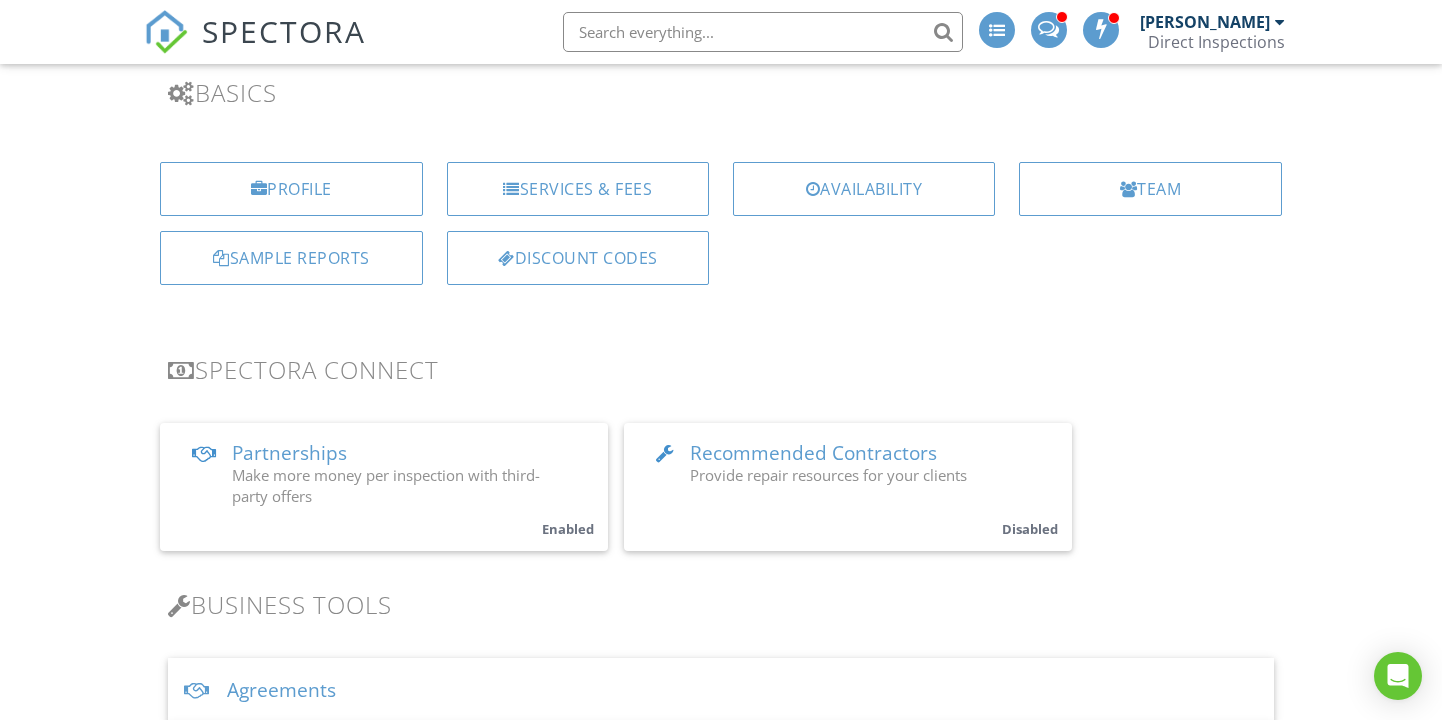 scroll, scrollTop: 164, scrollLeft: 0, axis: vertical 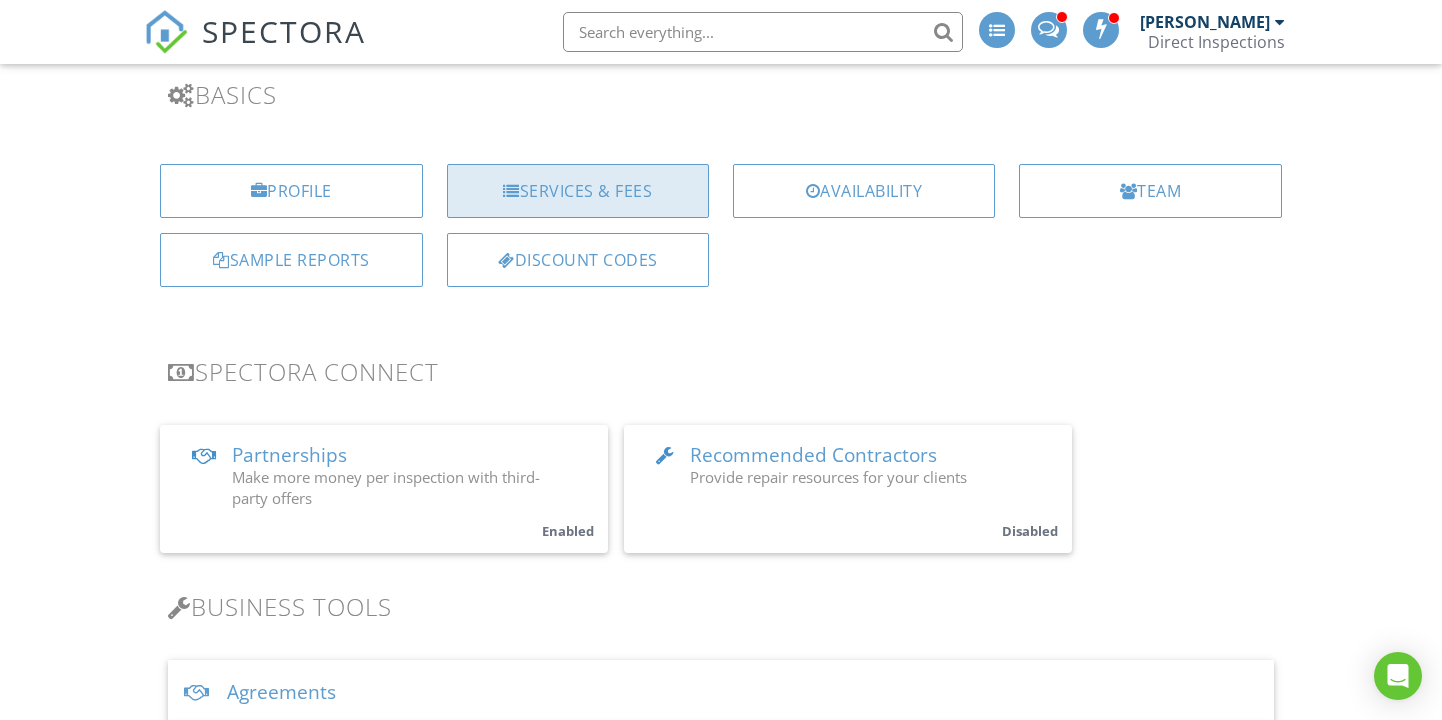 click on "Services & Fees" at bounding box center [578, 191] 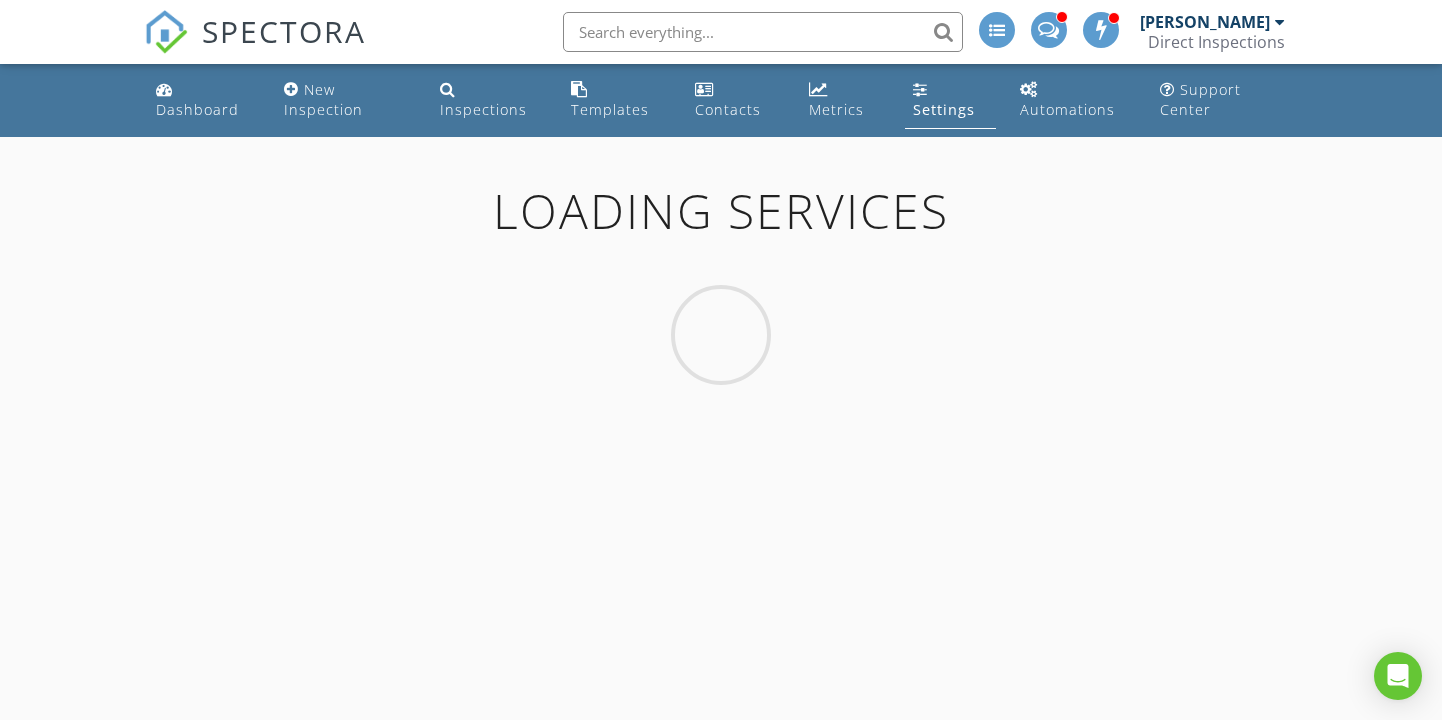 scroll, scrollTop: 0, scrollLeft: 0, axis: both 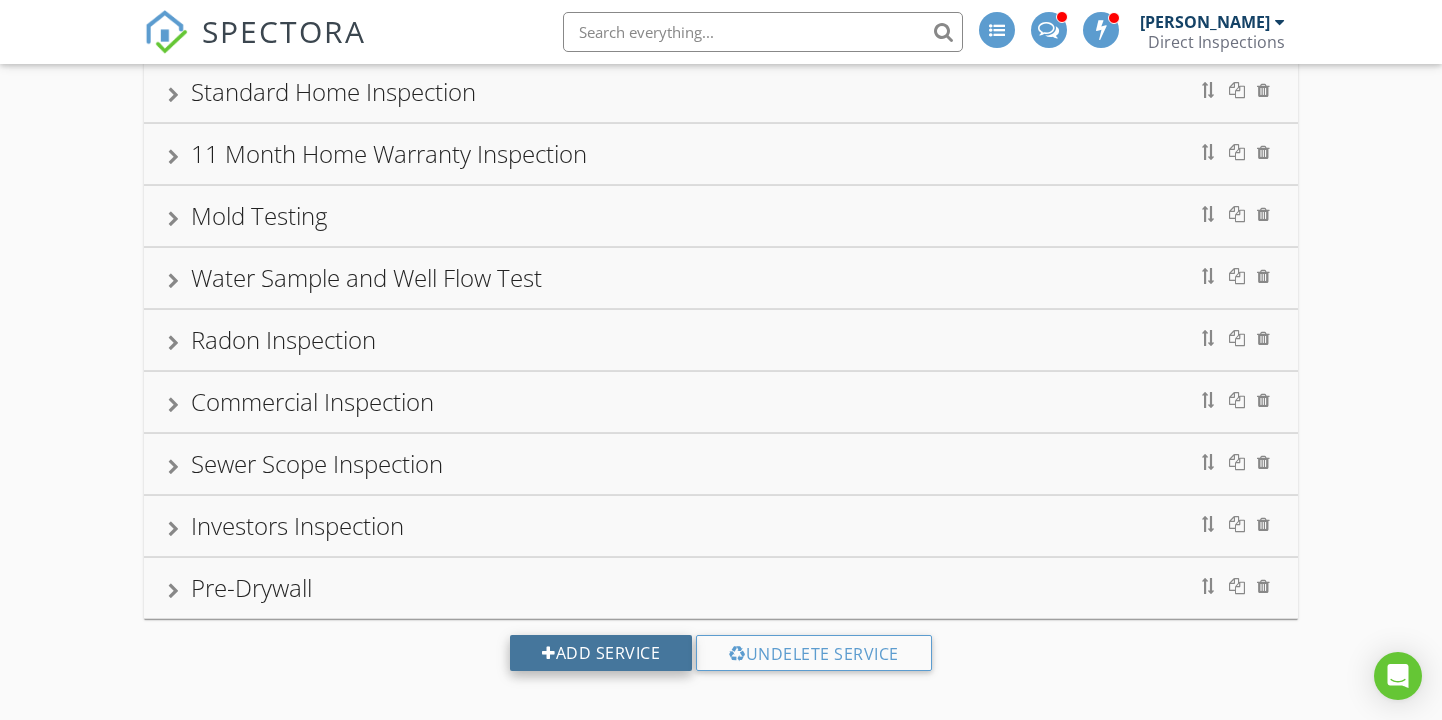 click on "Add Service" at bounding box center (601, 653) 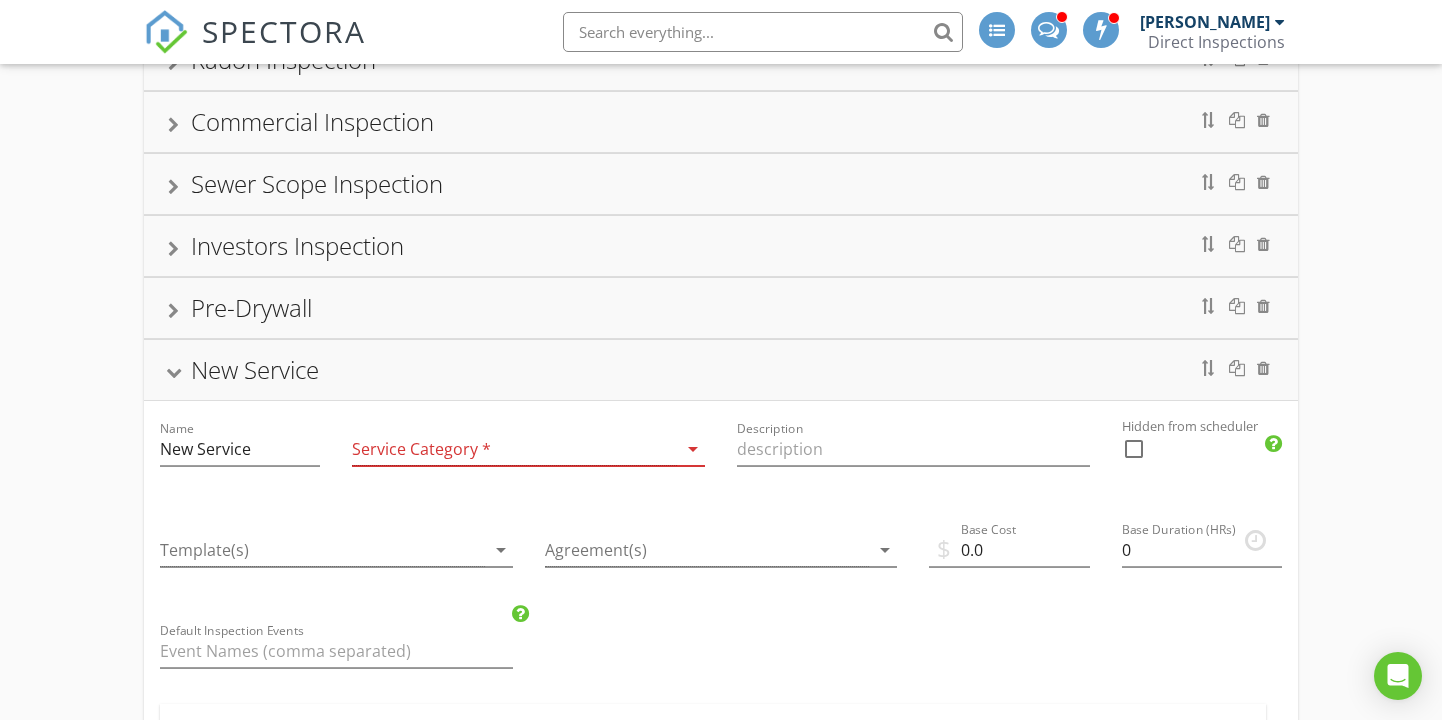 scroll, scrollTop: 468, scrollLeft: 0, axis: vertical 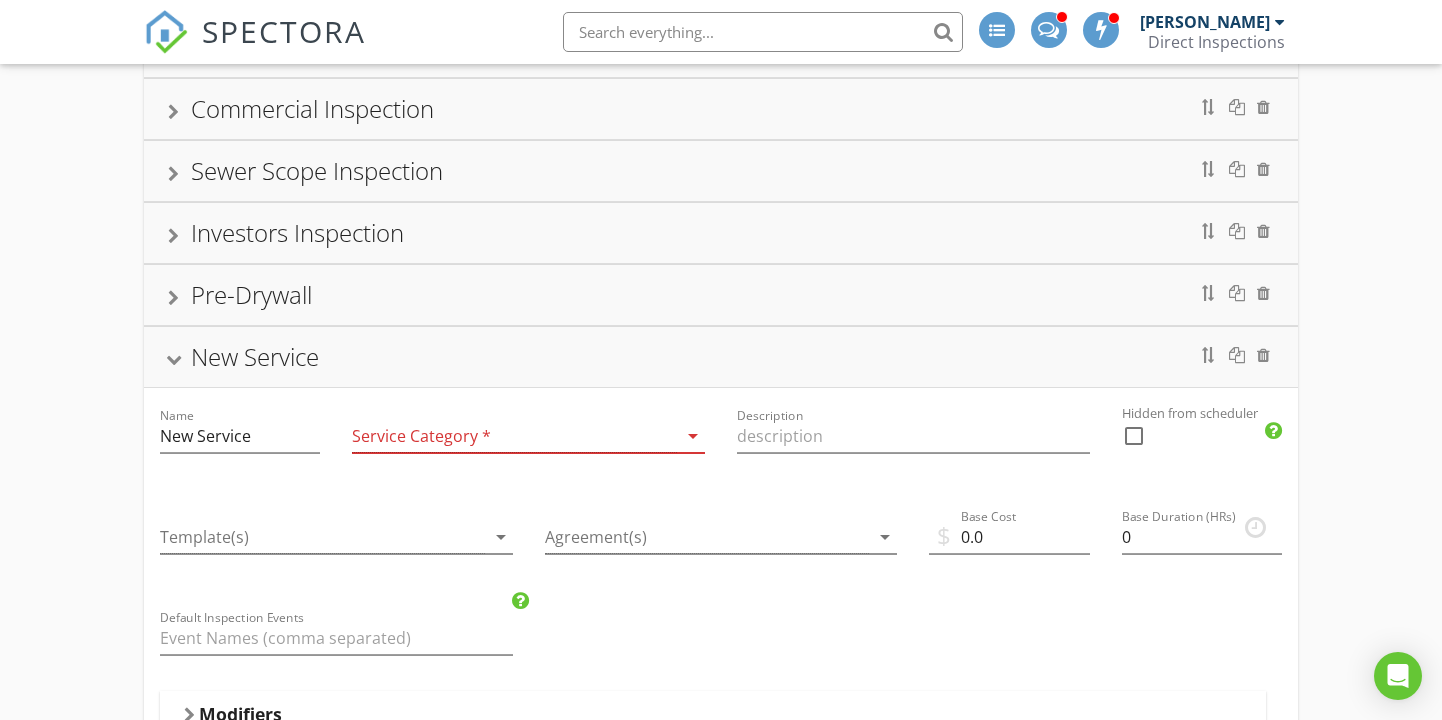 click at bounding box center (514, 436) 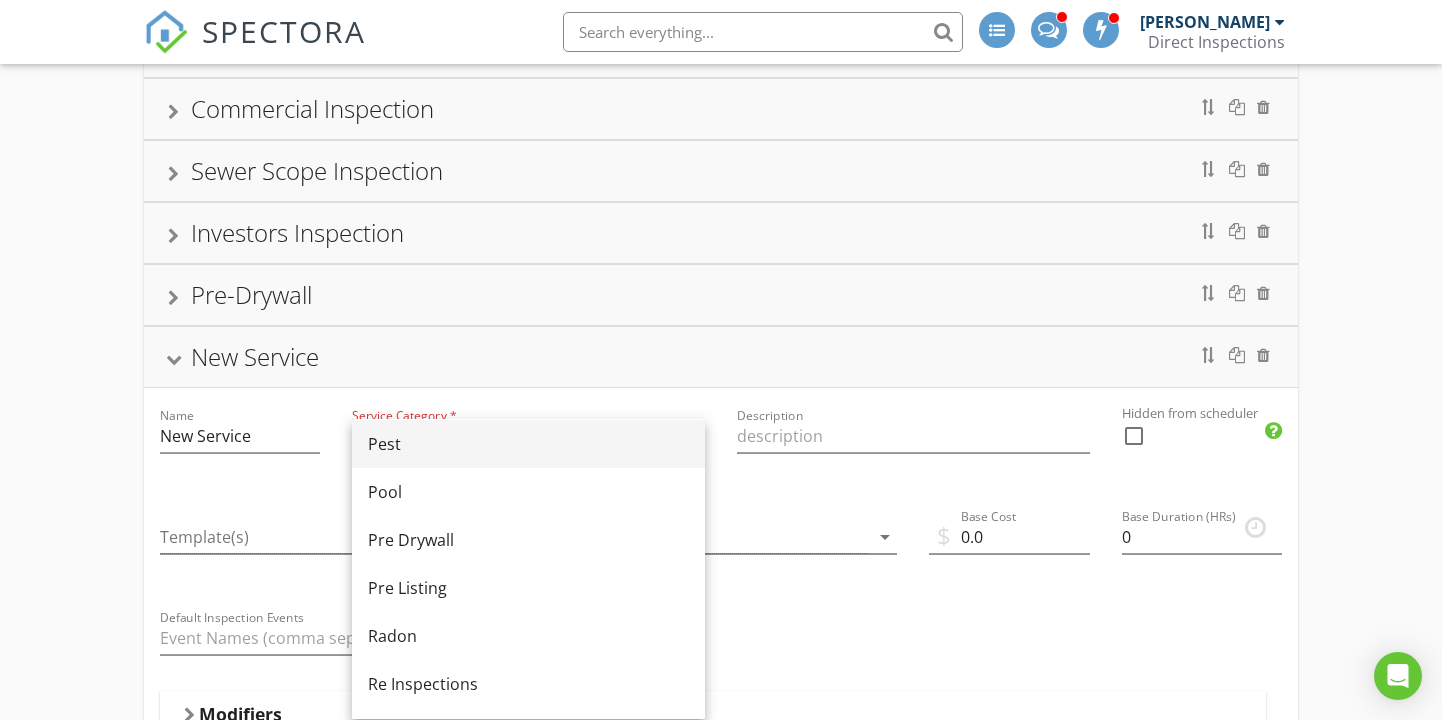 scroll, scrollTop: 689, scrollLeft: 0, axis: vertical 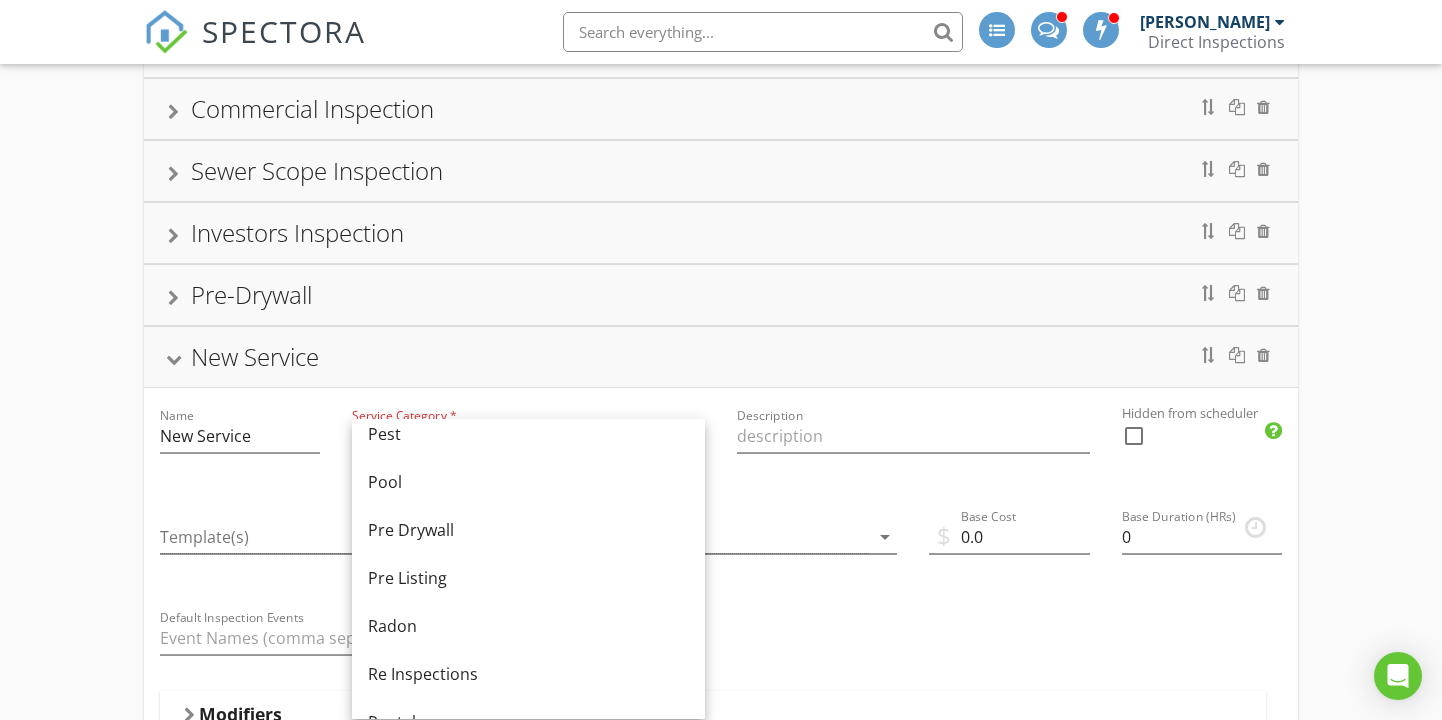 click on "Standard Home Inspection         11 Month Home Warranty Inspection         Mold Testing         Water Sample and Well Flow Test         Radon Inspection         Commercial Inspection          Sewer Scope Inspection         Investors Inspection         Pre-Drywall         New Service   Name New Service   Service Category * arrow_drop_down   Description   Hidden from scheduler   check_box_outline_blank     Template(s) arrow_drop_down   Agreement(s) arrow_drop_down   $   Base Cost 0.0   Base Duration (HRs) 0   Default Inspection Events               Modifiers
Add additional fees & hours to your service when the
property matches certain criteria like square footage or age.
Modifiers
Add-Ons
Give your client options to add additional services and upsells.
Add-On
Taxes
Tax
Partnership Offers
Select which company  enabled" at bounding box center [721, 586] 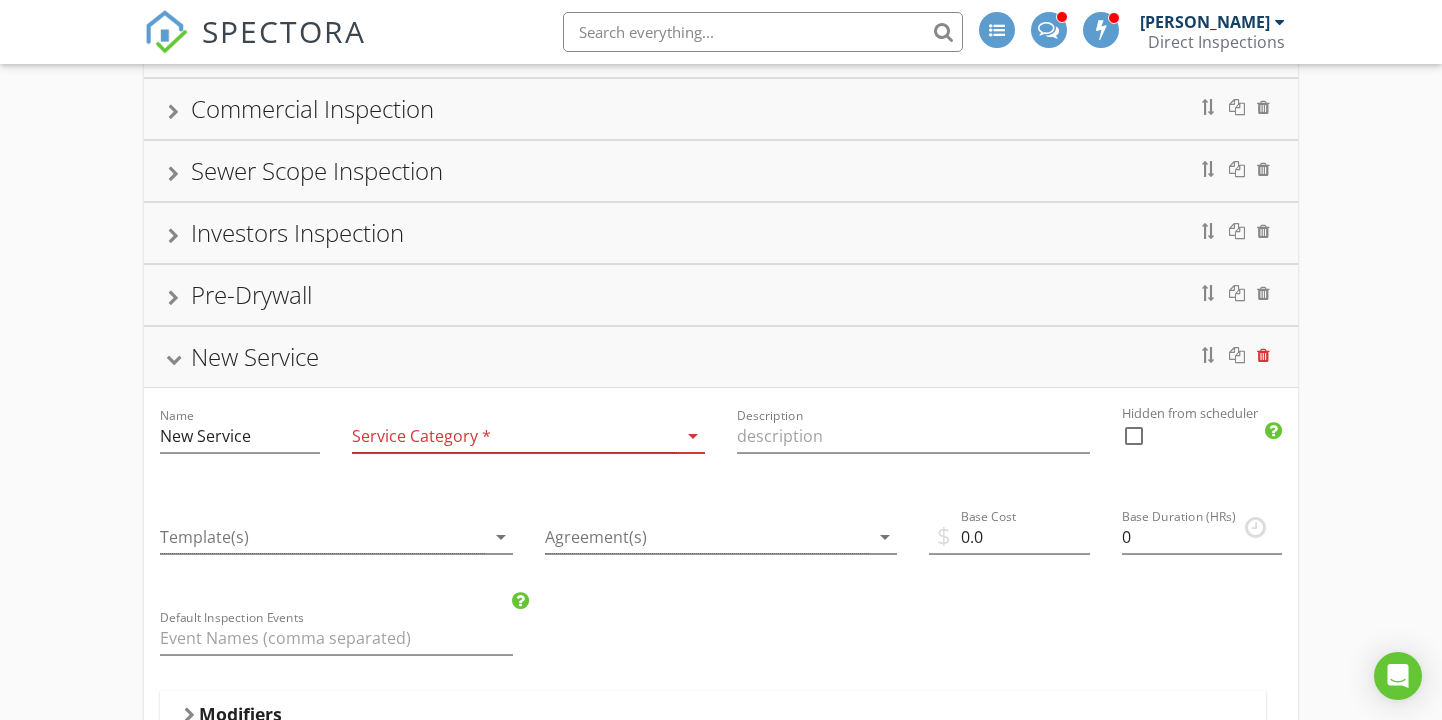 click at bounding box center [1263, 355] 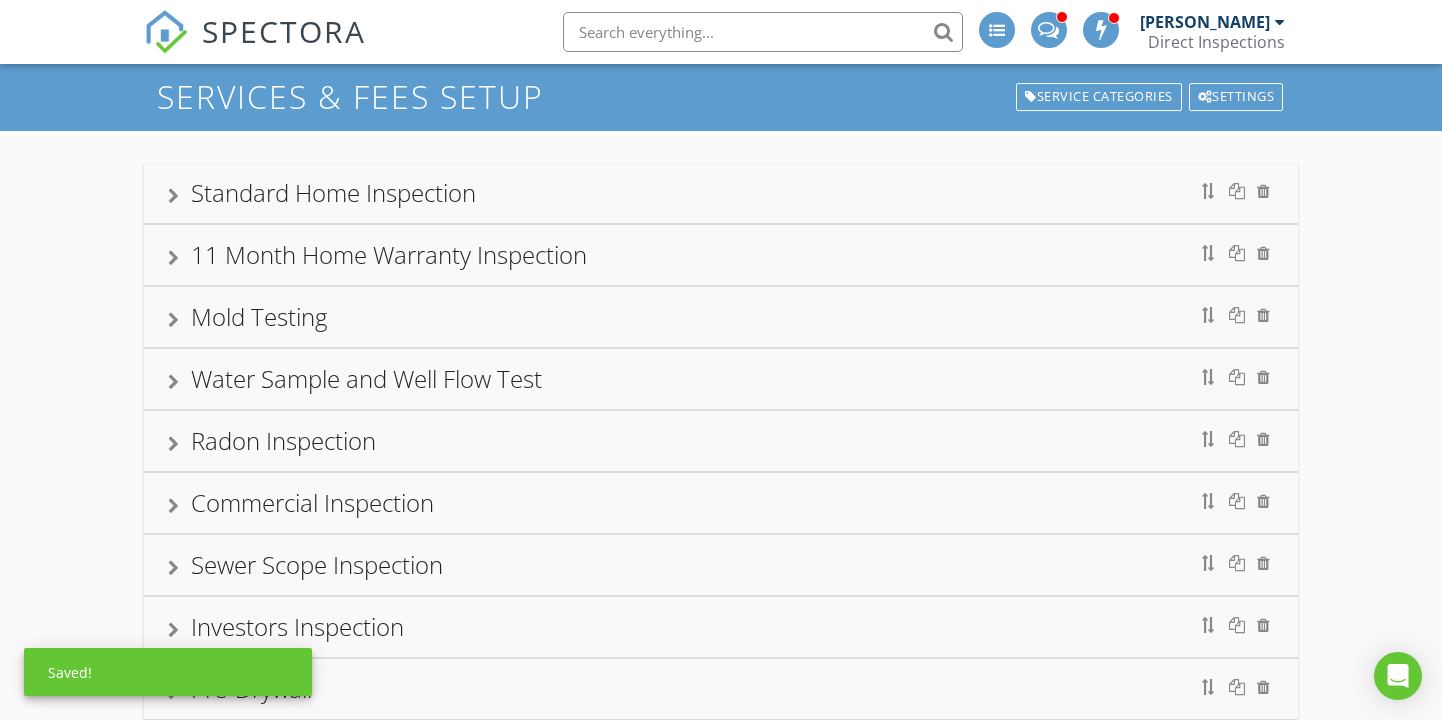 scroll, scrollTop: 61, scrollLeft: 0, axis: vertical 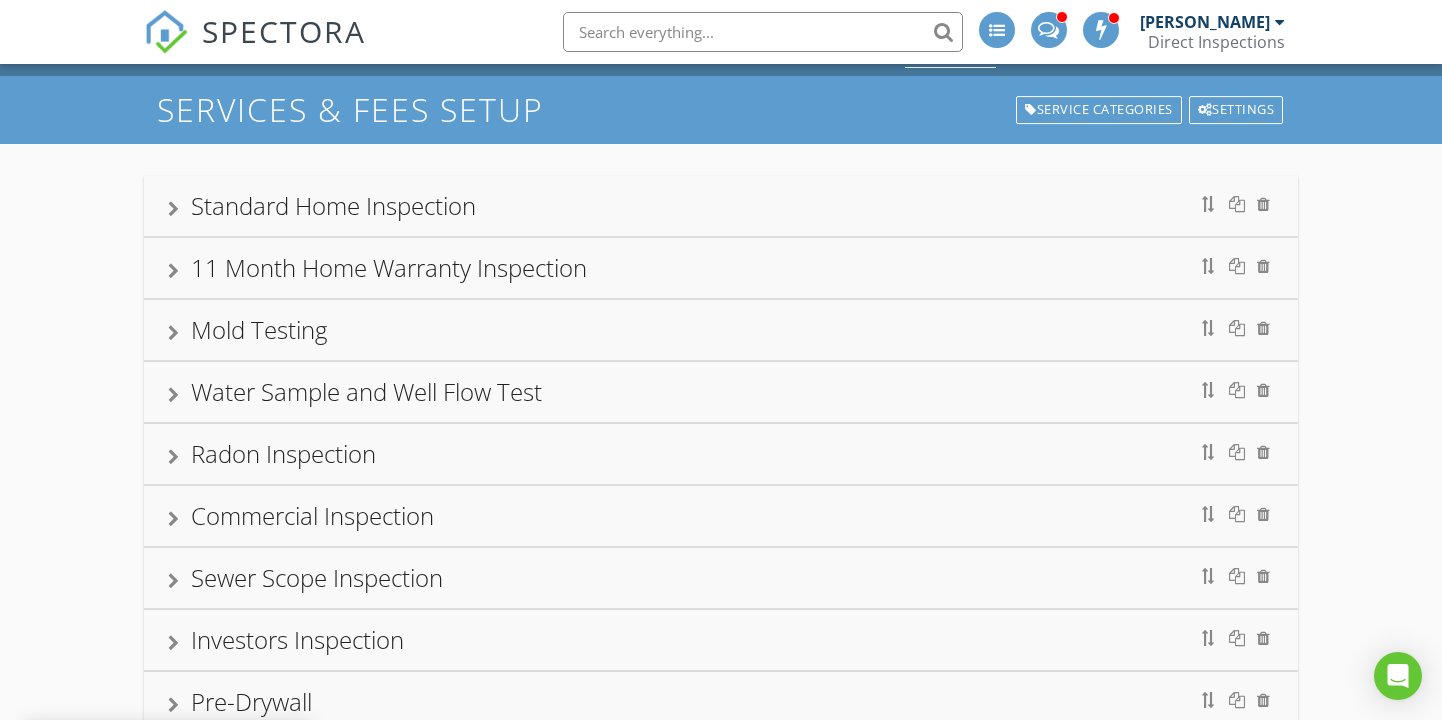 click at bounding box center [173, 209] 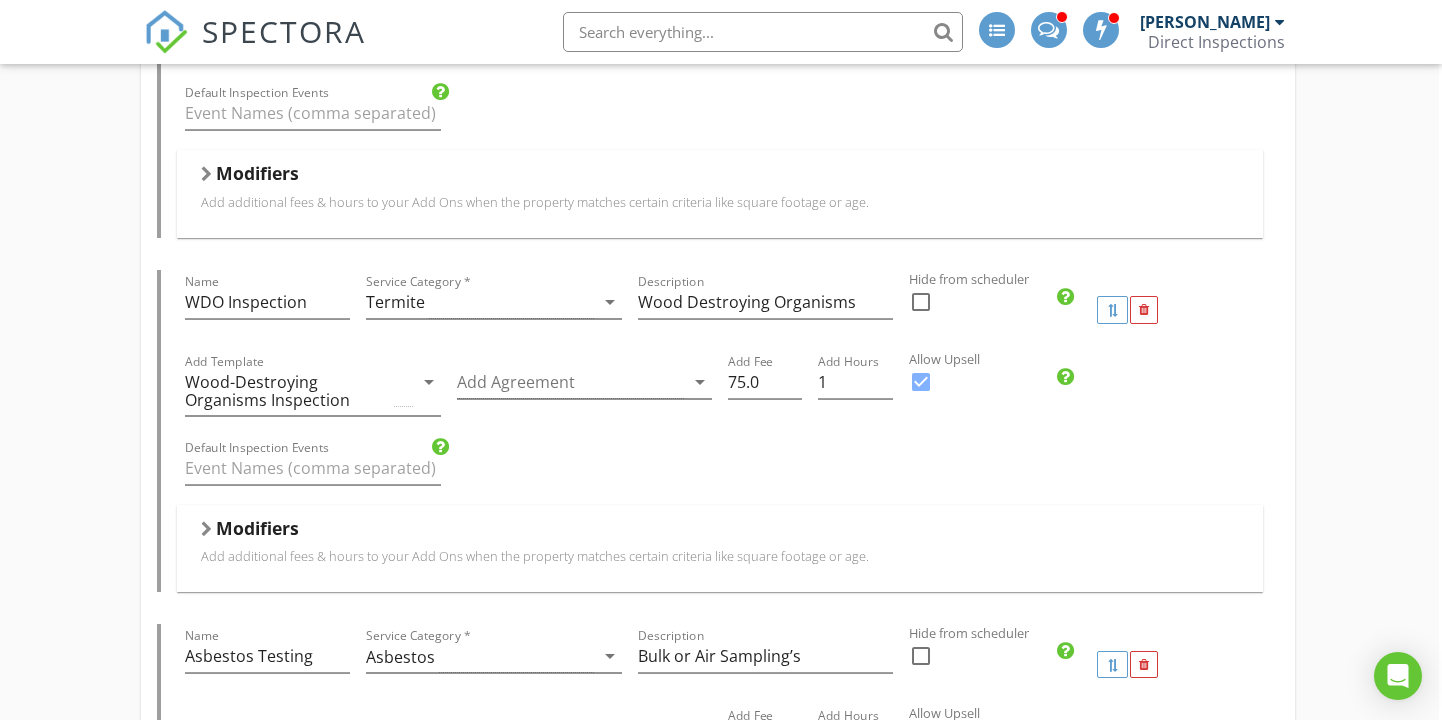 scroll, scrollTop: 1544, scrollLeft: 3, axis: both 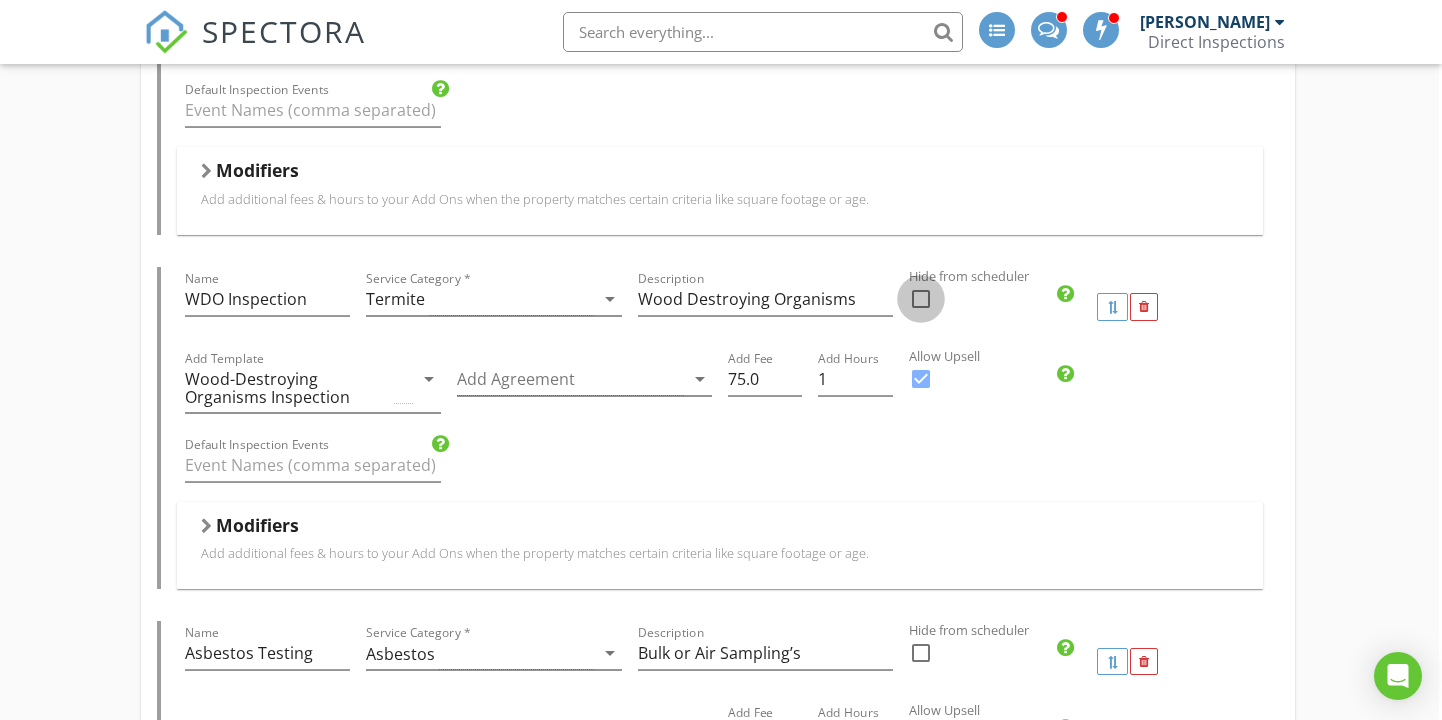click at bounding box center (921, 299) 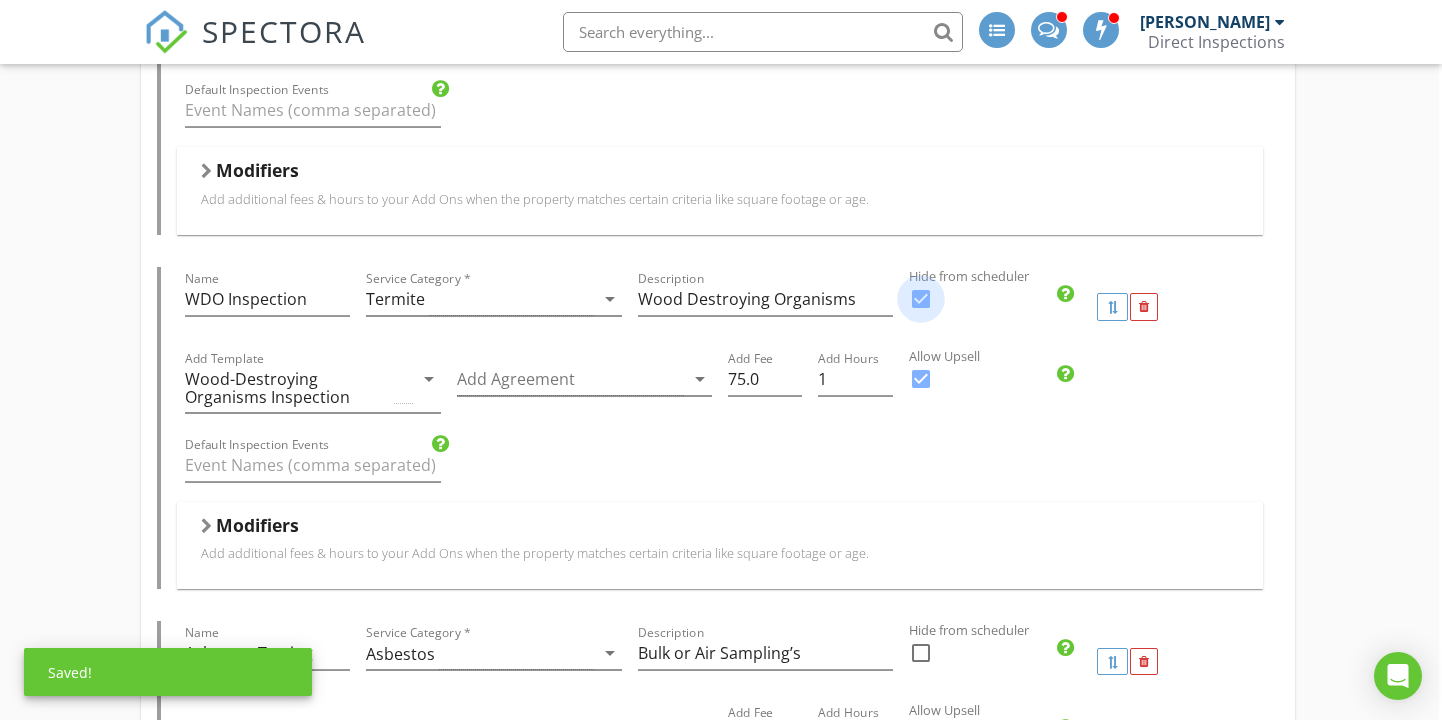 click at bounding box center (921, 299) 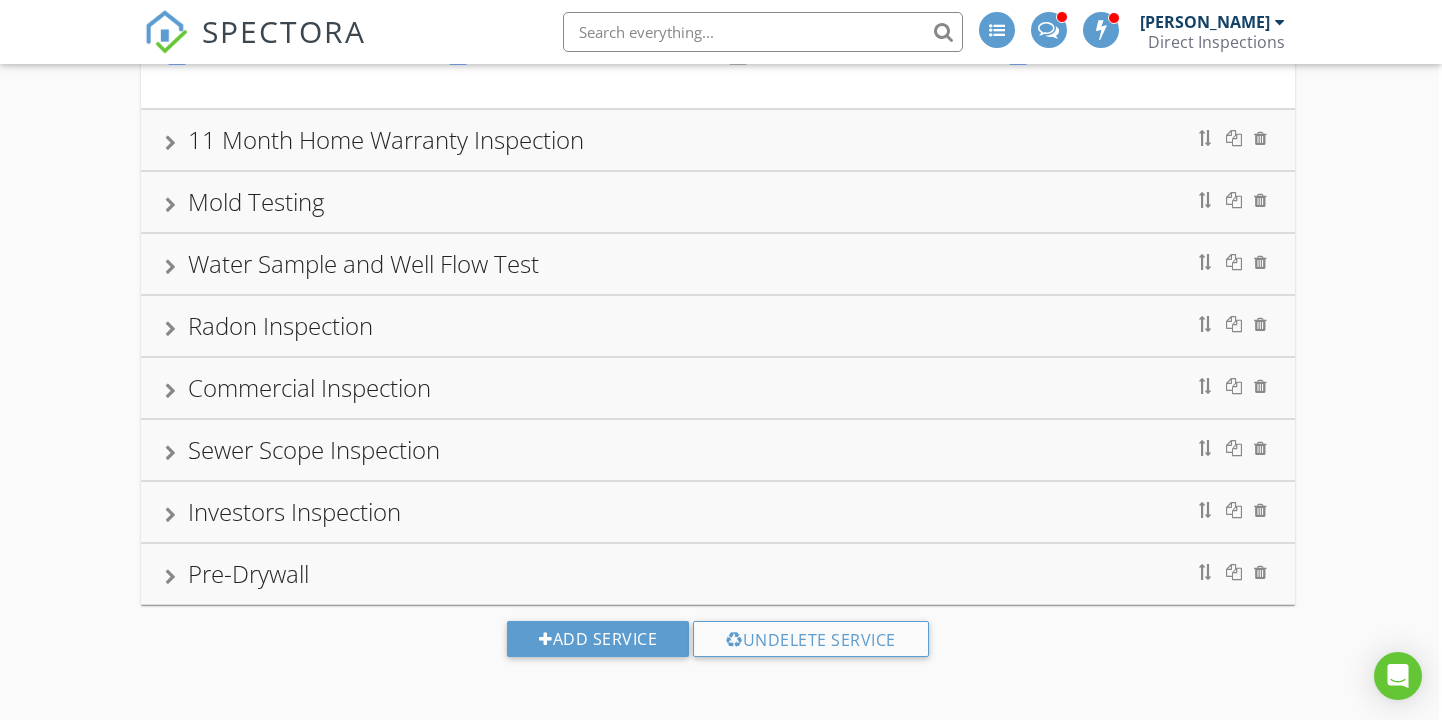 scroll, scrollTop: 3179, scrollLeft: 3, axis: both 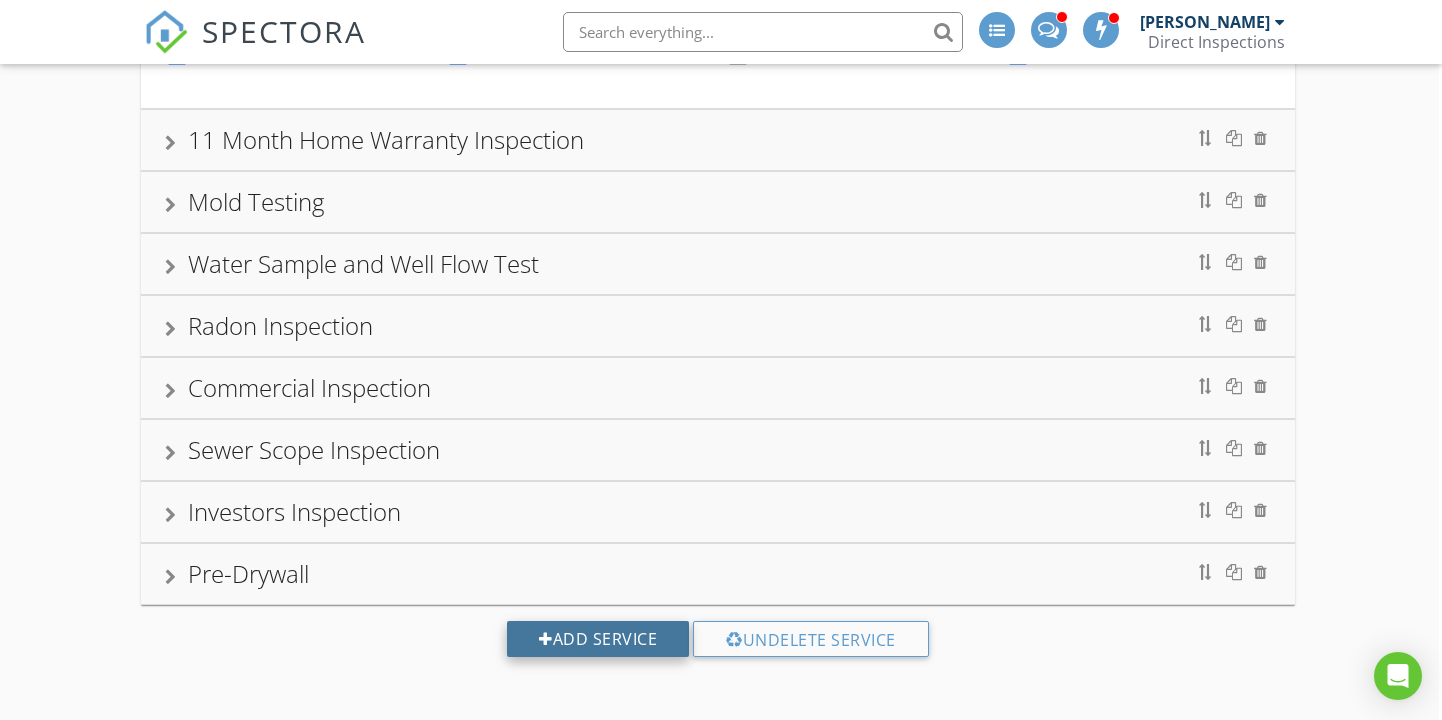 click on "Add Service" at bounding box center [598, 639] 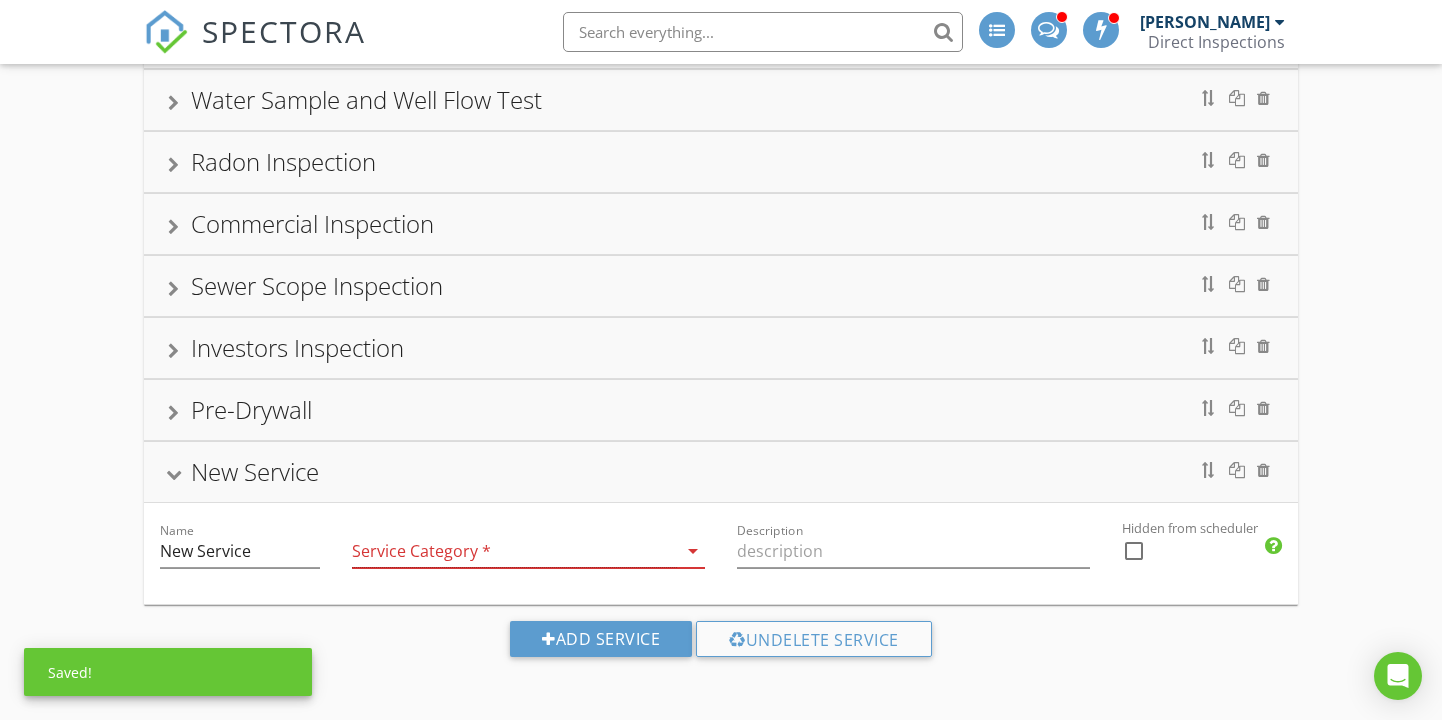 scroll, scrollTop: 352, scrollLeft: 0, axis: vertical 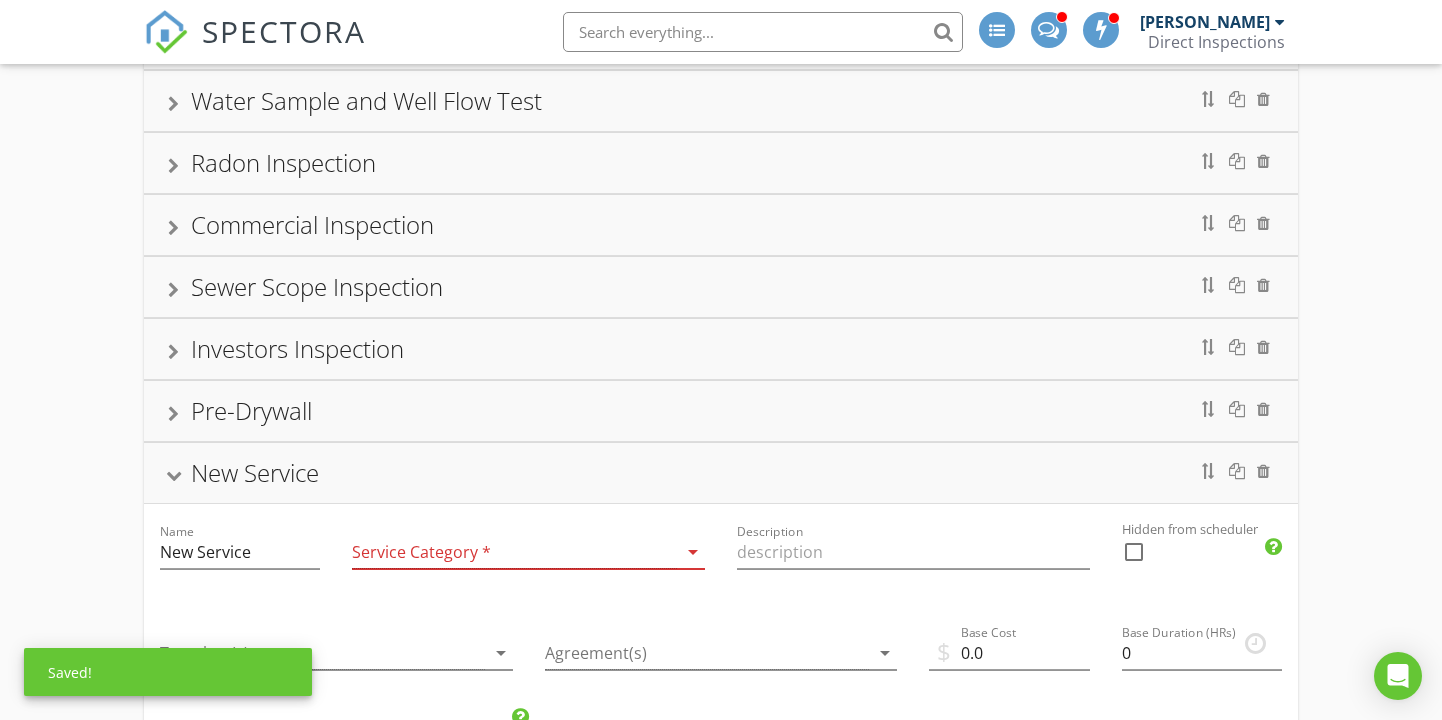 click at bounding box center (514, 552) 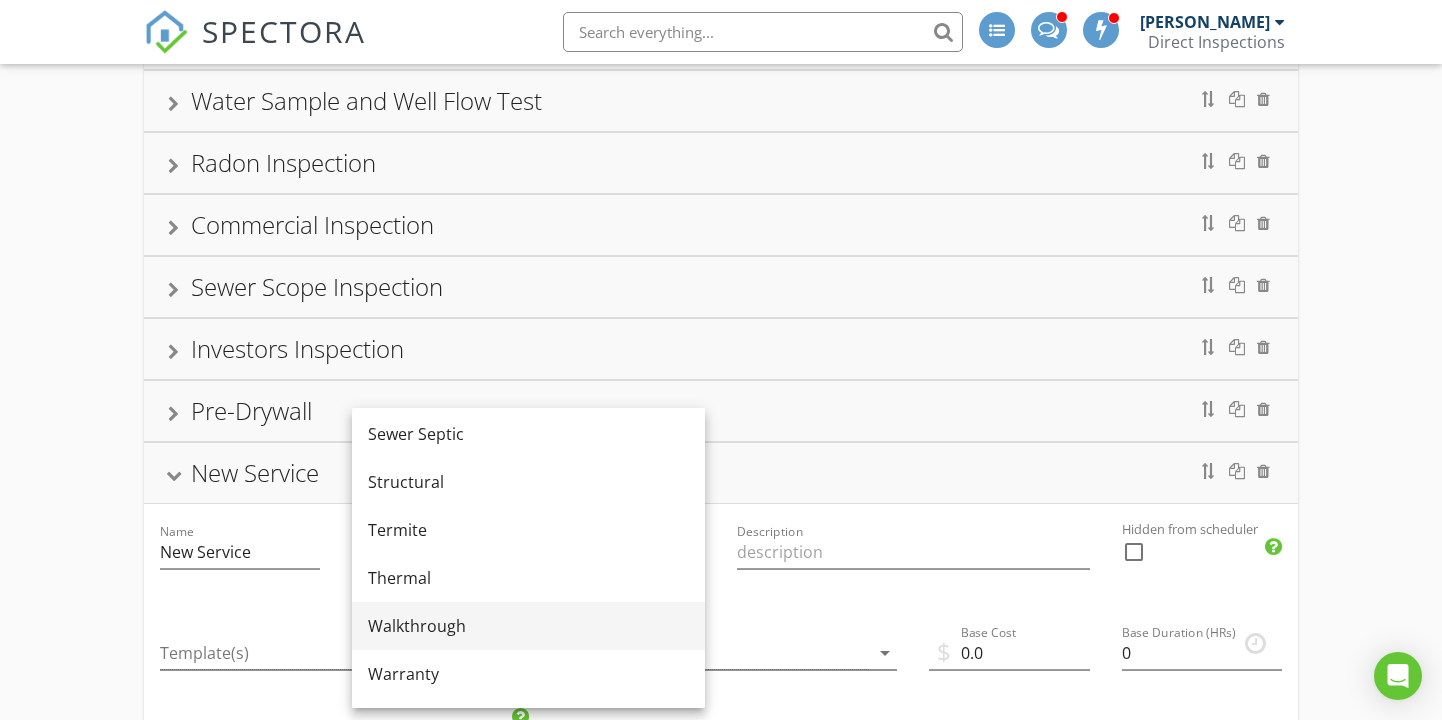 scroll, scrollTop: 1106, scrollLeft: 0, axis: vertical 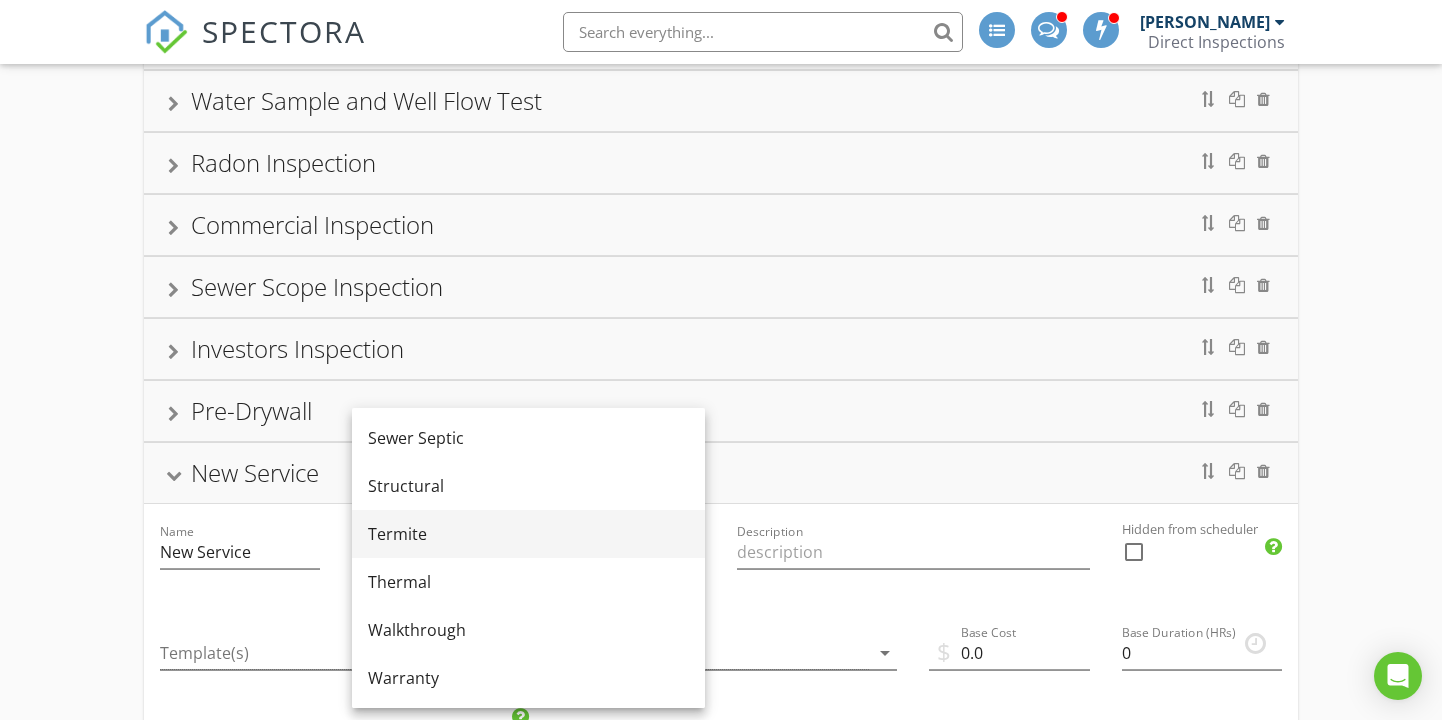 click on "Termite" at bounding box center (528, 534) 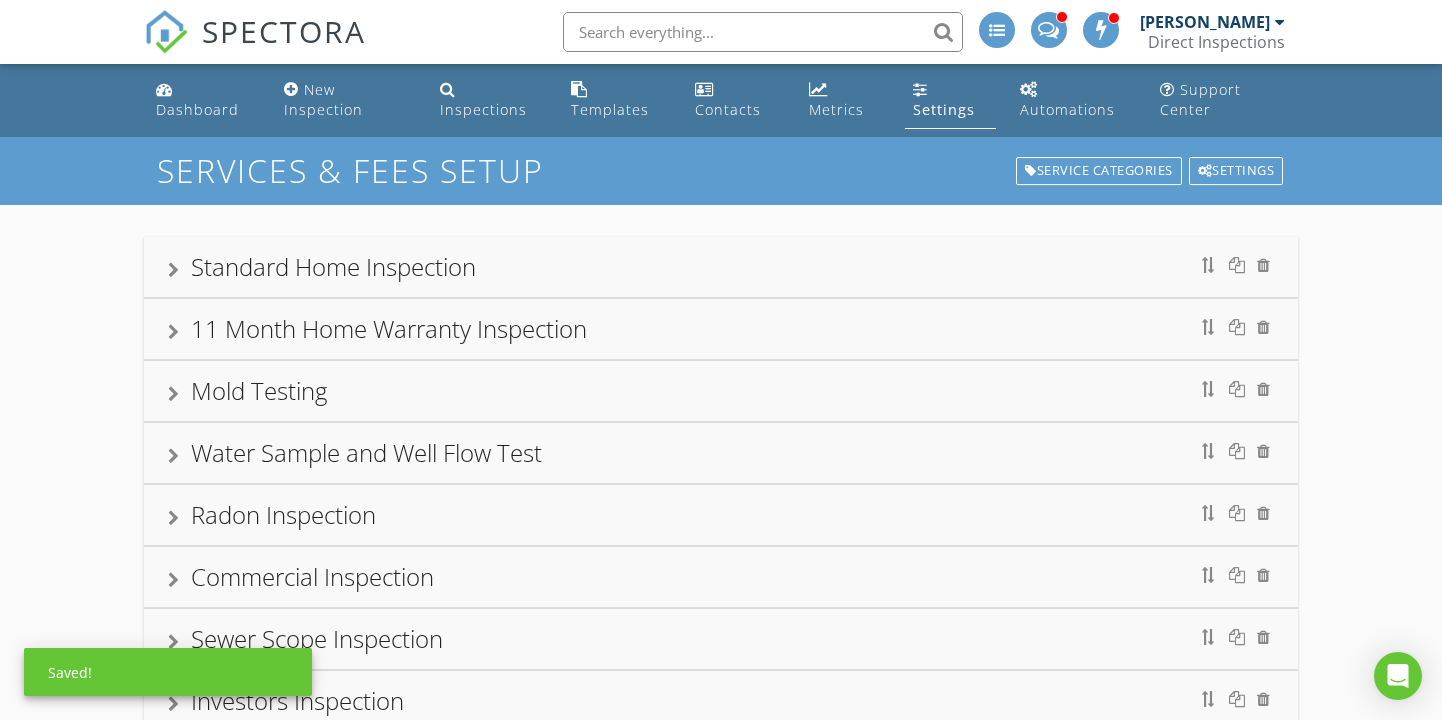 scroll, scrollTop: 0, scrollLeft: 0, axis: both 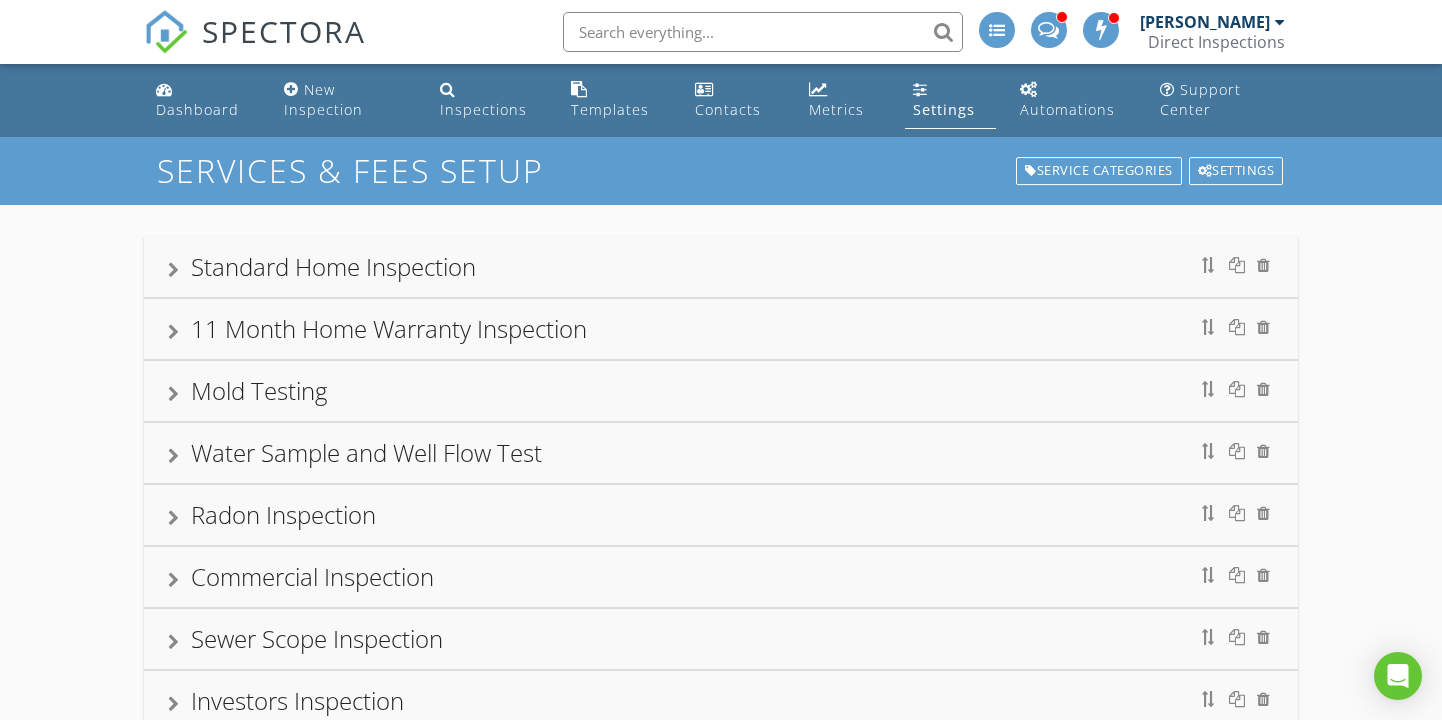 click at bounding box center [173, 270] 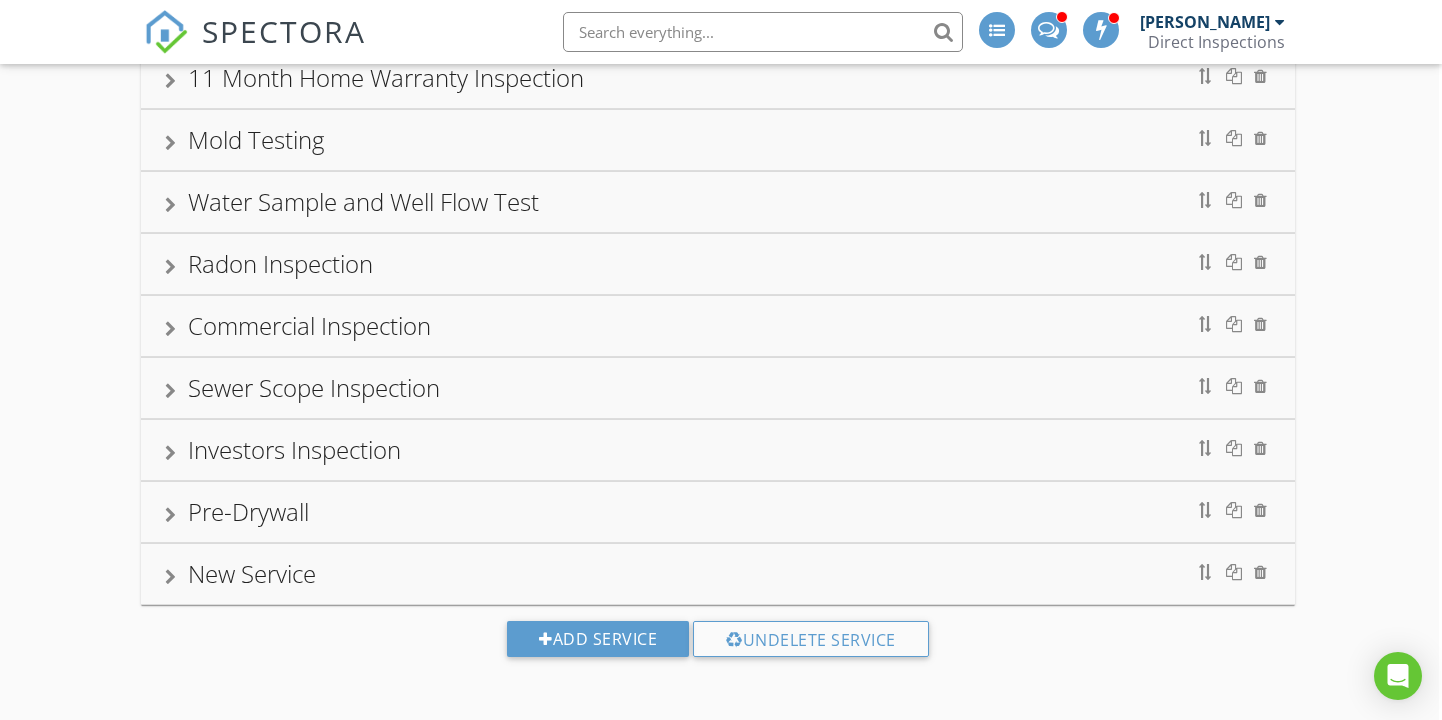 scroll, scrollTop: 3241, scrollLeft: 3, axis: both 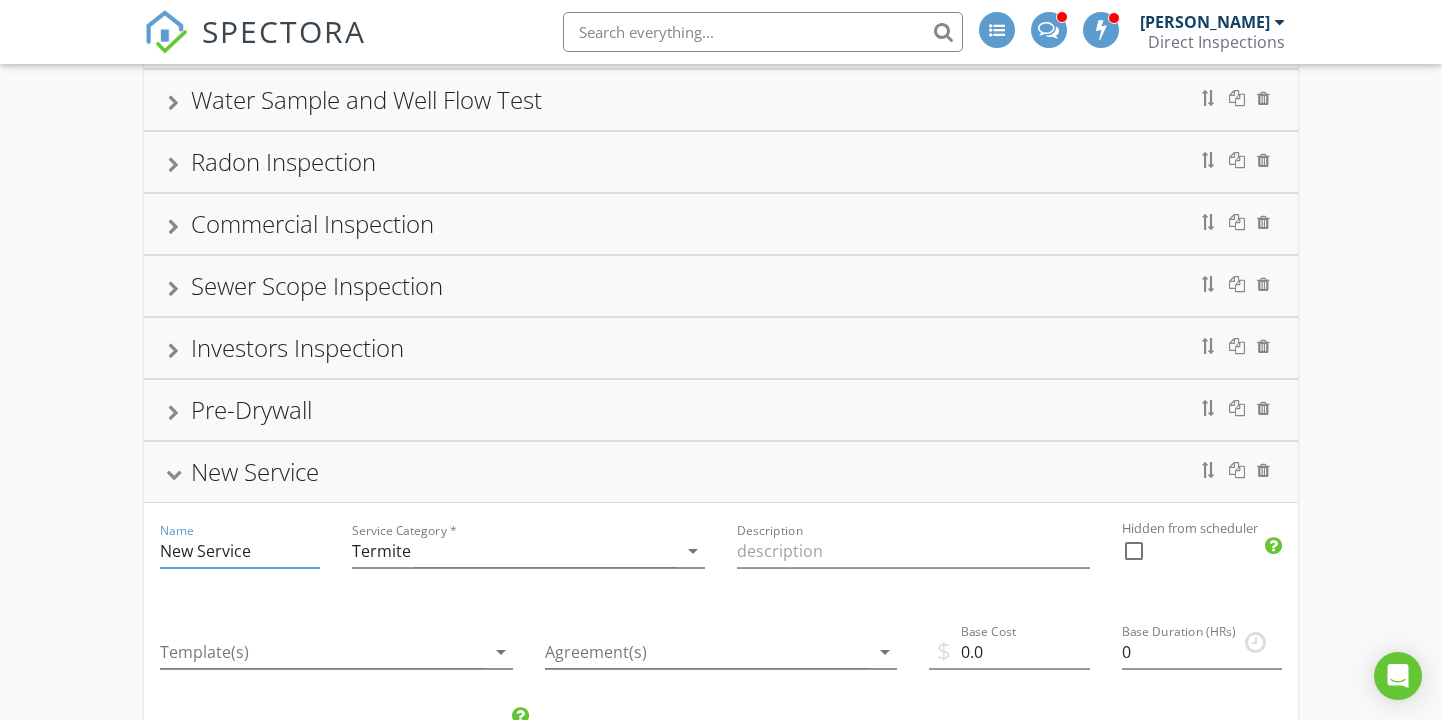 click on "New Service" at bounding box center [240, 551] 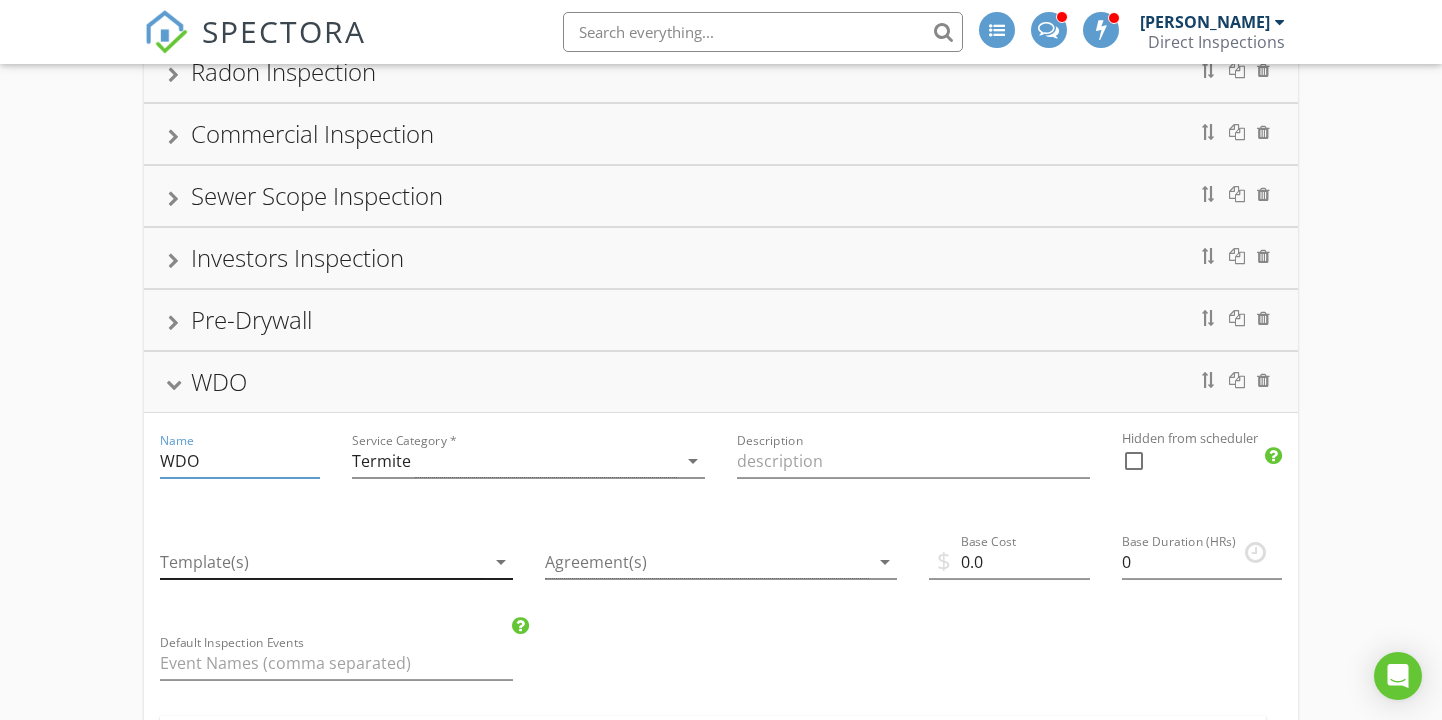 scroll, scrollTop: 445, scrollLeft: 0, axis: vertical 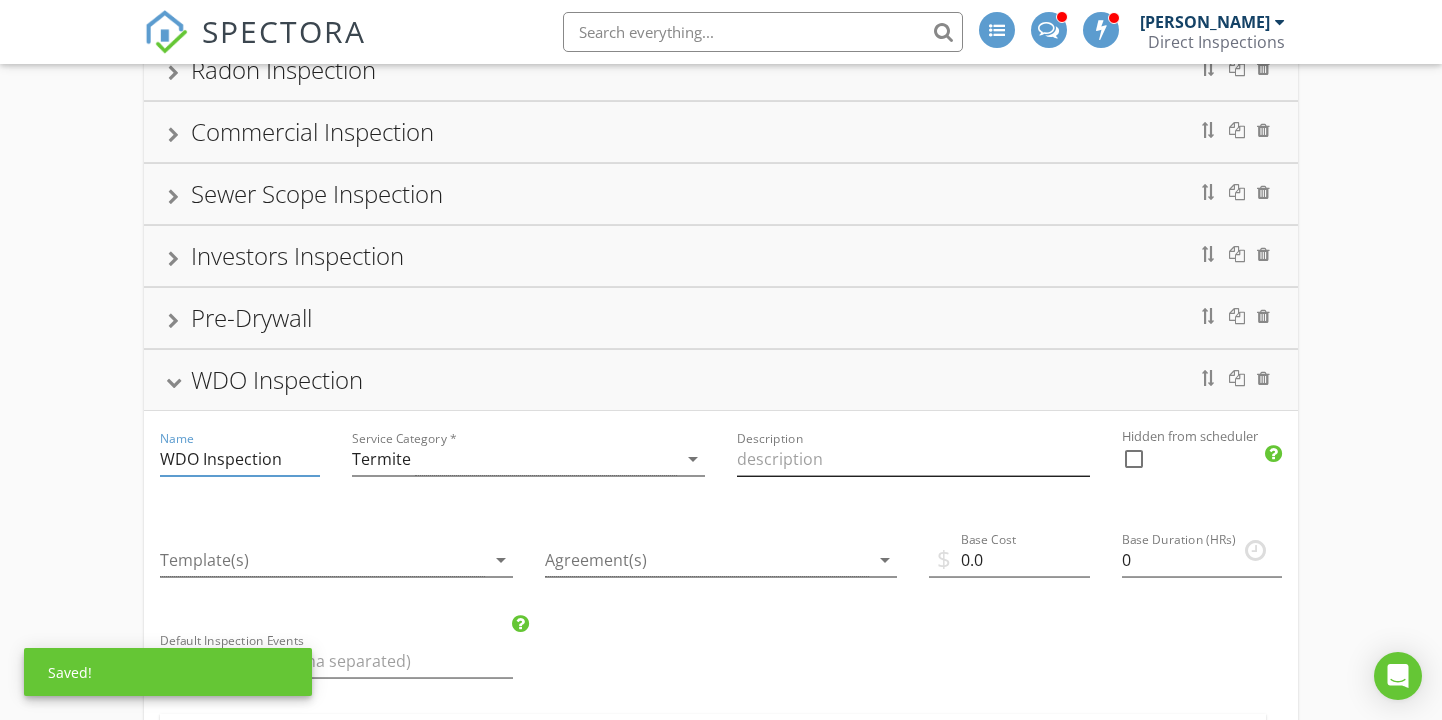 type on "WDO Inspection" 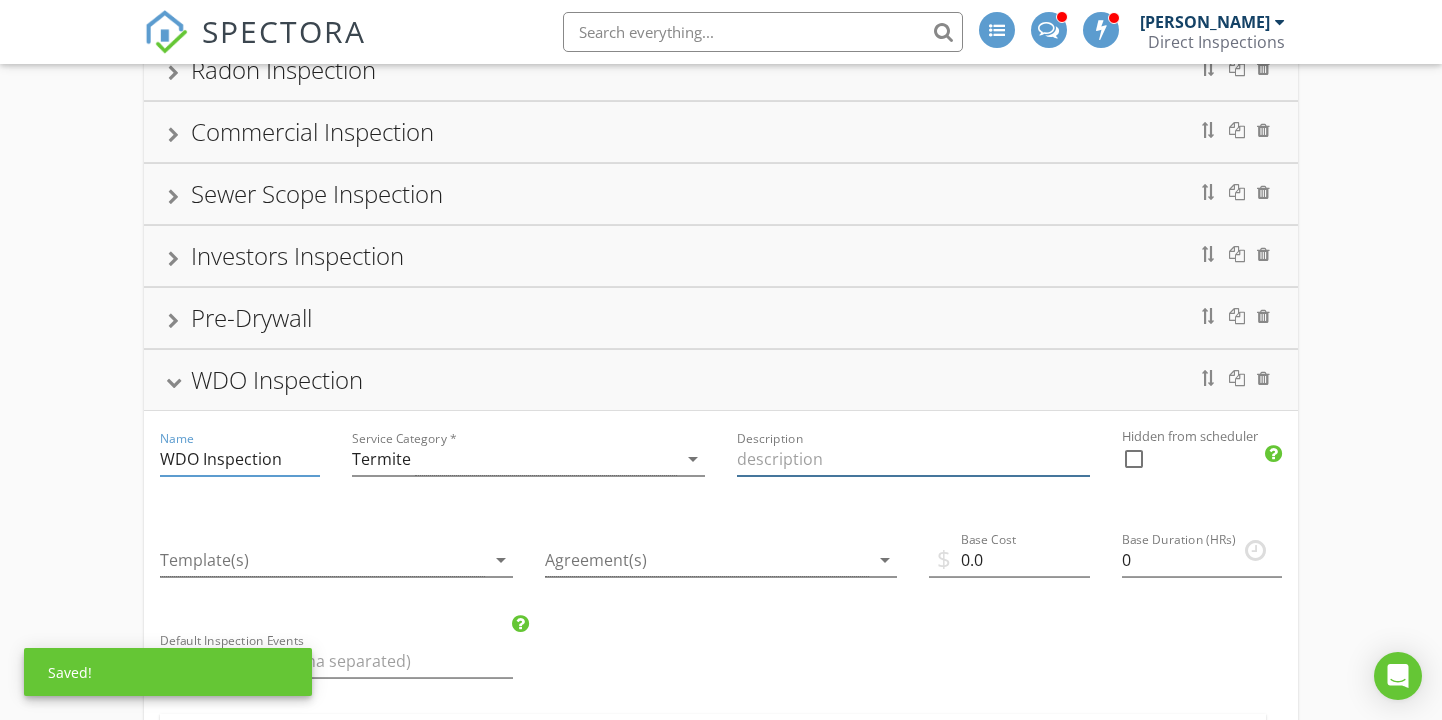 click at bounding box center [913, 459] 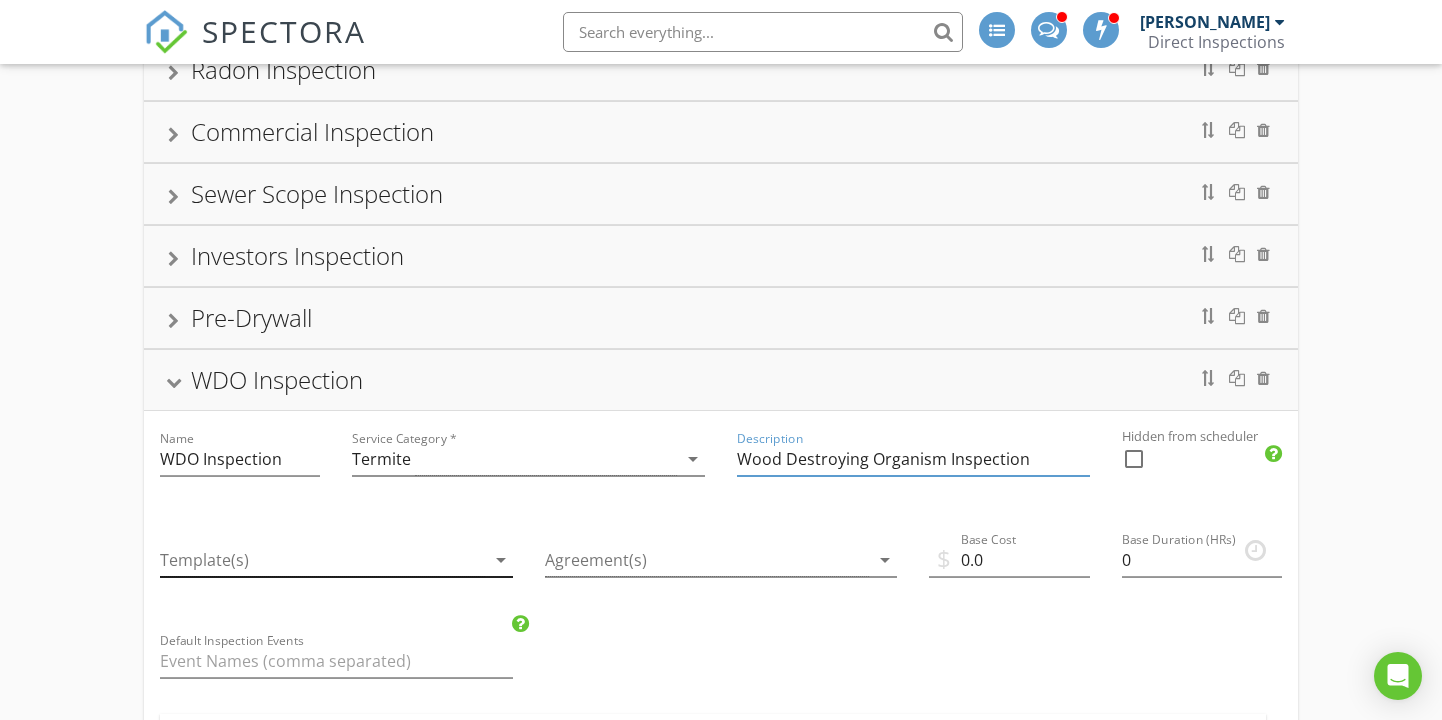 type on "Wood Destroying Organism Inspection" 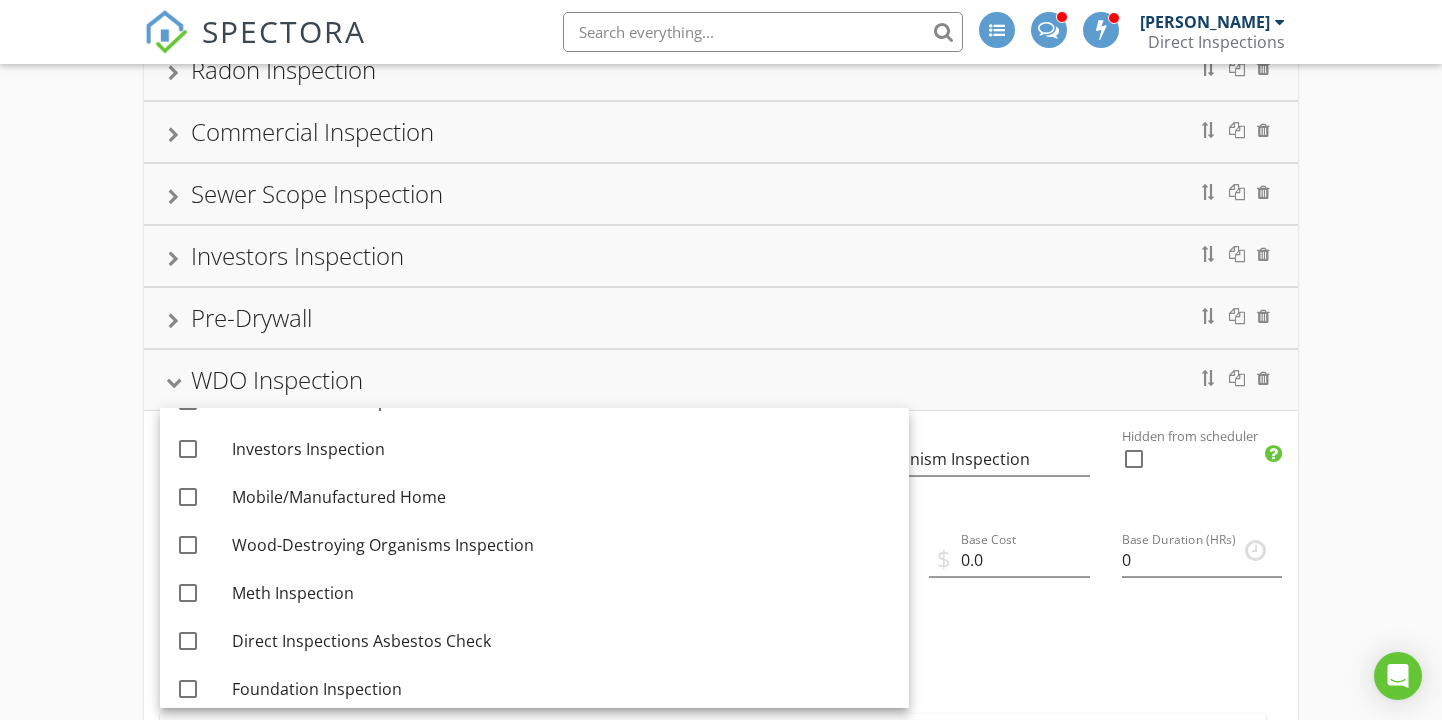 scroll, scrollTop: 185, scrollLeft: 0, axis: vertical 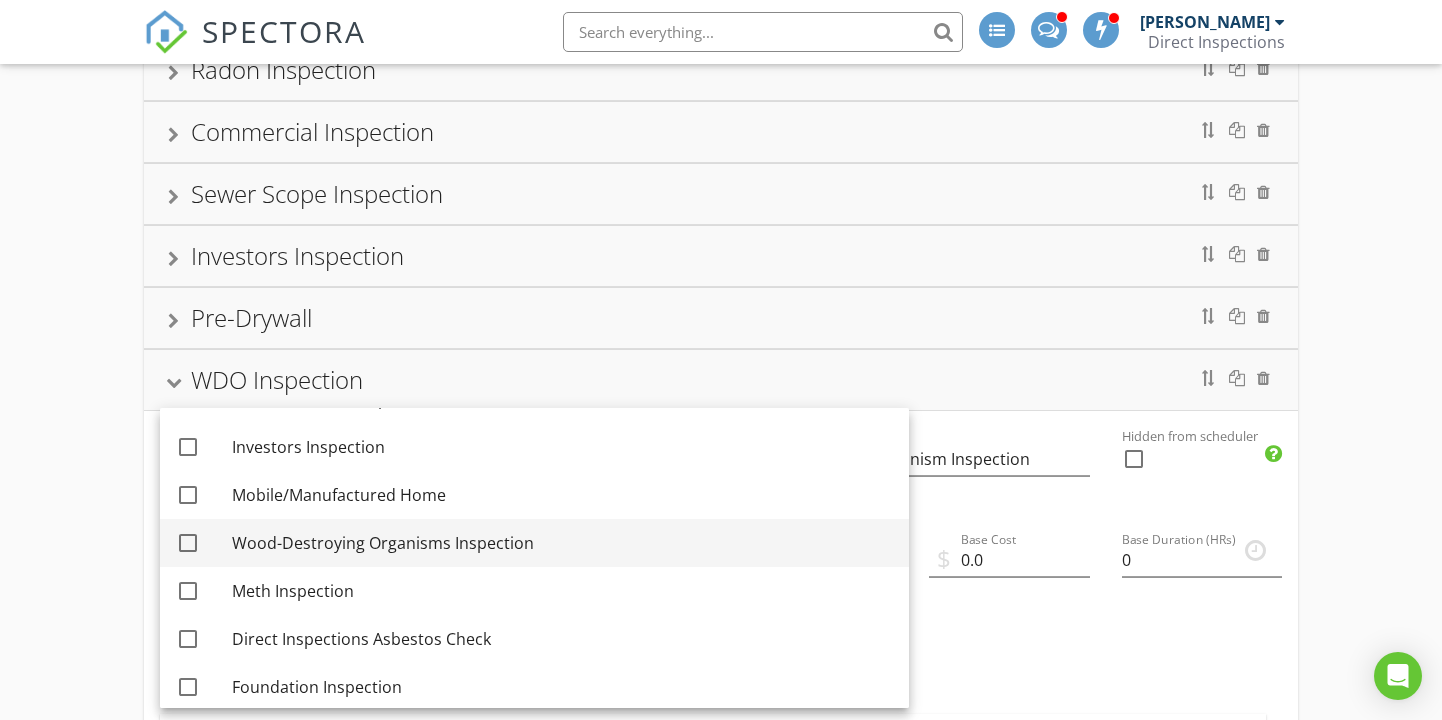 click at bounding box center [188, 543] 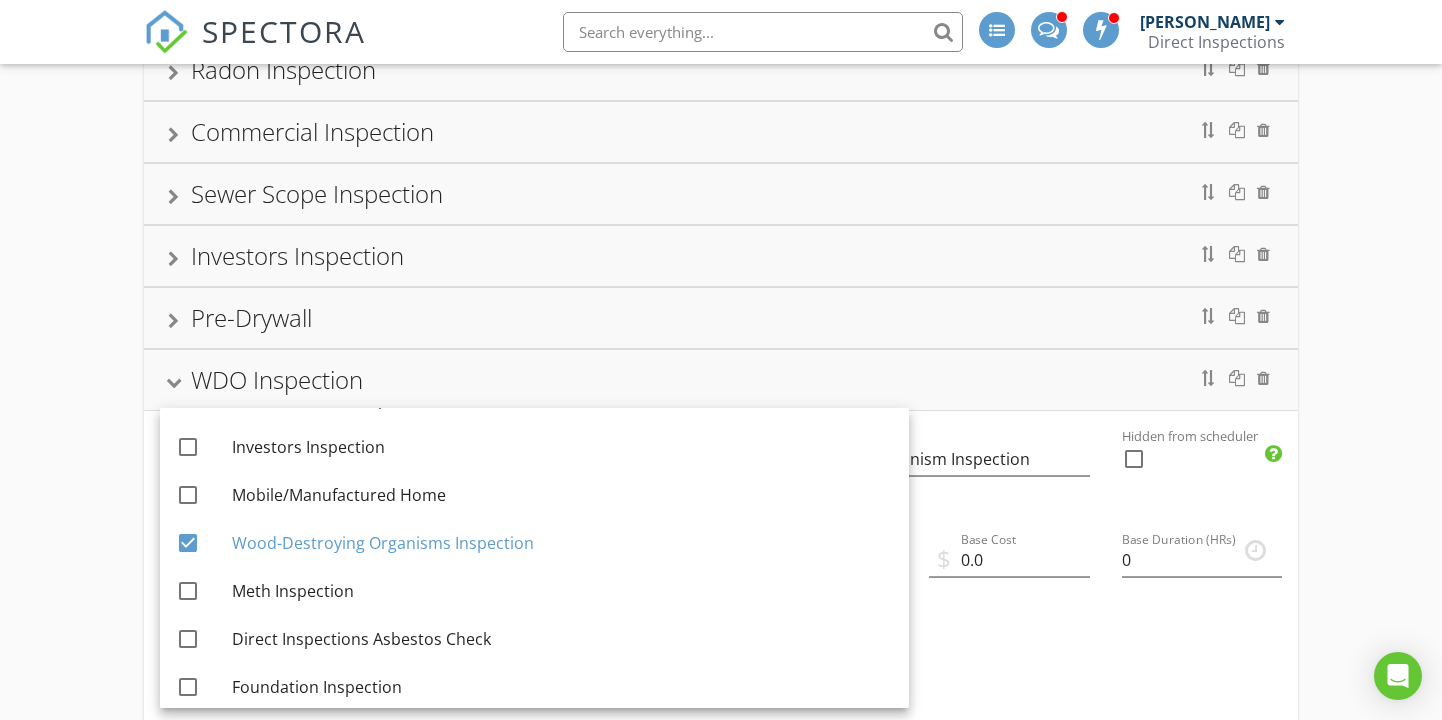 click on "Name WDO Inspection   Service Category * Termite arrow_drop_down   Description Wood Destroying Organism Inspection   Hidden from scheduler   check_box_outline_blank     Template(s) Wood-Destroying Organisms Inspection arrow_drop_down   Agreement(s) arrow_drop_down   $   Base Cost 0.0   Base Duration (HRs) 0   Default Inspection Events               Modifiers
Add additional fees & hours to your service when the
property matches certain criteria like square footage or age.
Modifiers
Add-Ons
Give your client options to add additional services and upsells.
Add-On
Taxes
Add a percentage to the total for this service. Taxes are calculated
after all modifiers and add-ons are processed.
Tax
Partnership Offers
Select which company  enabled Partnerships .
check_box PODS check_box Secure24" at bounding box center (721, 885) 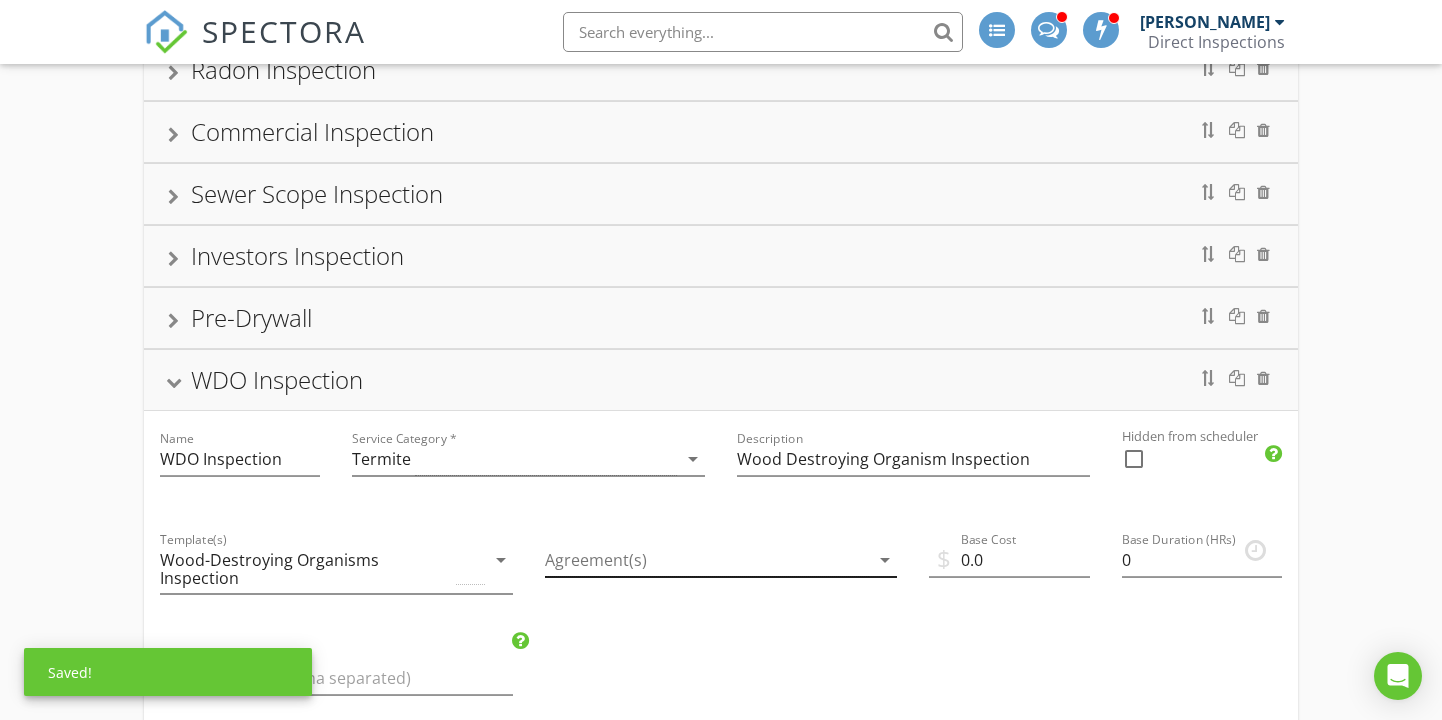 click at bounding box center [707, 560] 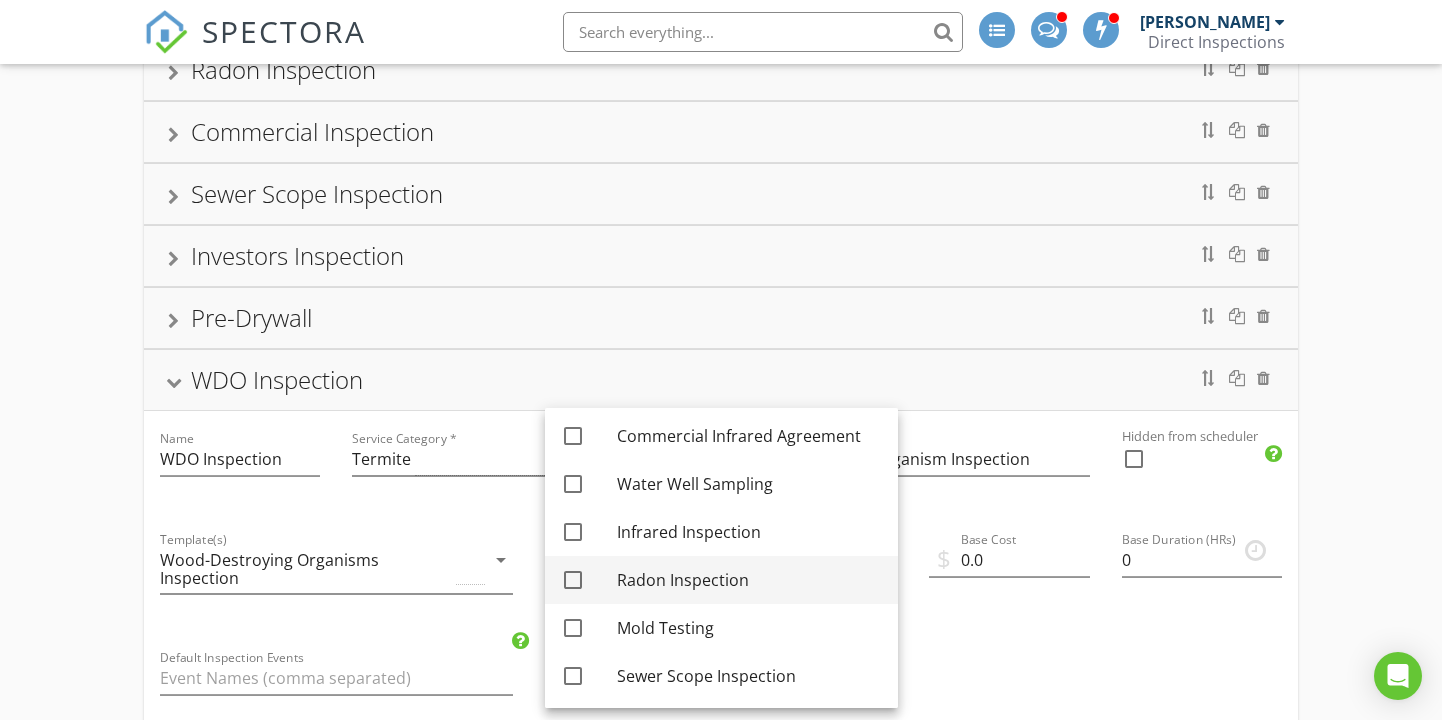 scroll, scrollTop: 148, scrollLeft: 0, axis: vertical 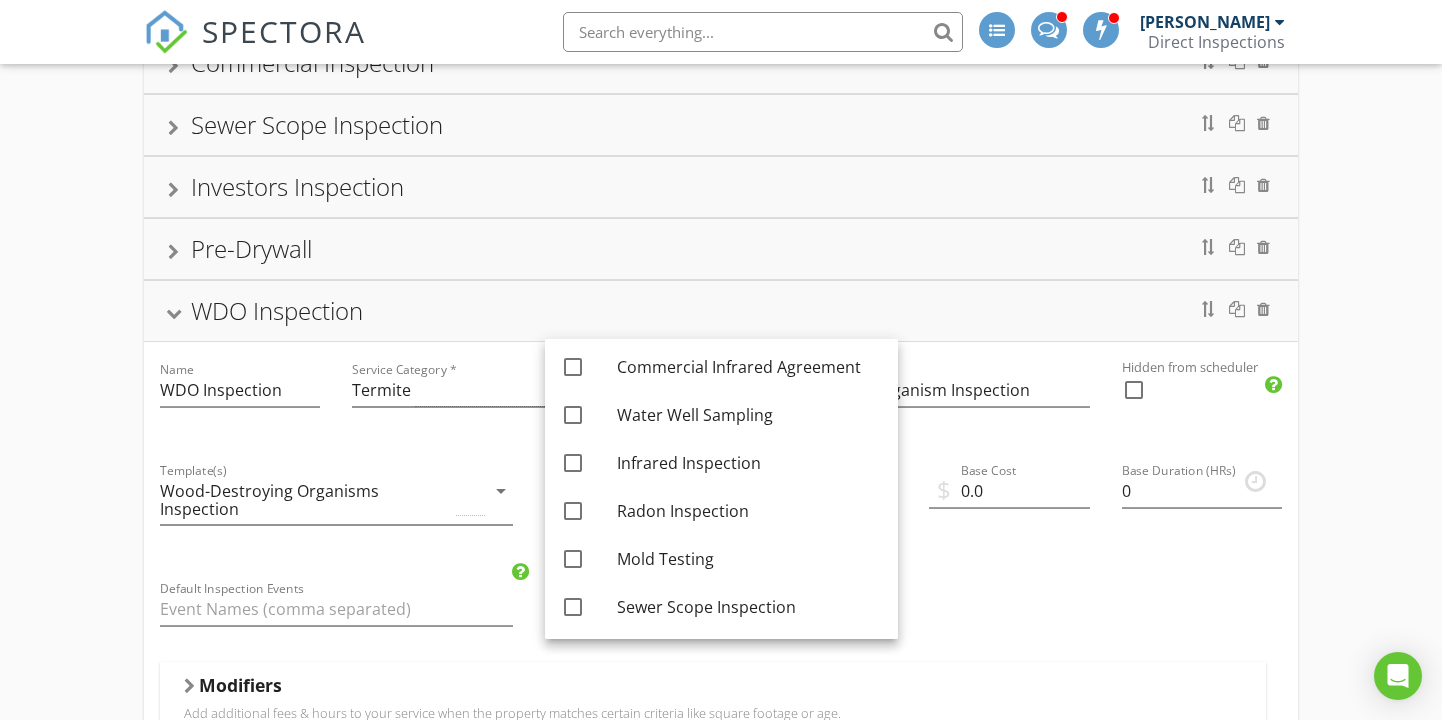 click on "Name WDO Inspection   Service Category * Termite arrow_drop_down   Description Wood Destroying Organism Inspection   Hidden from scheduler   check_box_outline_blank     Template(s) Wood-Destroying Organisms Inspection arrow_drop_down   Agreement(s) arrow_drop_down   $   Base Cost 0.0   Base Duration (HRs) 0   Default Inspection Events               Modifiers
Add additional fees & hours to your service when the
property matches certain criteria like square footage or age.
Modifiers
Add-Ons
Give your client options to add additional services and upsells.
Add-On
Taxes
Add a percentage to the total for this service. Taxes are calculated
after all modifiers and add-ons are processed.
Tax
Partnership Offers
Select which company  enabled Partnerships .
check_box PODS check_box Secure24" at bounding box center [721, 816] 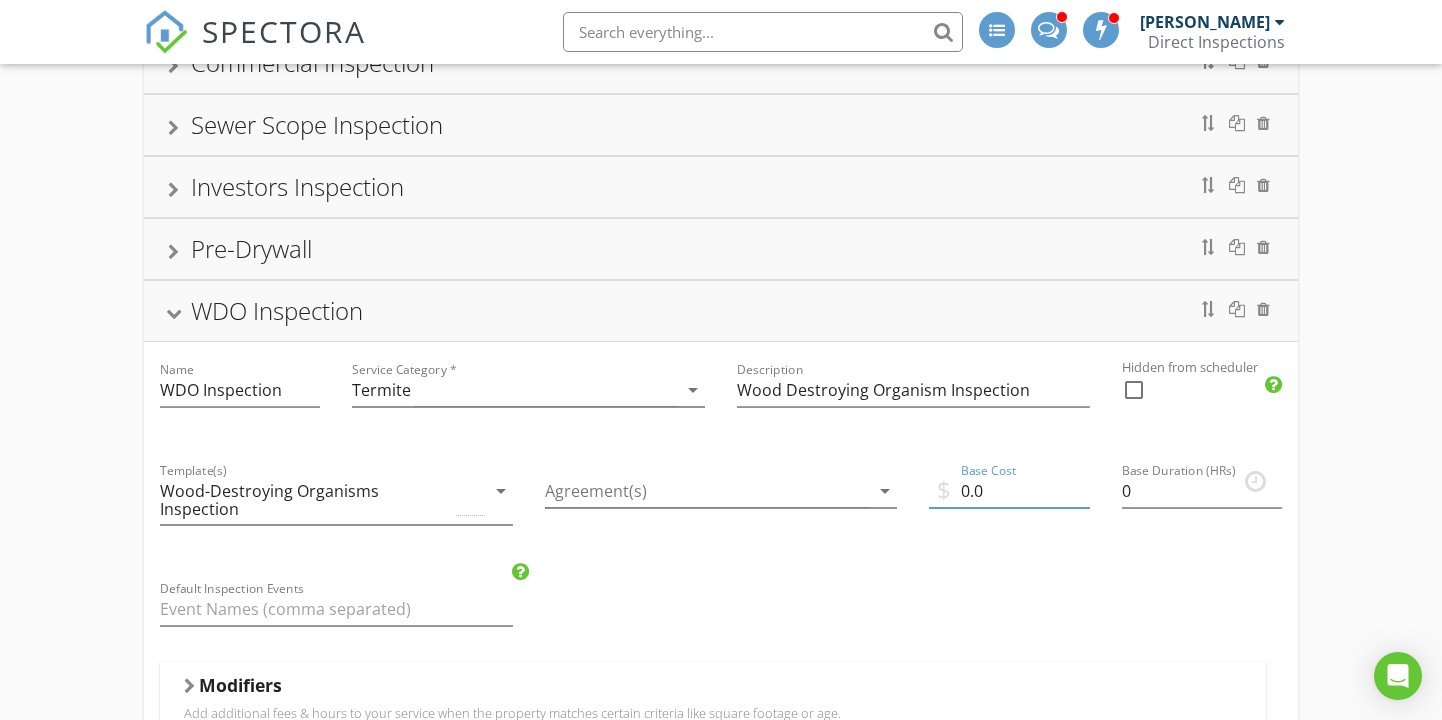 click on "0.0" at bounding box center [1009, 491] 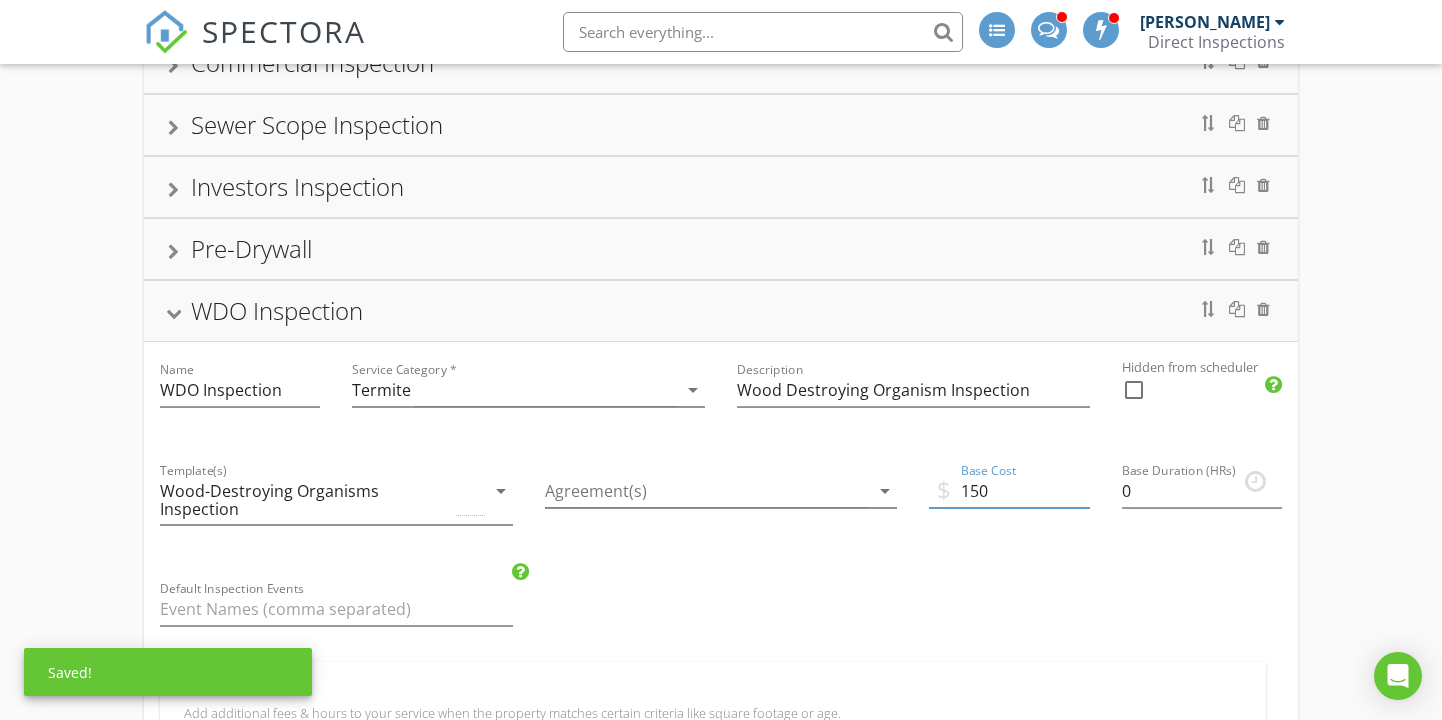 type on "150" 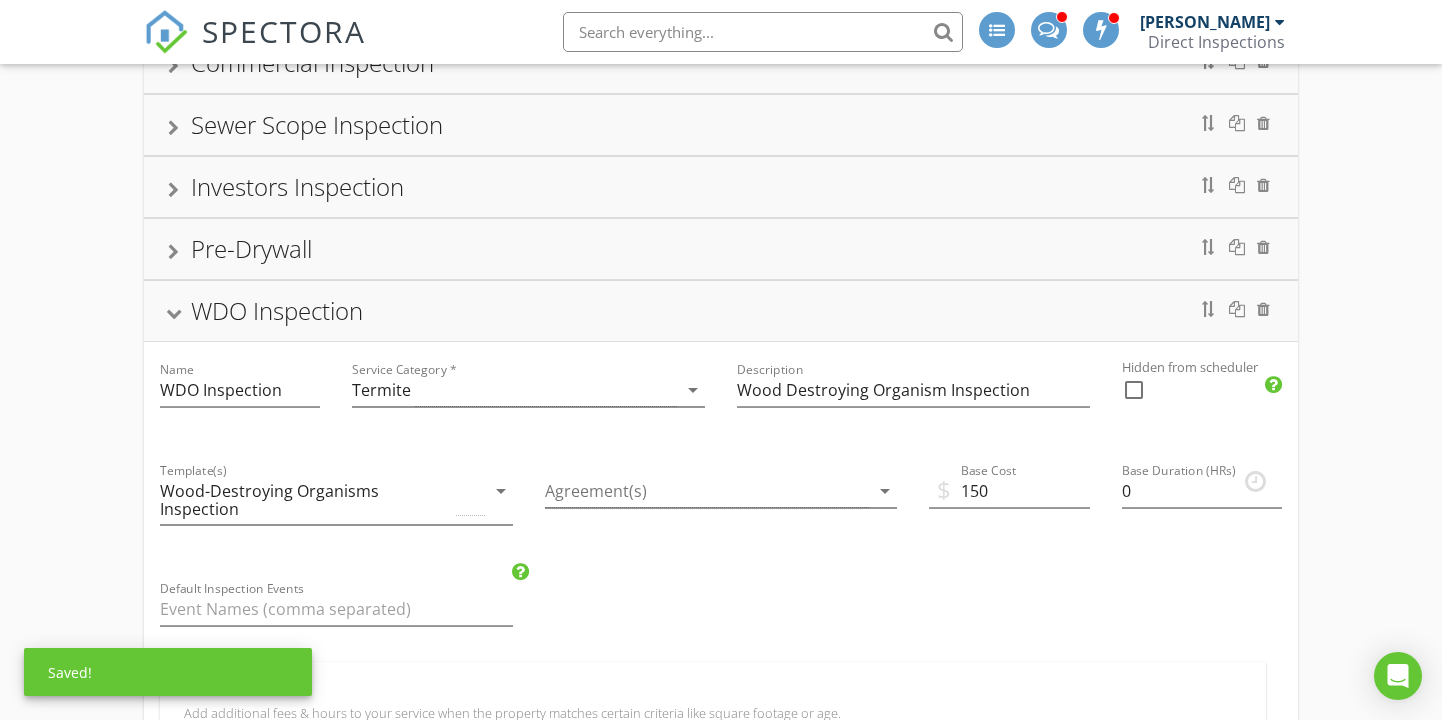 click on "$   Base Cost 150" at bounding box center [1009, 502] 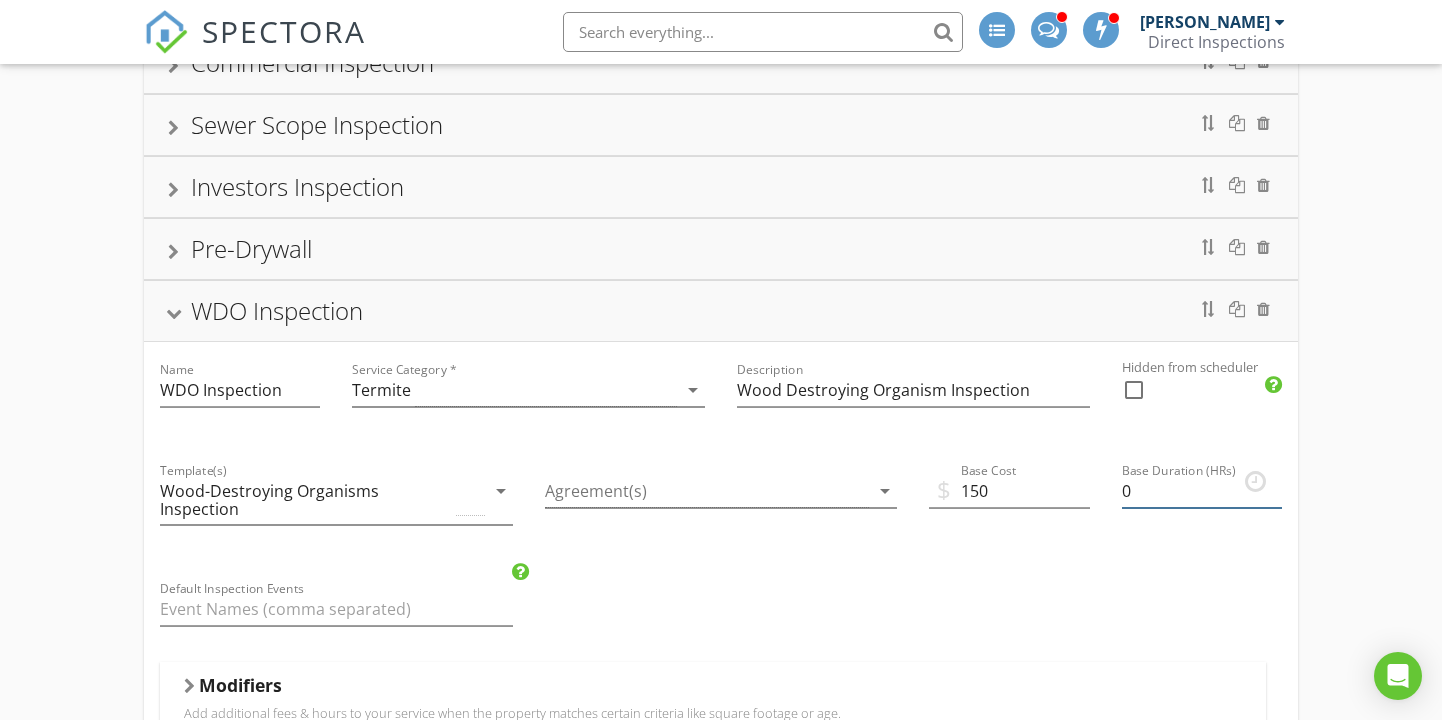 click on "0" at bounding box center (1202, 491) 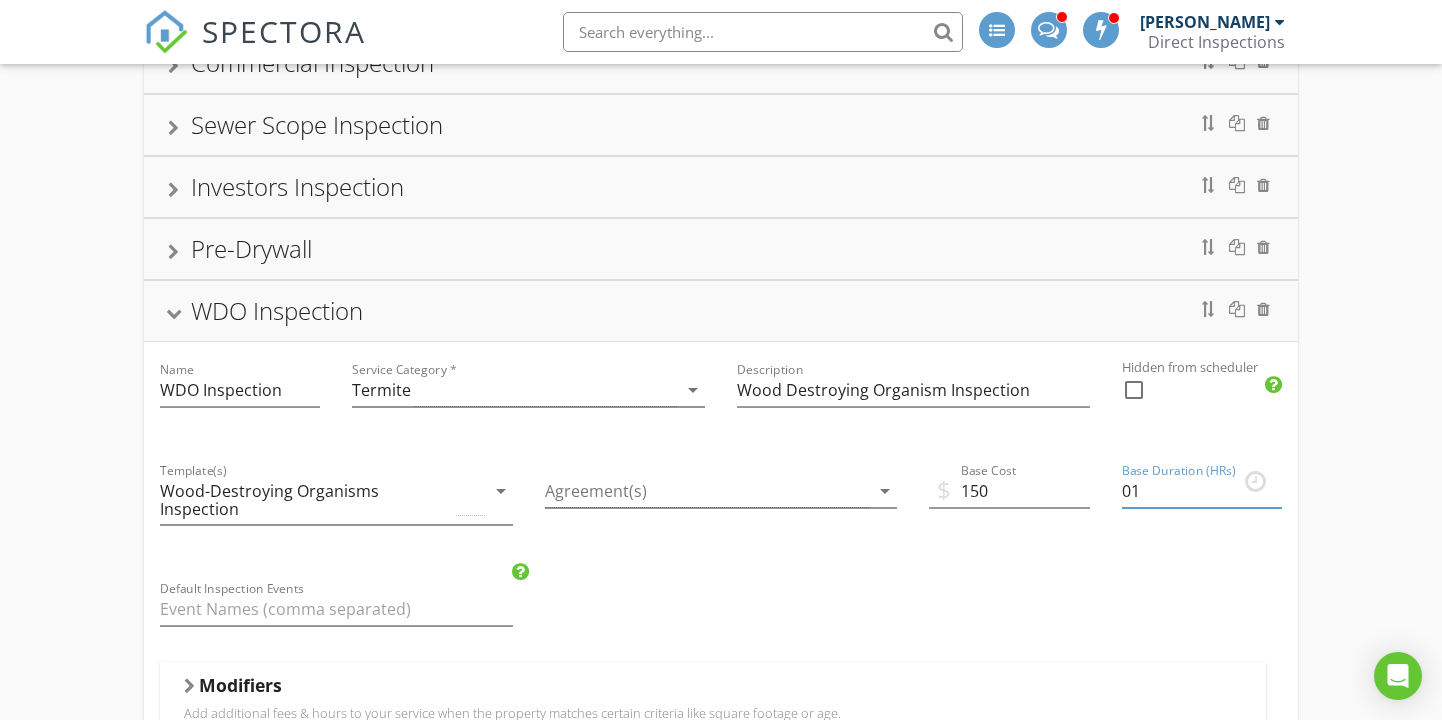 type on "0" 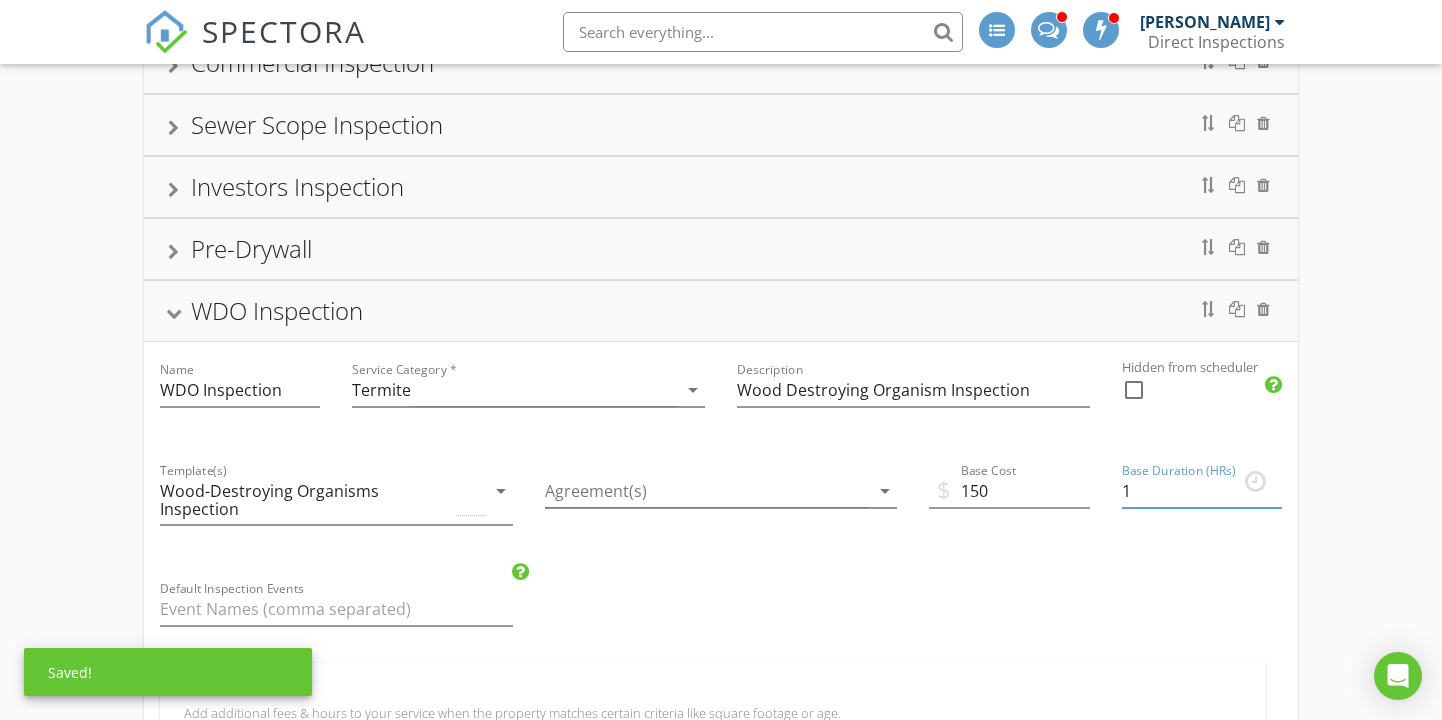 type on "1" 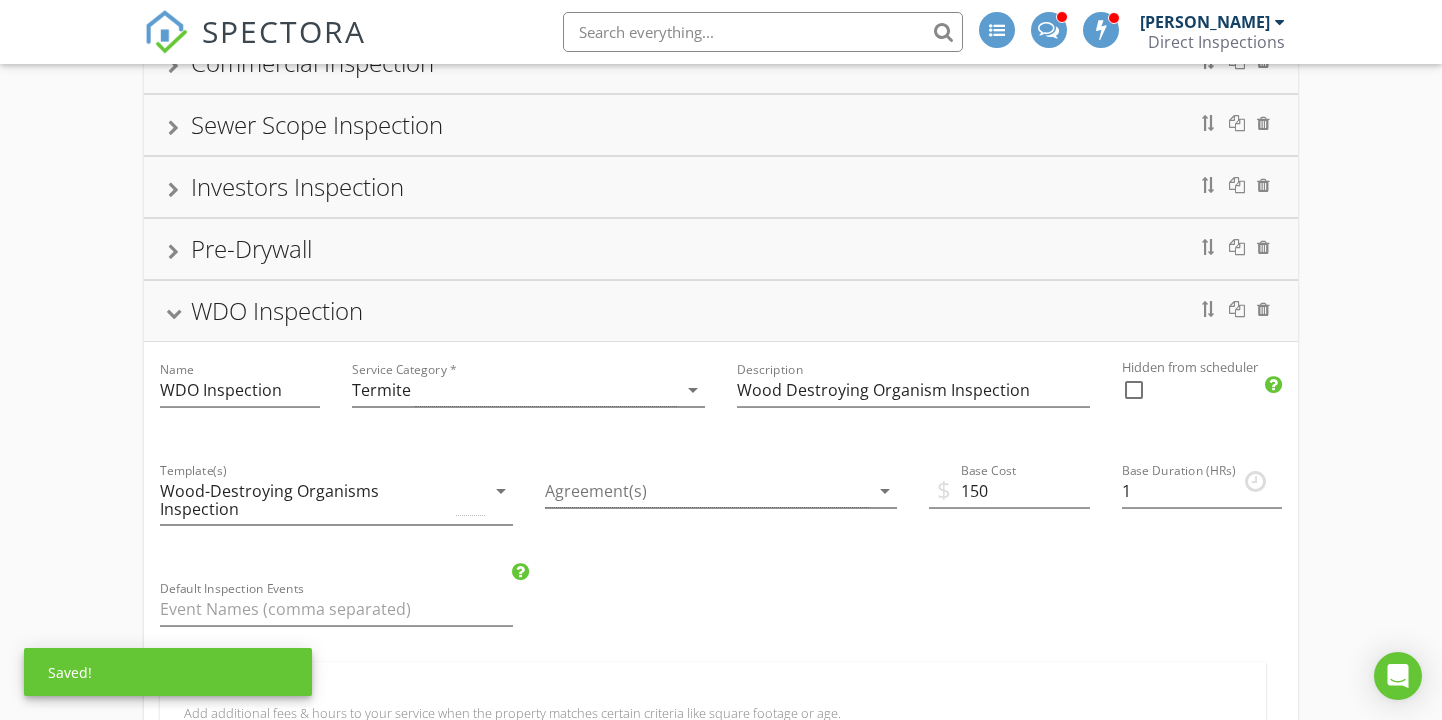 click on "$   Base Cost 150" at bounding box center (1009, 502) 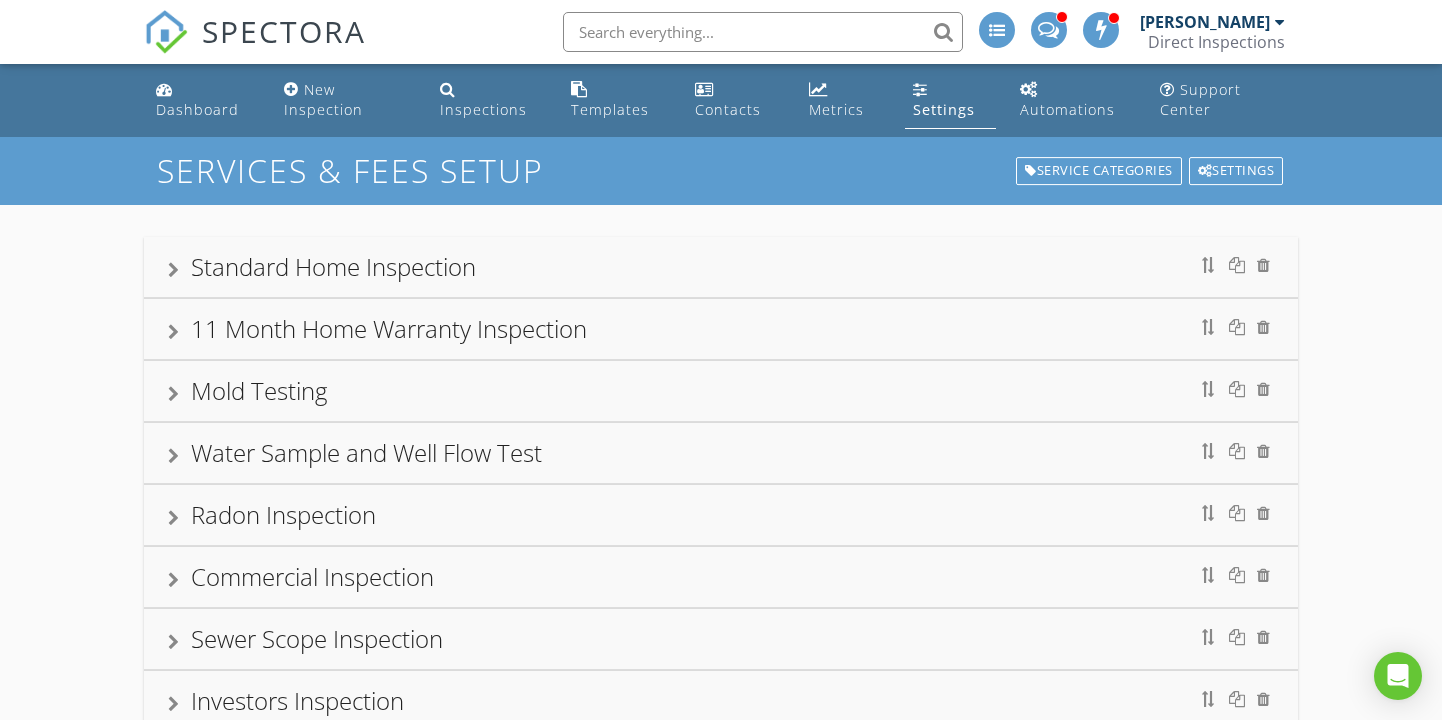 scroll, scrollTop: 0, scrollLeft: 0, axis: both 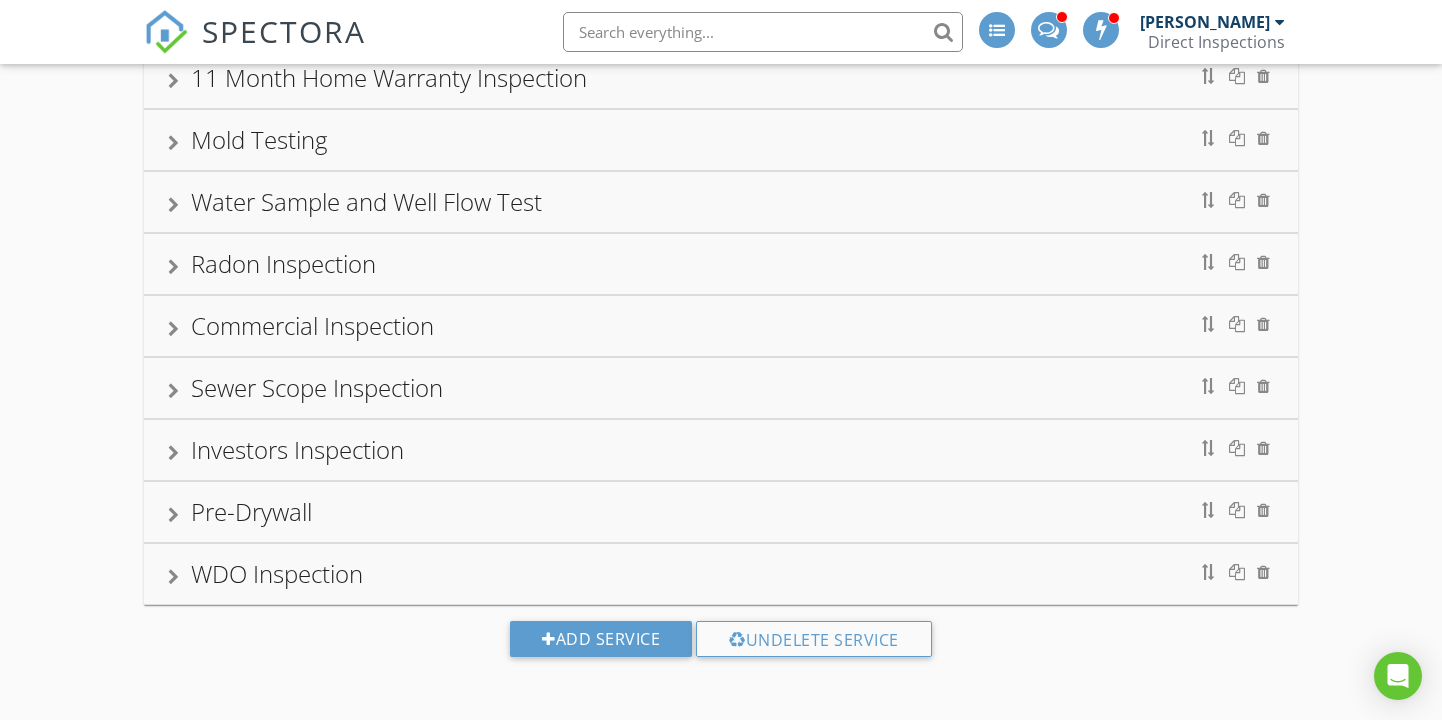 click on "WDO Inspection" at bounding box center [277, 573] 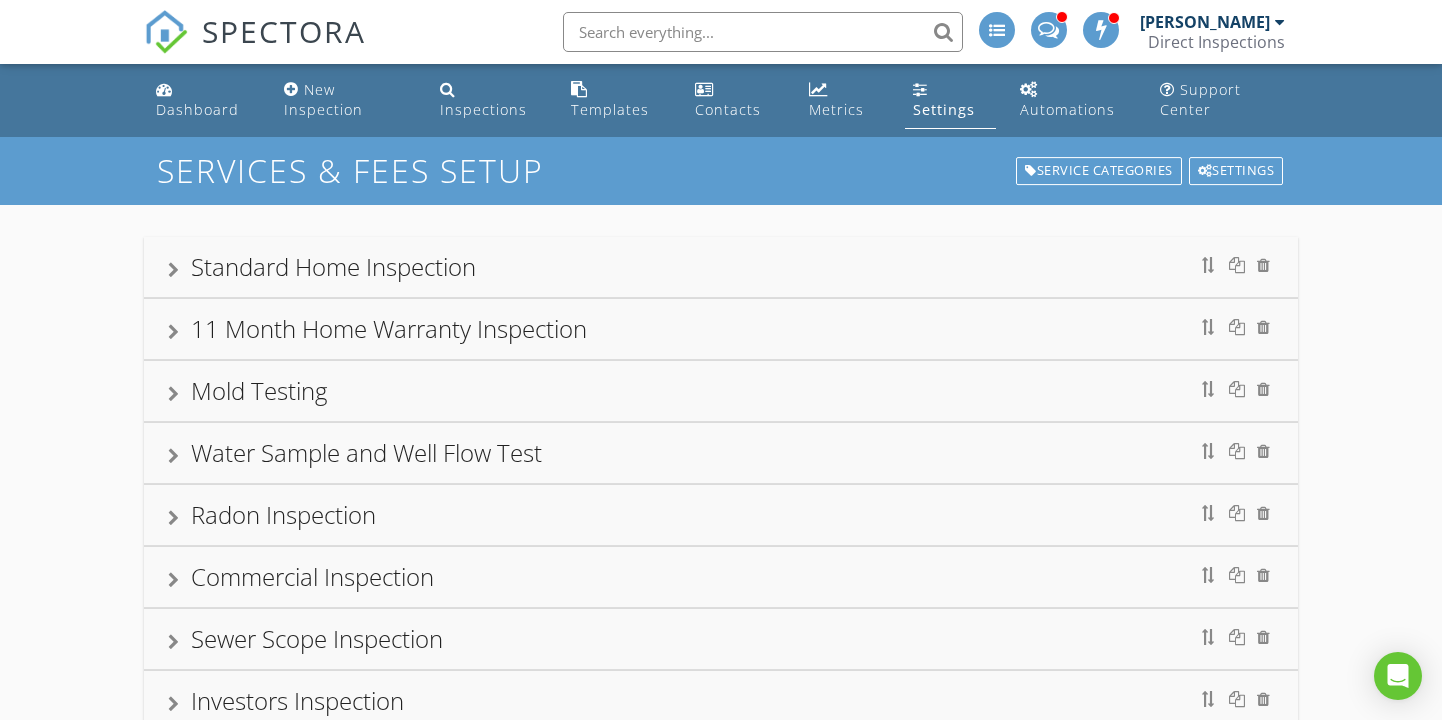 scroll, scrollTop: 0, scrollLeft: 0, axis: both 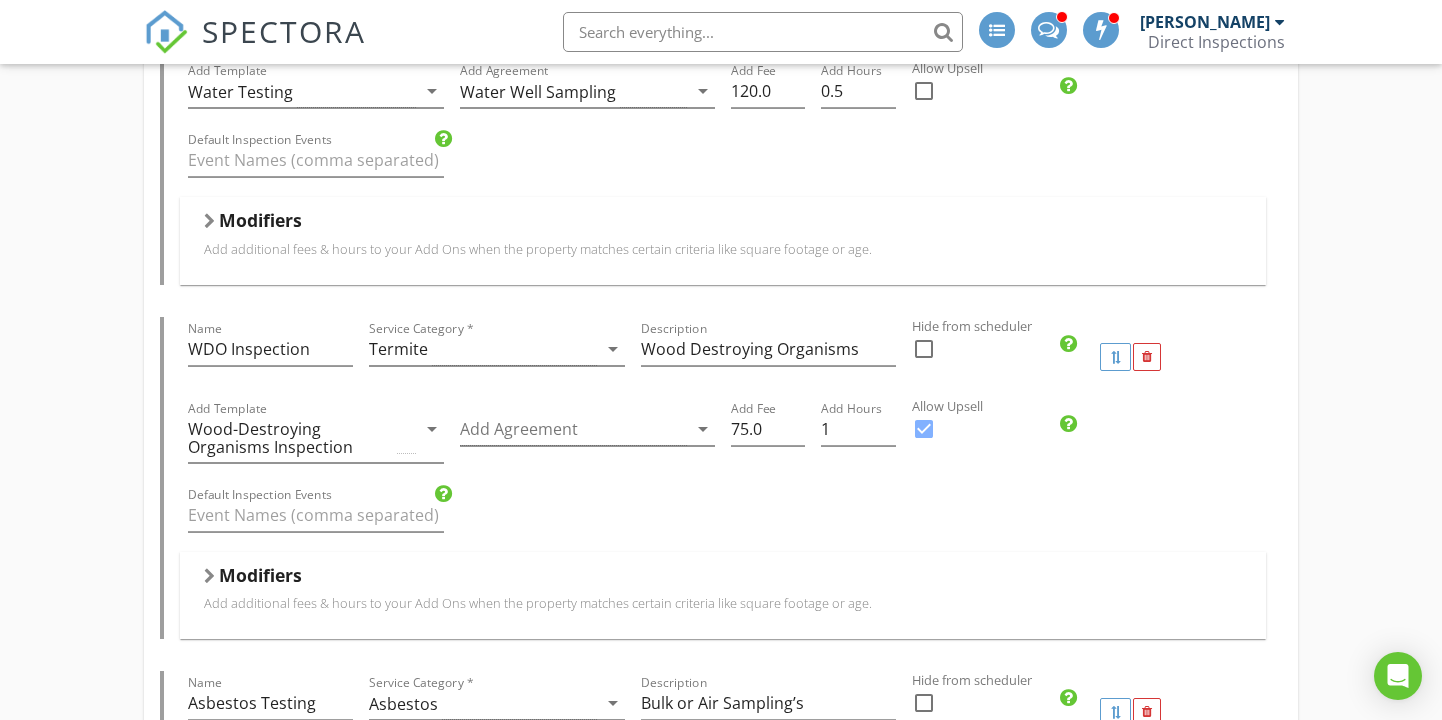 click on "Standard Home Inspection   Name Standard Home Inspection   Service Category * Residential arrow_drop_down   Description   Hidden from scheduler   check_box_outline_blank     Template(s) Standard Home Inspection arrow_drop_down   Agreement(s) Inspection Agreement arrow_drop_down   $   Base Cost 485.0   Base Duration (HRs) 1.5   Default Inspection Events               Modifiers
Add additional fees & hours to your service when the
property matches certain criteria like square footage or age.
When Sq. Ft. arrow_drop_down   Type Range arrow_drop_down   Greater than (>) 2599   Less than or Equal to (<=) 2999       Add Fee 50.0   Add Hours 0   When Sq. Ft. arrow_drop_down   Type Range arrow_drop_down   Greater than (>) 2999   Less than or Equal to (<=) 3499       Add Fee 100.0   Add Hours 0.5   When Sq. Ft. arrow_drop_down   Type Range arrow_drop_down   Greater than (>) 3499   Less than or Equal to (<=) 3999       Add Fee 150.0   Add Hours 1   When Sq. Ft." at bounding box center [721, 589] 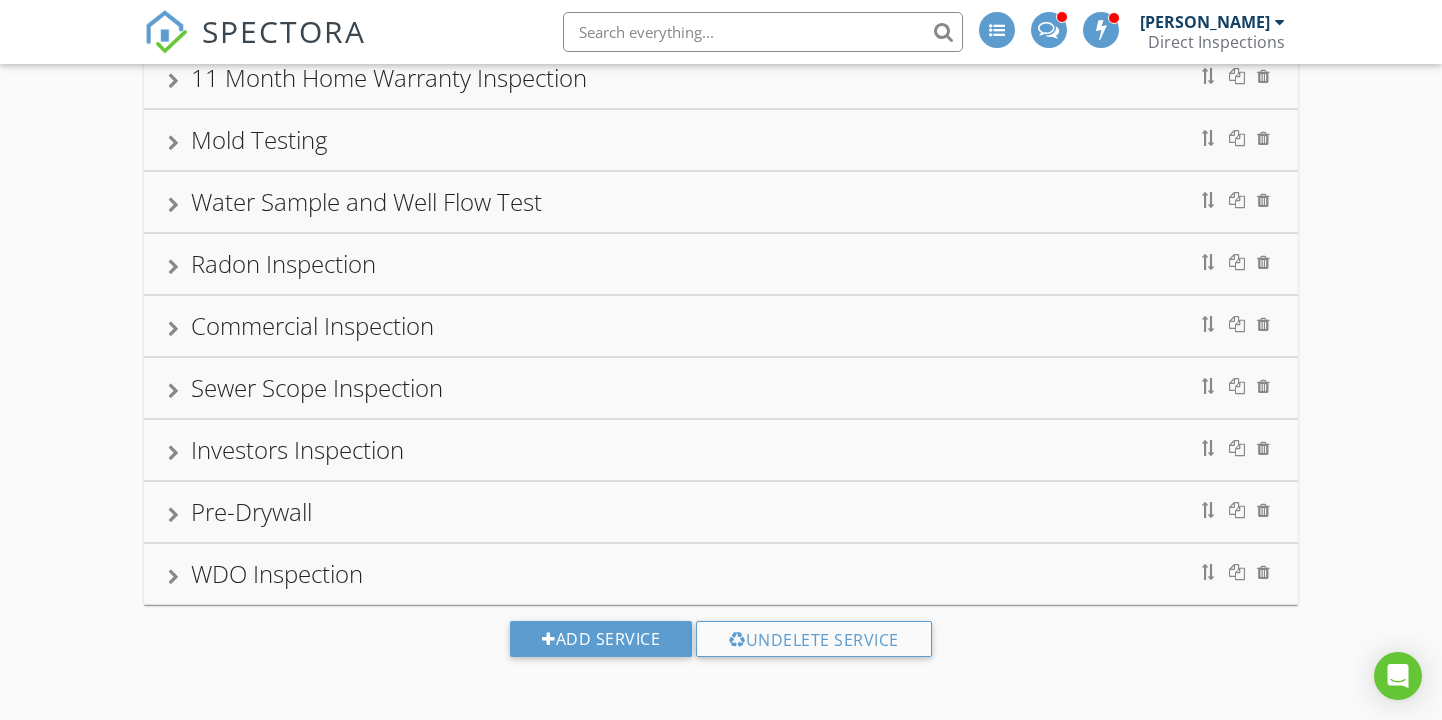 click on "WDO Inspection" at bounding box center [277, 573] 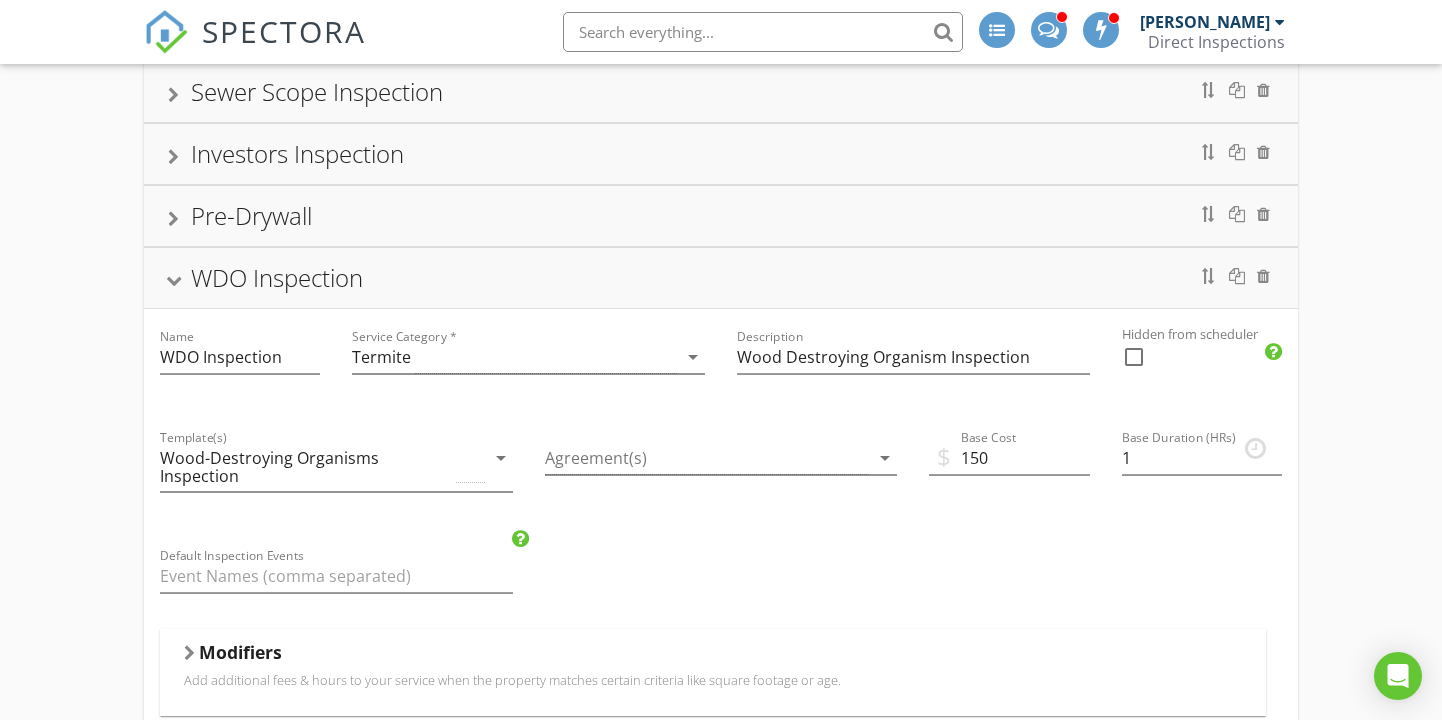 scroll, scrollTop: 539, scrollLeft: 0, axis: vertical 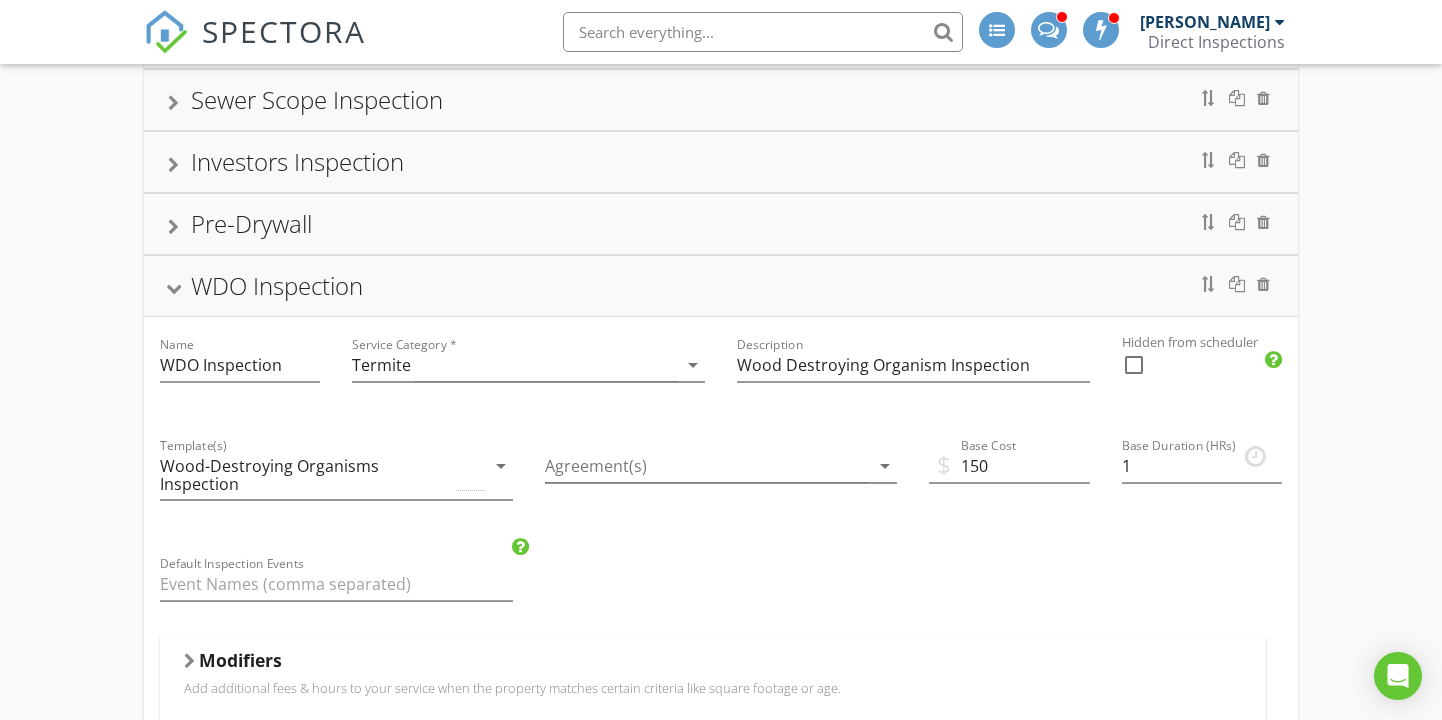 click on "Standard Home Inspection   Name Standard Home Inspection   Service Category * Residential arrow_drop_down   Description   Hidden from scheduler   check_box_outline_blank             11 Month Home Warranty Inspection         Mold Testing         Water Sample and Well Flow Test         Radon Inspection         Commercial Inspection          Sewer Scope Inspection         Investors Inspection         Pre-Drywall         WDO Inspection   Name WDO Inspection   Service Category * Termite arrow_drop_down   Description Wood Destroying Organism Inspection   Hidden from scheduler   check_box_outline_blank     Template(s) Wood-Destroying Organisms Inspection arrow_drop_down   Agreement(s) arrow_drop_down   $   Base Cost 150   Base Duration (HRs) 1   Default Inspection Events               Modifiers
Add additional fees & hours to your service when the
property matches certain criteria like square footage or age.
Modifiers" at bounding box center [721, 524] 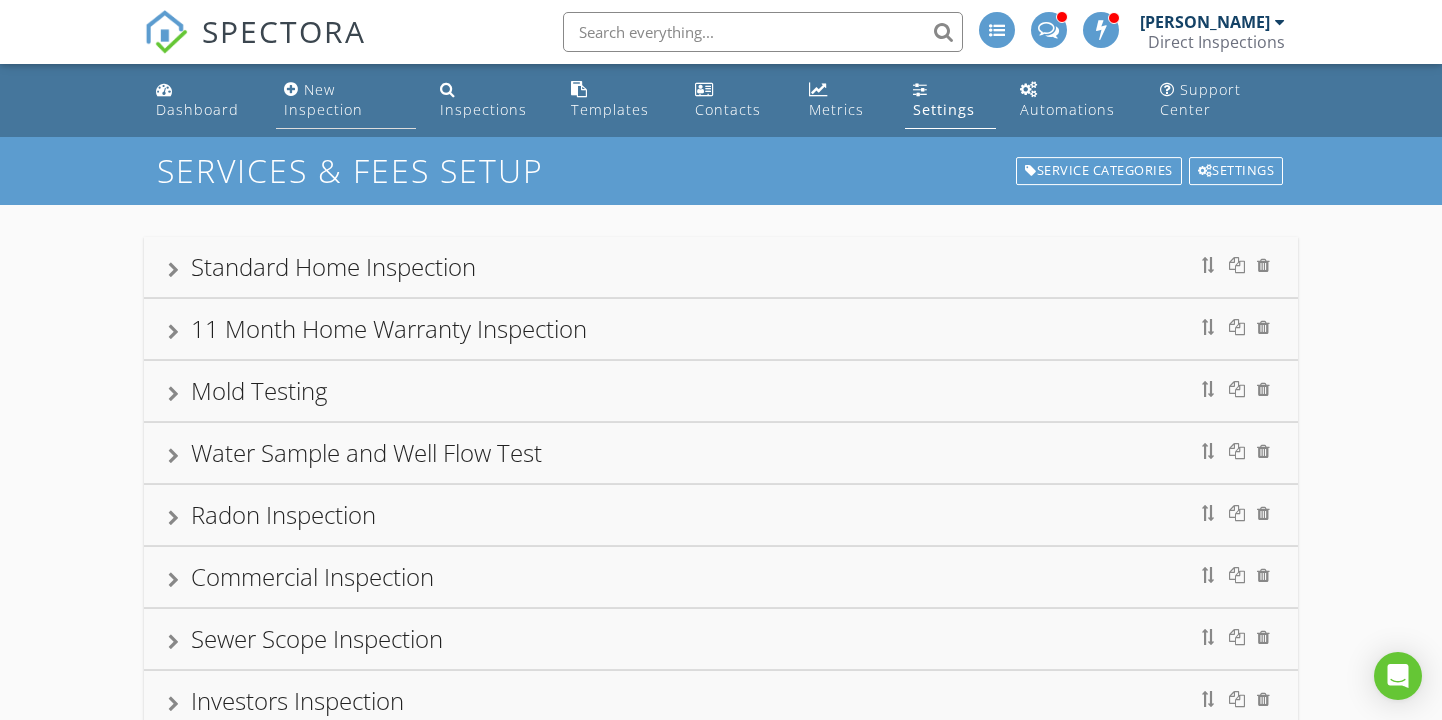 scroll, scrollTop: 0, scrollLeft: 0, axis: both 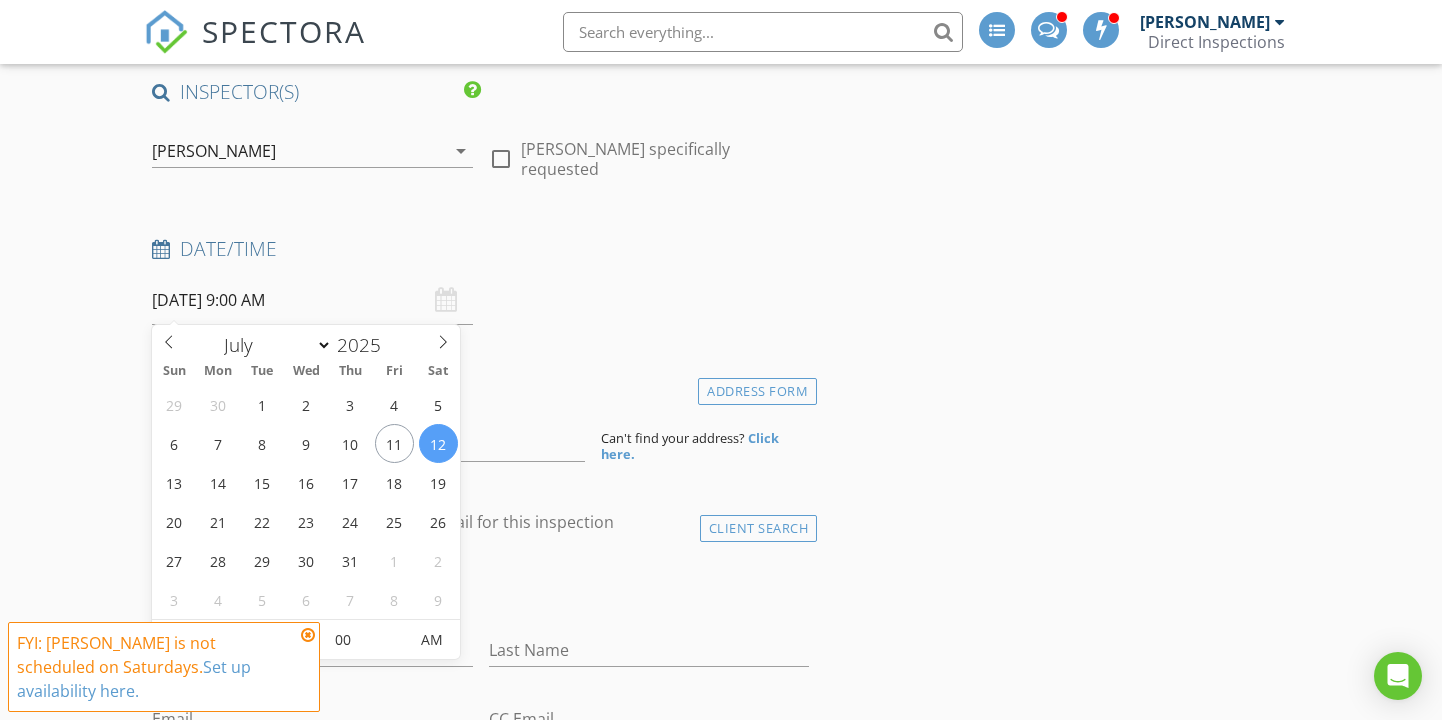 click on "[DATE] 9:00 AM" at bounding box center [312, 300] 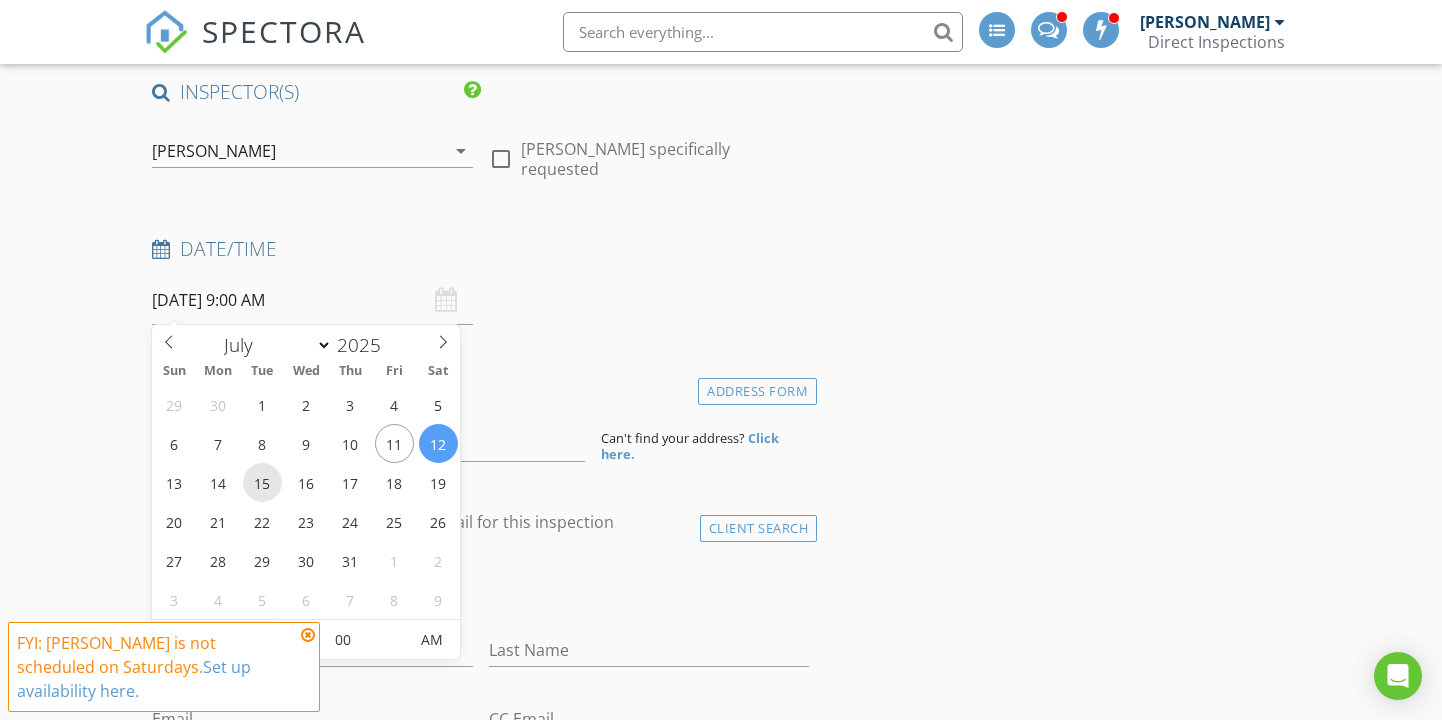 type on "[DATE] 9:00 AM" 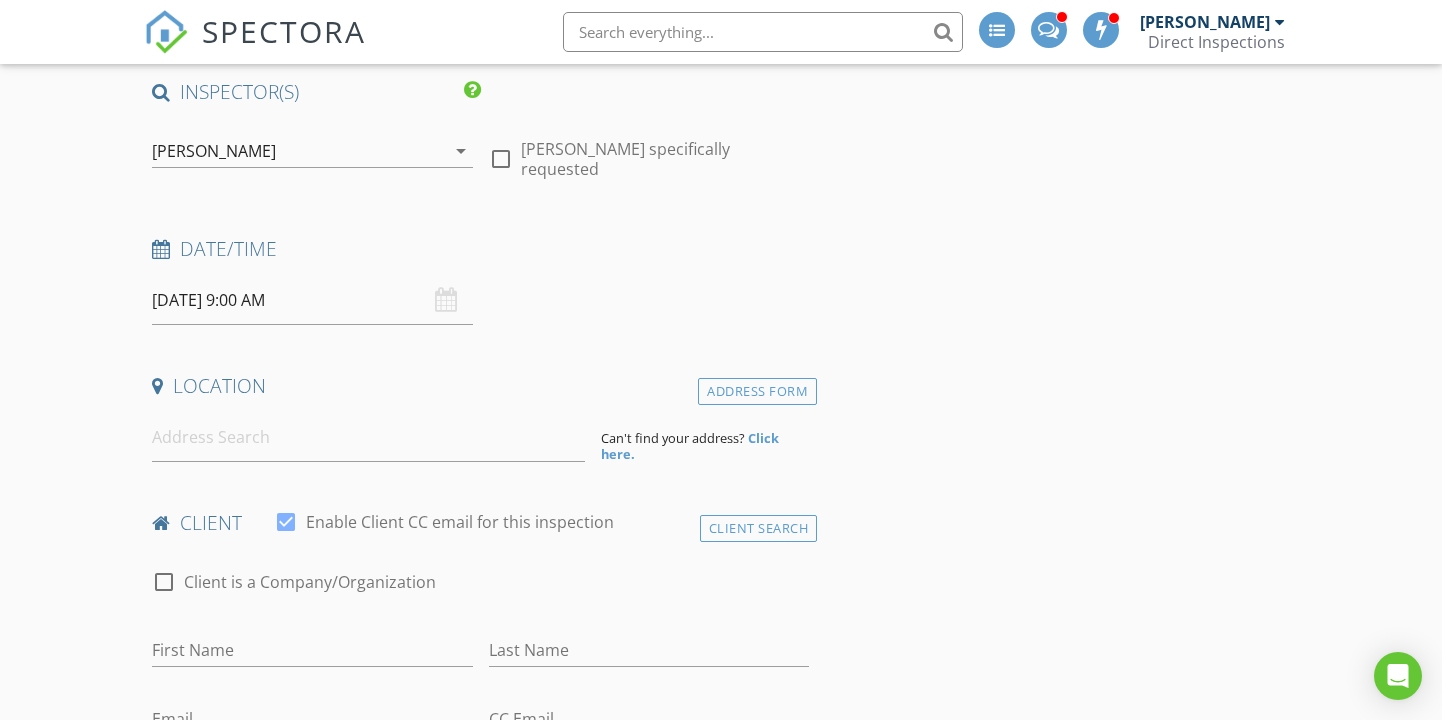 click on "New Inspection
INSPECTOR(S)
check_box   [PERSON_NAME]   PRIMARY   [PERSON_NAME] arrow_drop_down   check_box_outline_blank [PERSON_NAME] specifically requested
Date/Time
[DATE] 9:00 AM
Location
Address Form       Can't find your address?   Click here.
client
check_box Enable Client CC email for this inspection   Client Search     check_box_outline_blank Client is a Company/Organization     First Name   Last Name   Email   CC Email   Phone   Address   City   State   Zip       Notes   Private Notes
ADD ADDITIONAL client
SERVICES
check_box_outline_blank   Standard Home Inspection   check_box_outline_blank   11 Month Home Warranty Inspection   check_box_outline_blank   Mold Testing   check_box_outline_blank   Water Sample and Well Flow Test   check_box_outline_blank" at bounding box center (721, 1593) 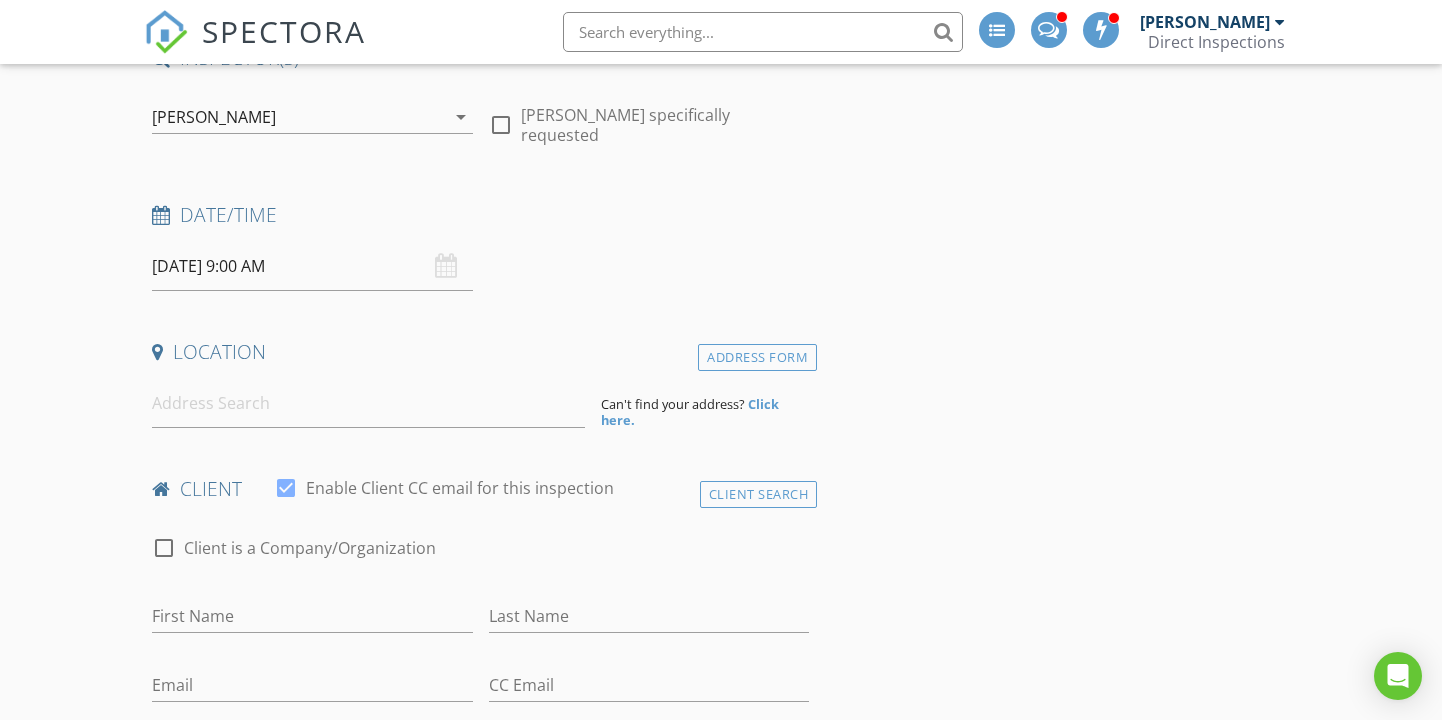 scroll, scrollTop: 210, scrollLeft: 0, axis: vertical 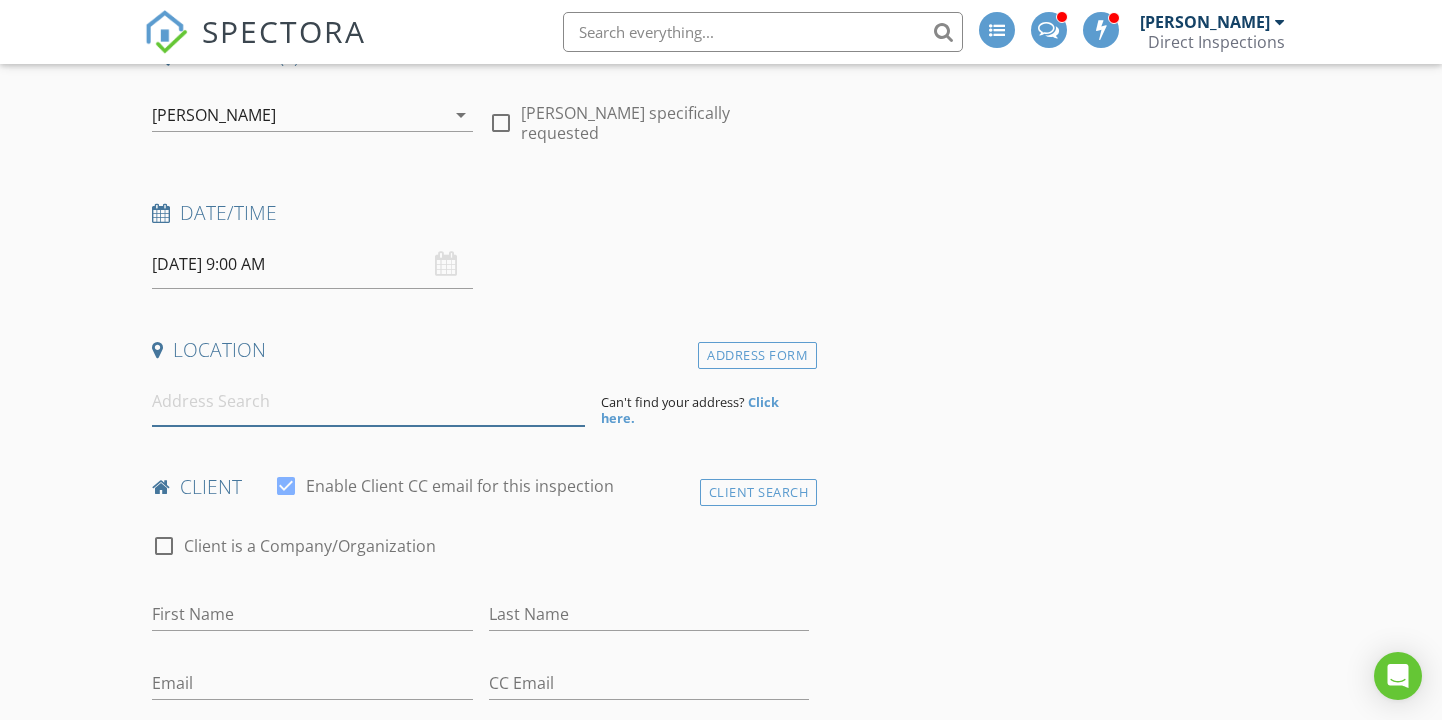 click at bounding box center [368, 401] 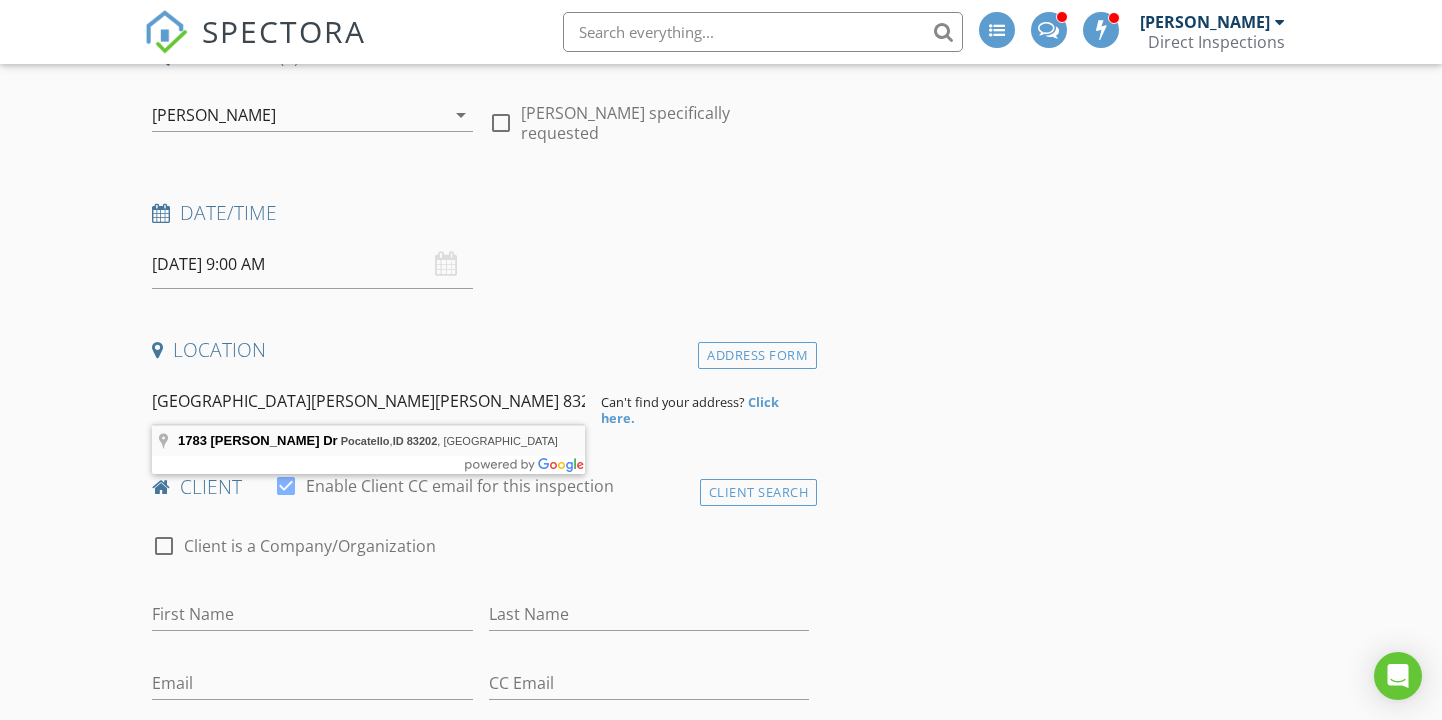 type on "1783 [PERSON_NAME] Dr, [PERSON_NAME], ID 83202, [GEOGRAPHIC_DATA]" 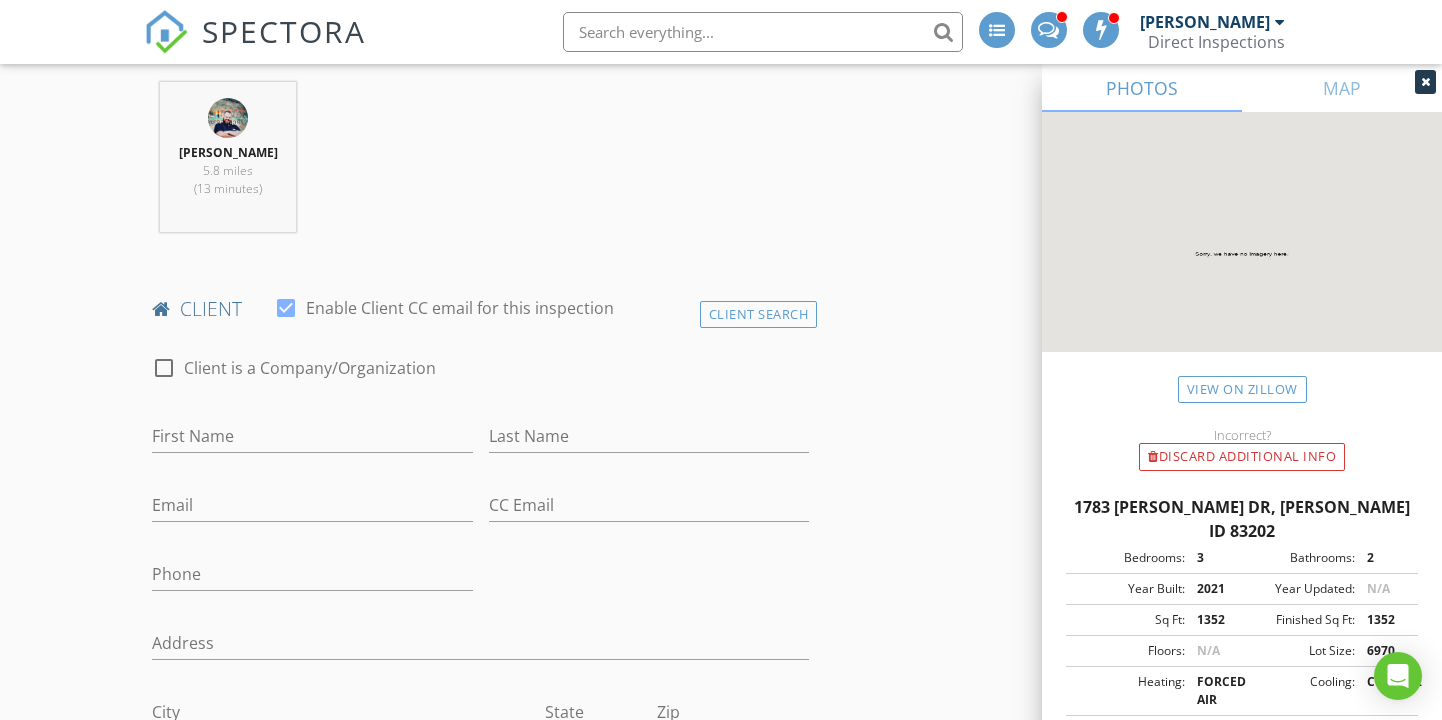 scroll, scrollTop: 843, scrollLeft: 0, axis: vertical 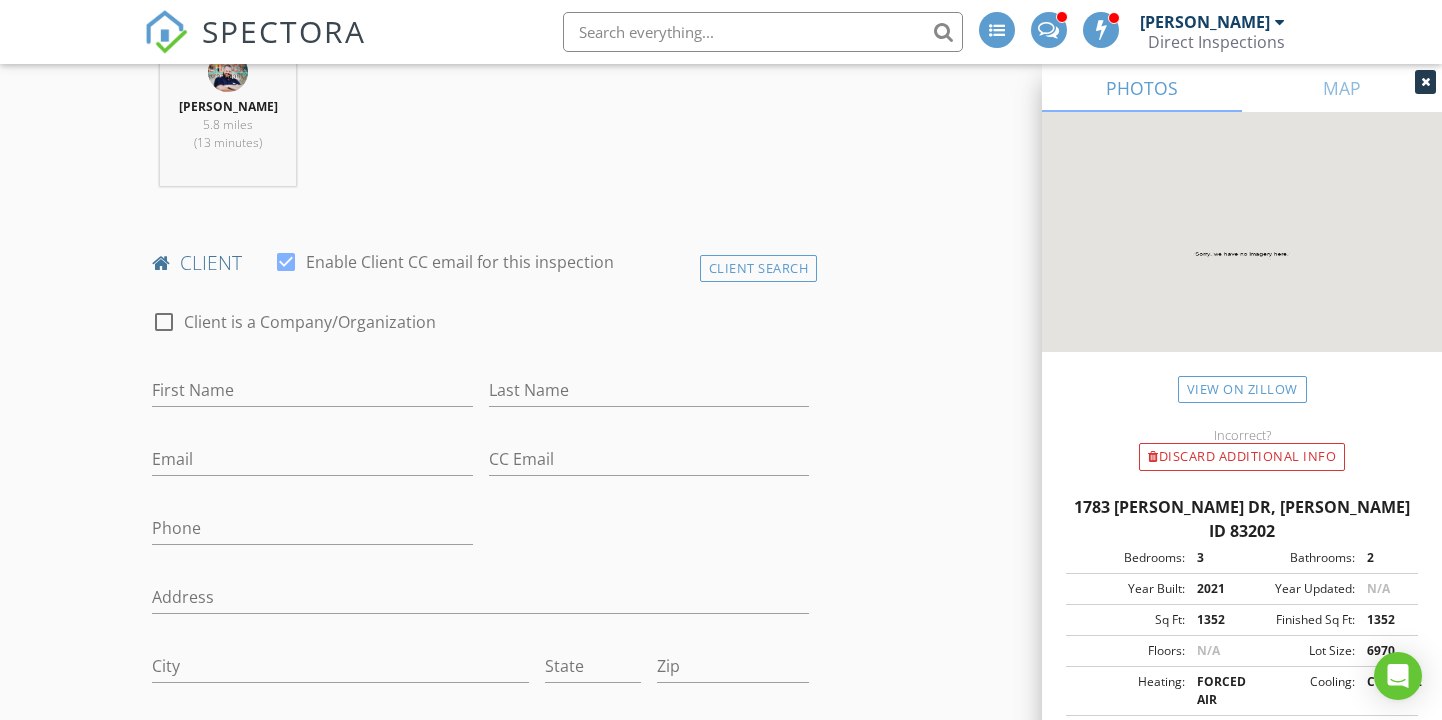 click on "First Name" at bounding box center [312, 394] 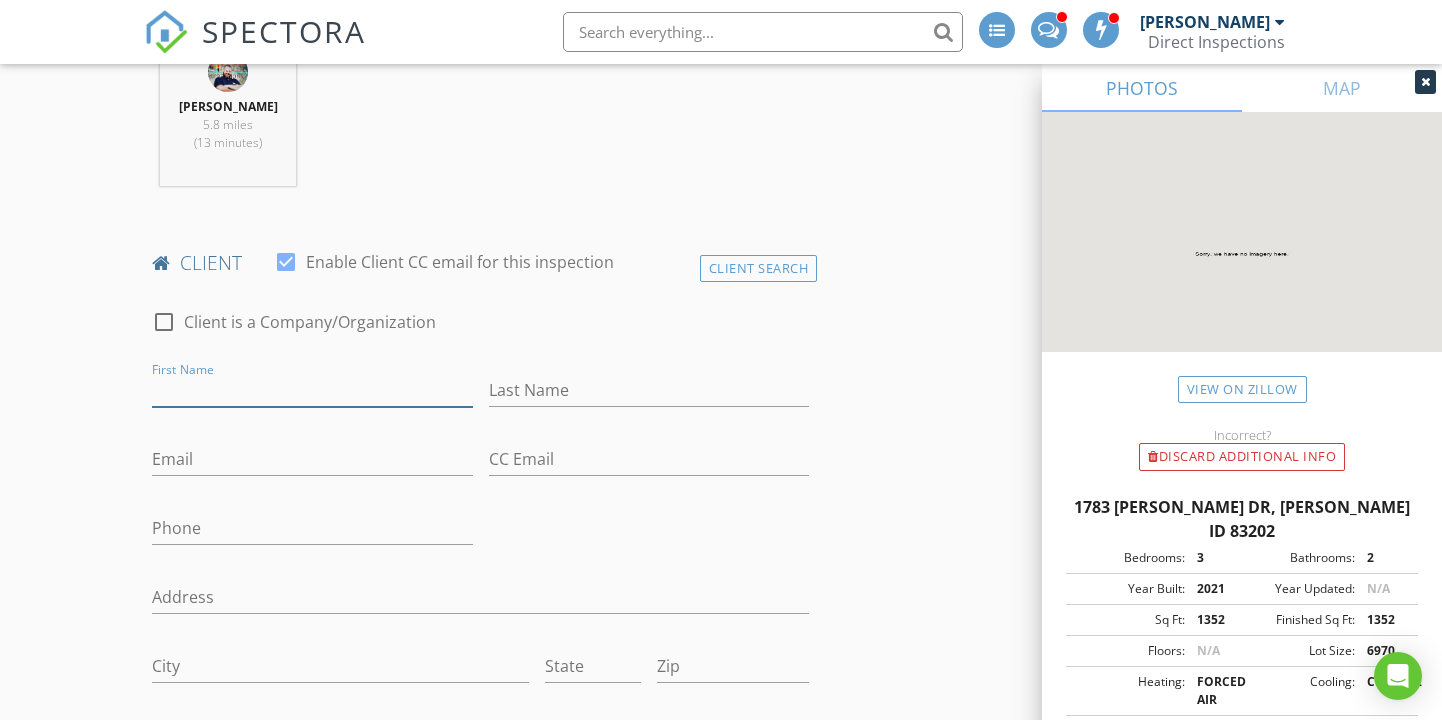 paste on "[PERSON_NAME]" 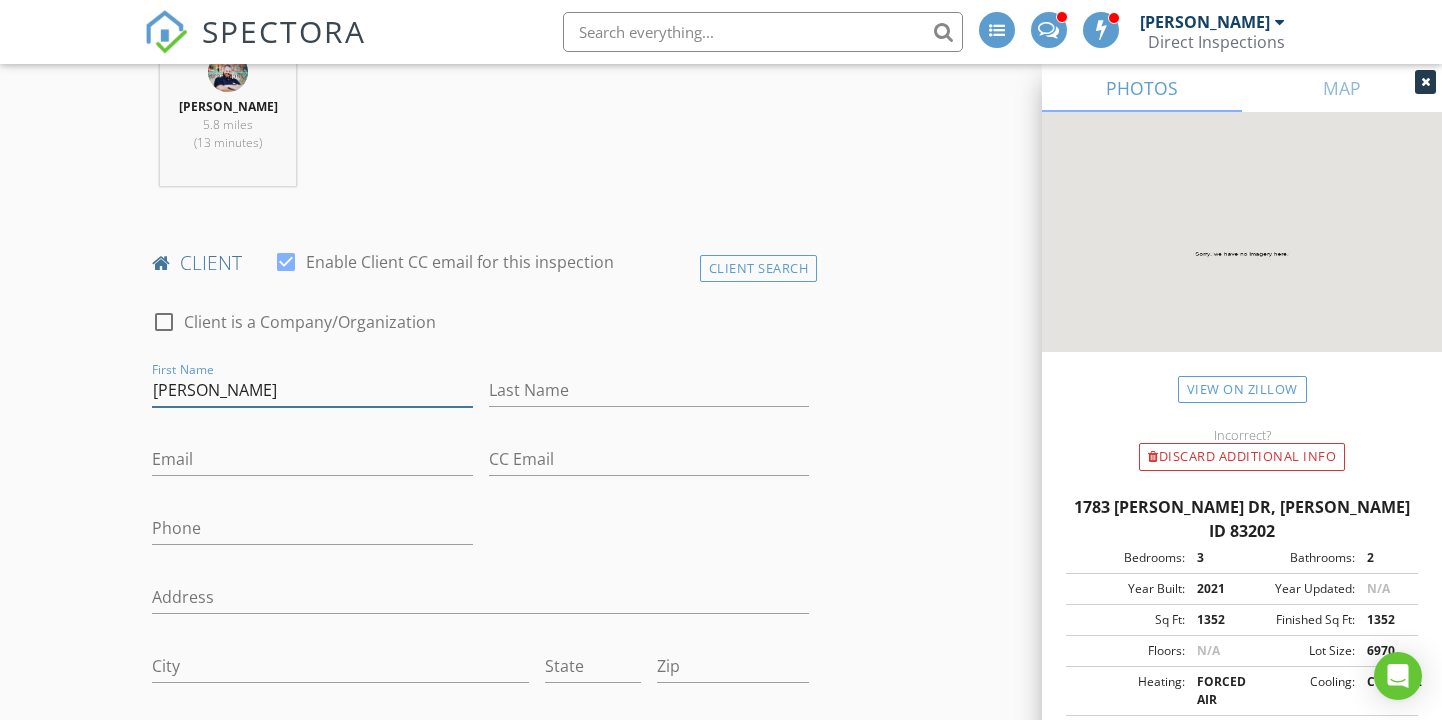 click on "[PERSON_NAME]" at bounding box center (312, 390) 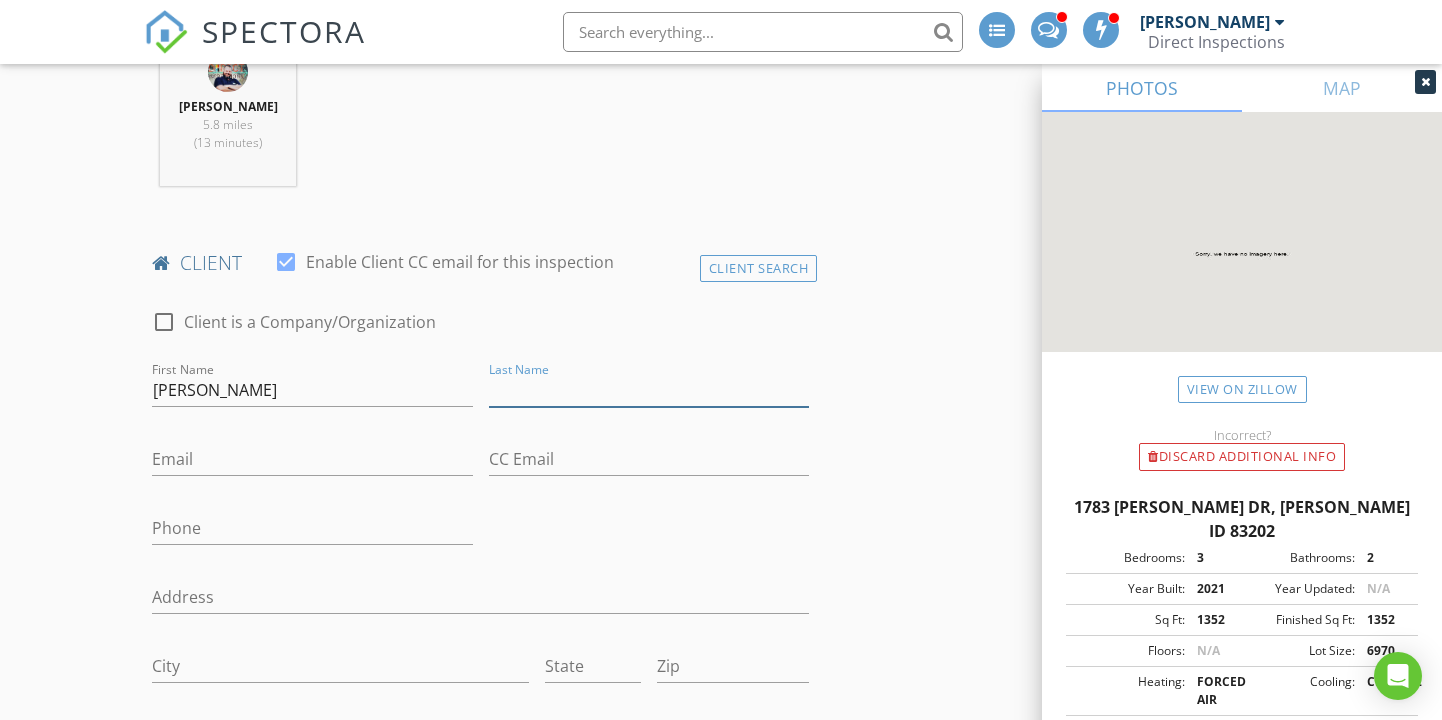paste on "[PERSON_NAME]" 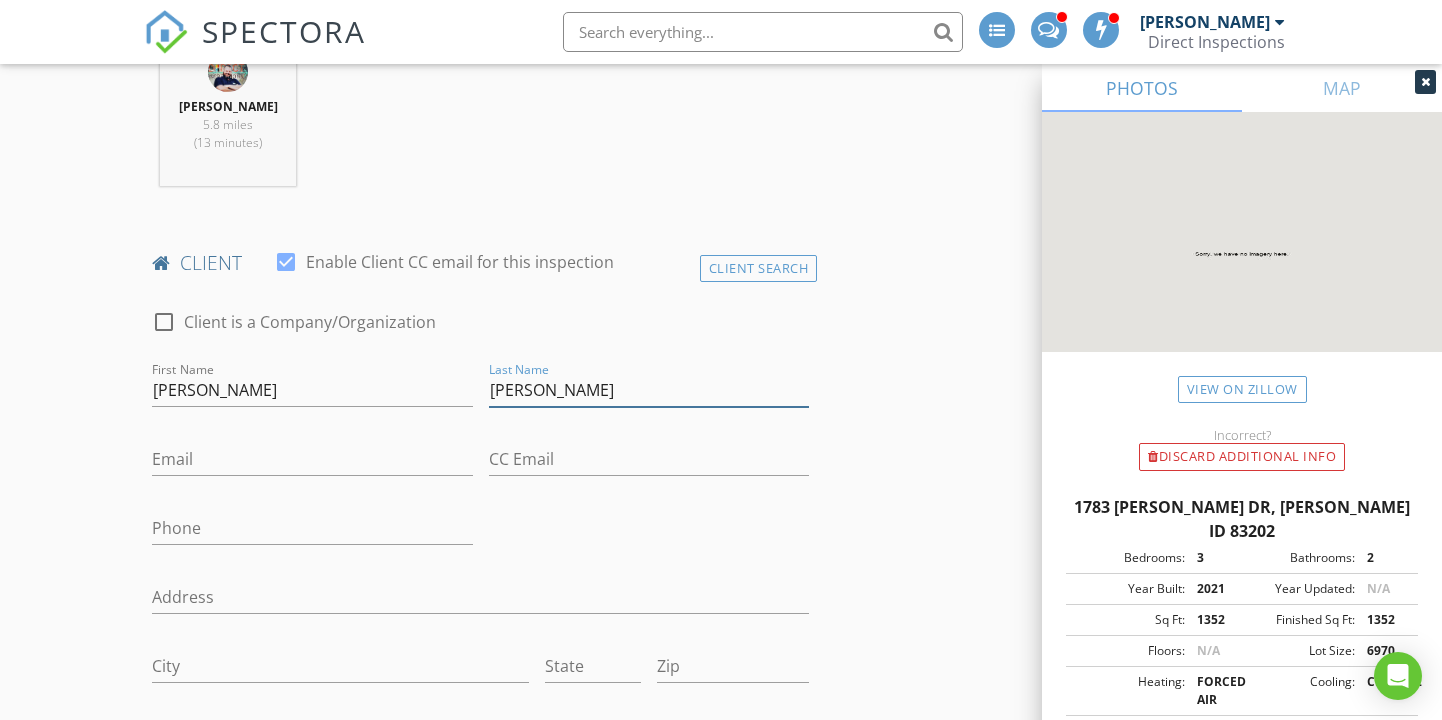 type on "[PERSON_NAME]" 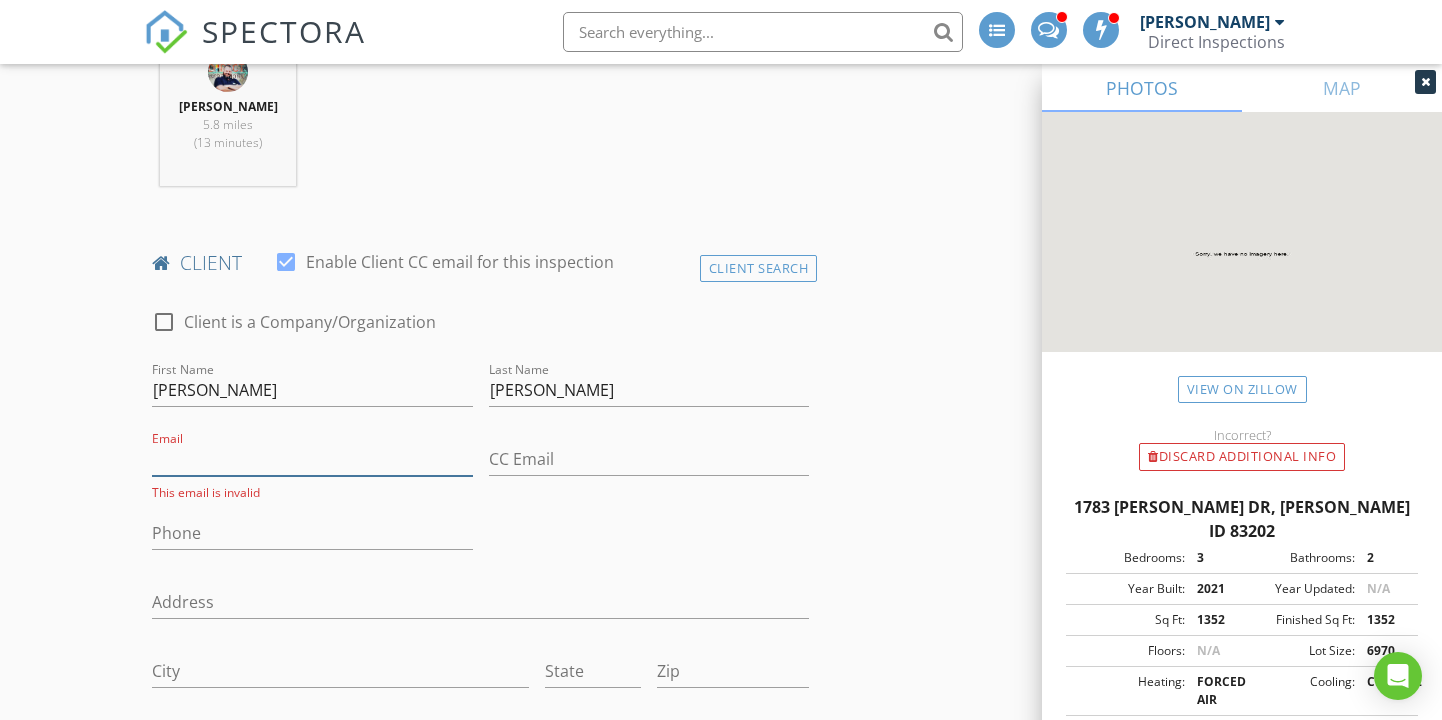 click on "Email" at bounding box center [312, 459] 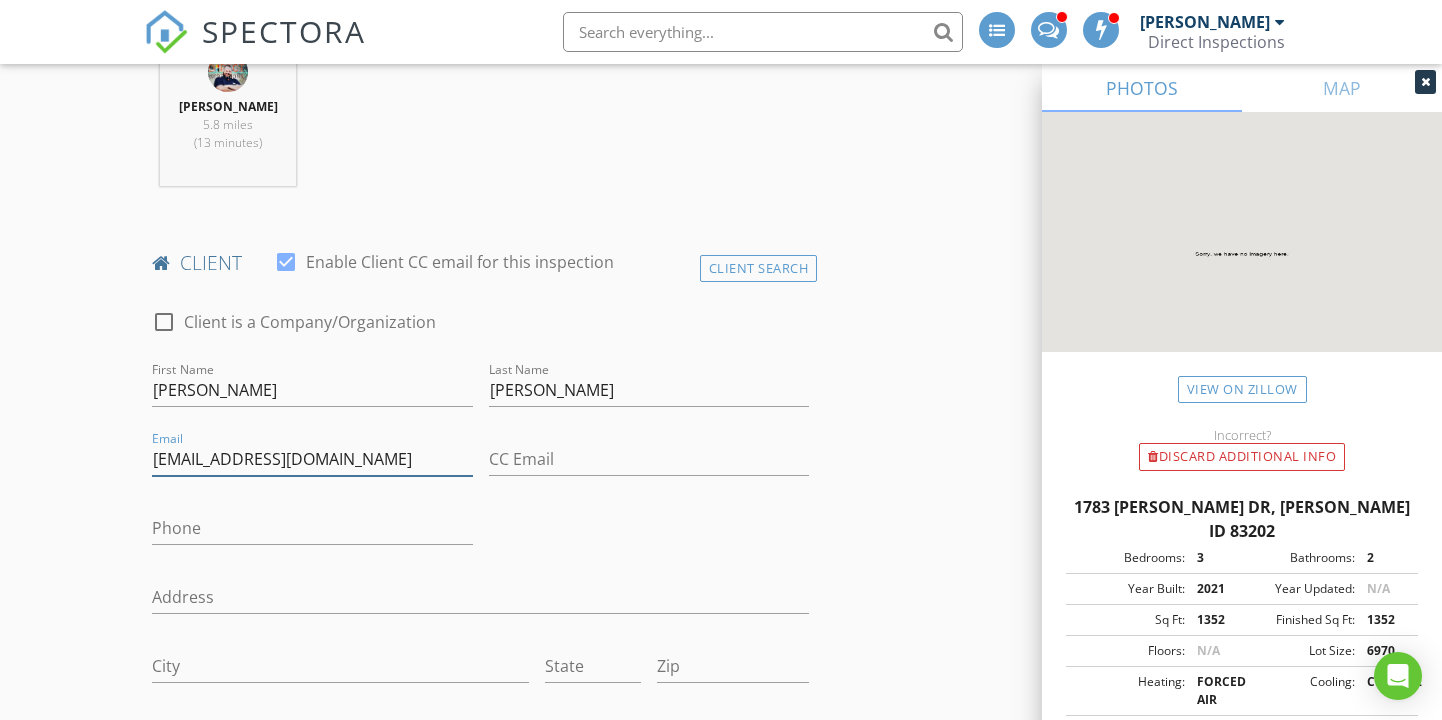 type on "[EMAIL_ADDRESS][DOMAIN_NAME]" 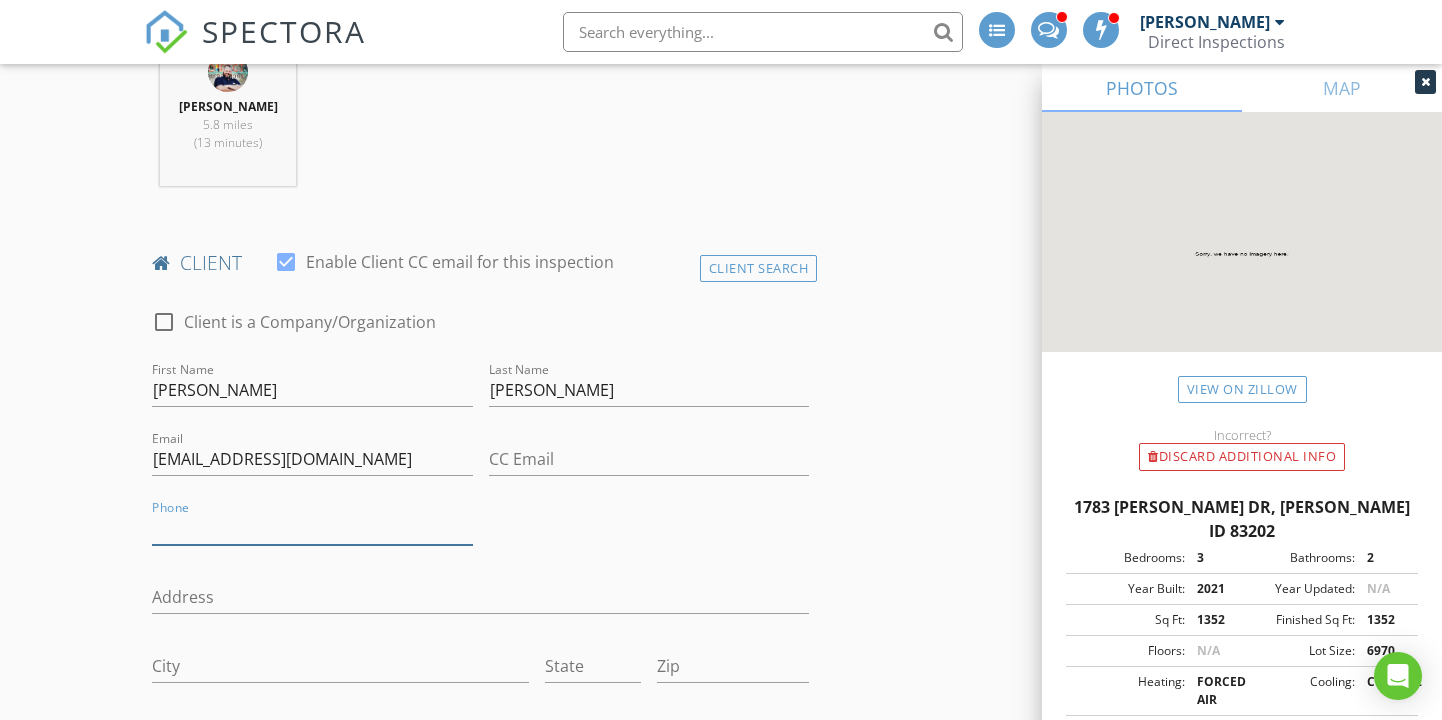 paste on "[PHONE_NUMBER]" 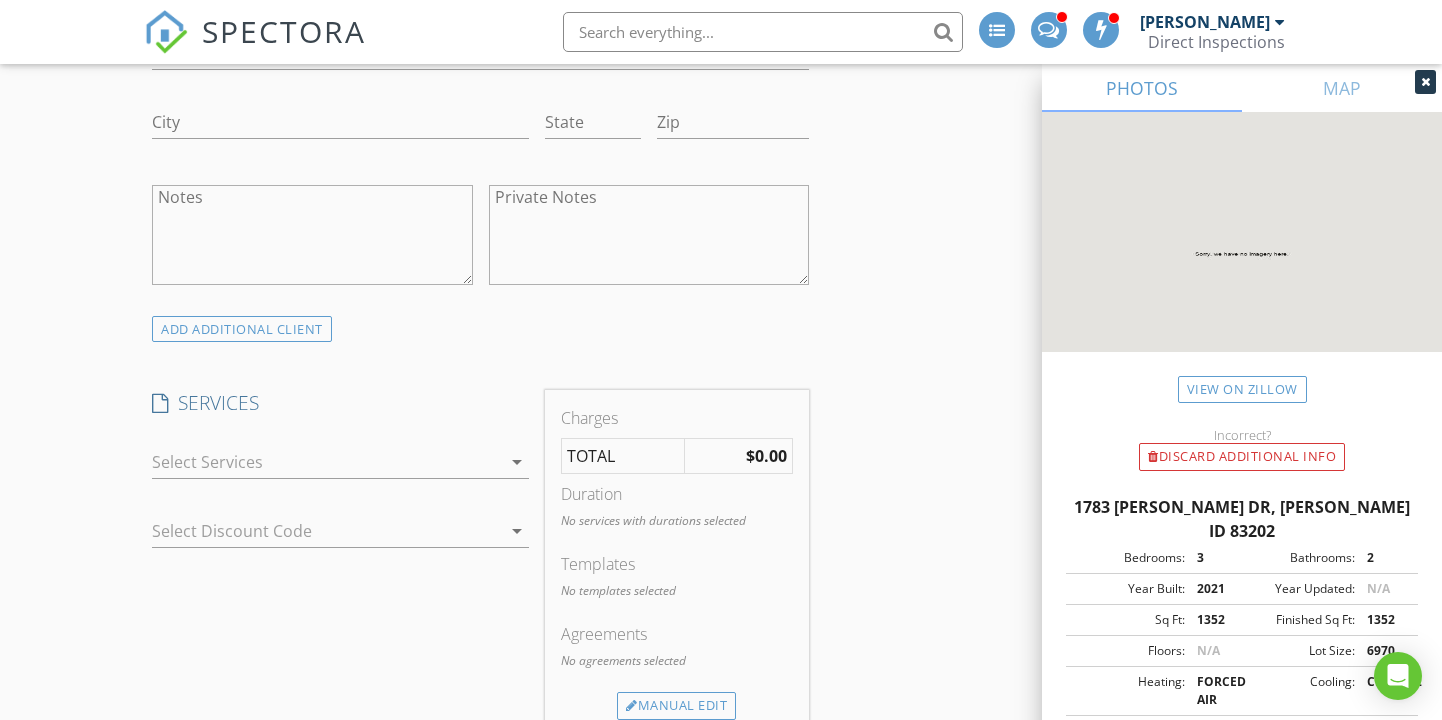 scroll, scrollTop: 1398, scrollLeft: 0, axis: vertical 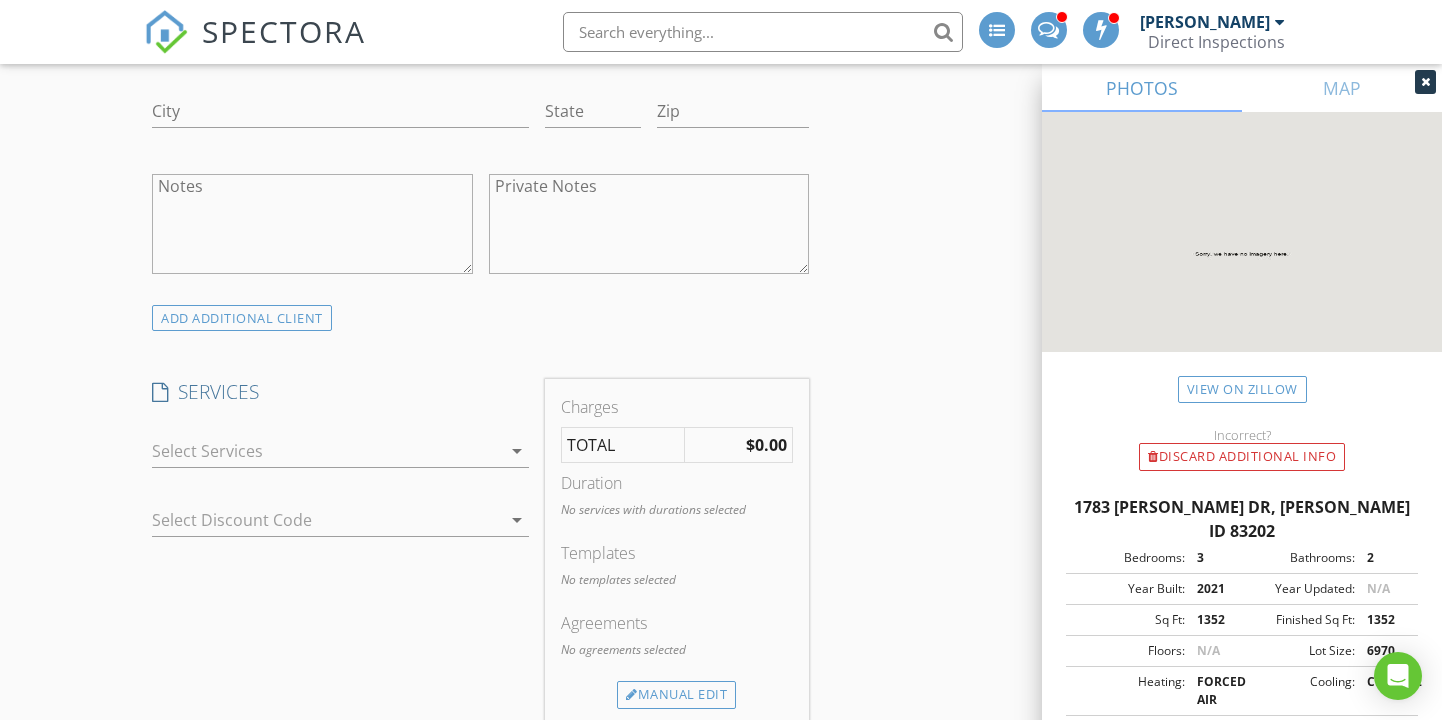type on "[PHONE_NUMBER]" 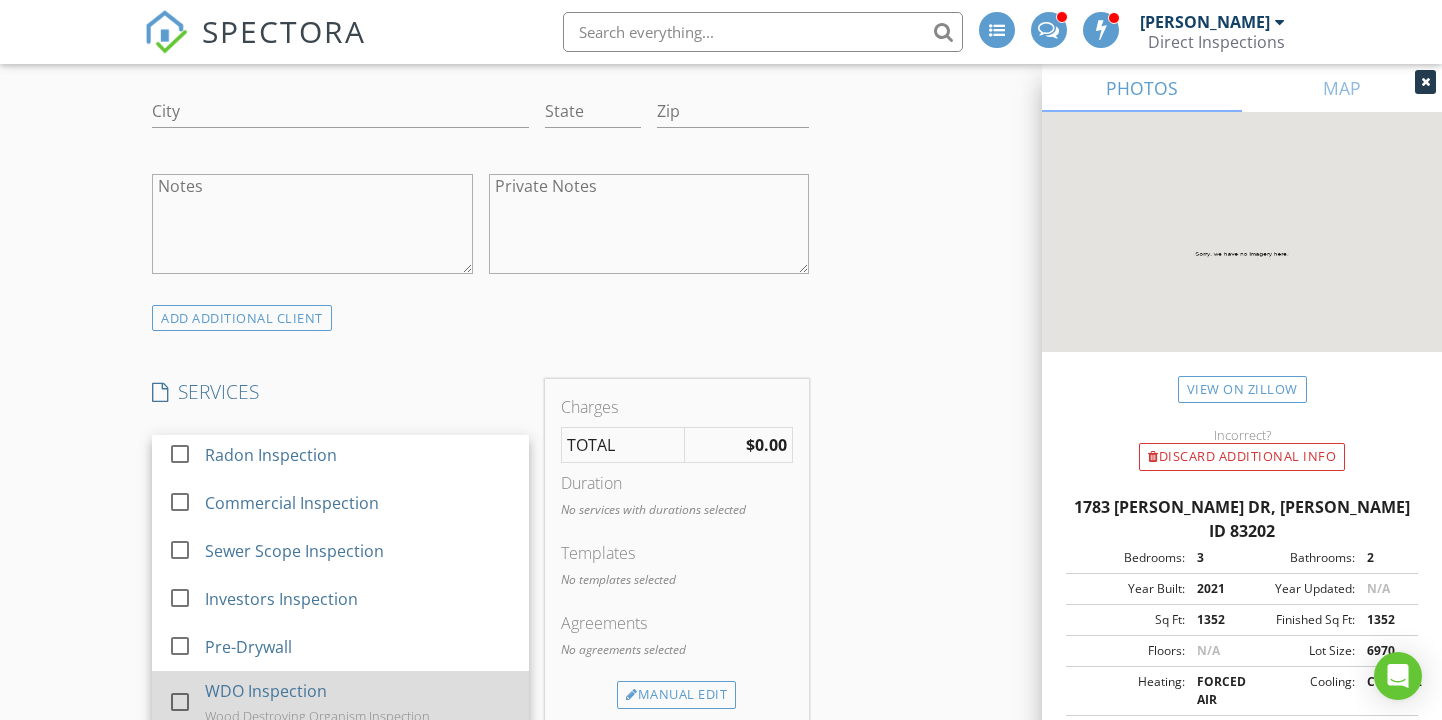 scroll, scrollTop: 196, scrollLeft: 0, axis: vertical 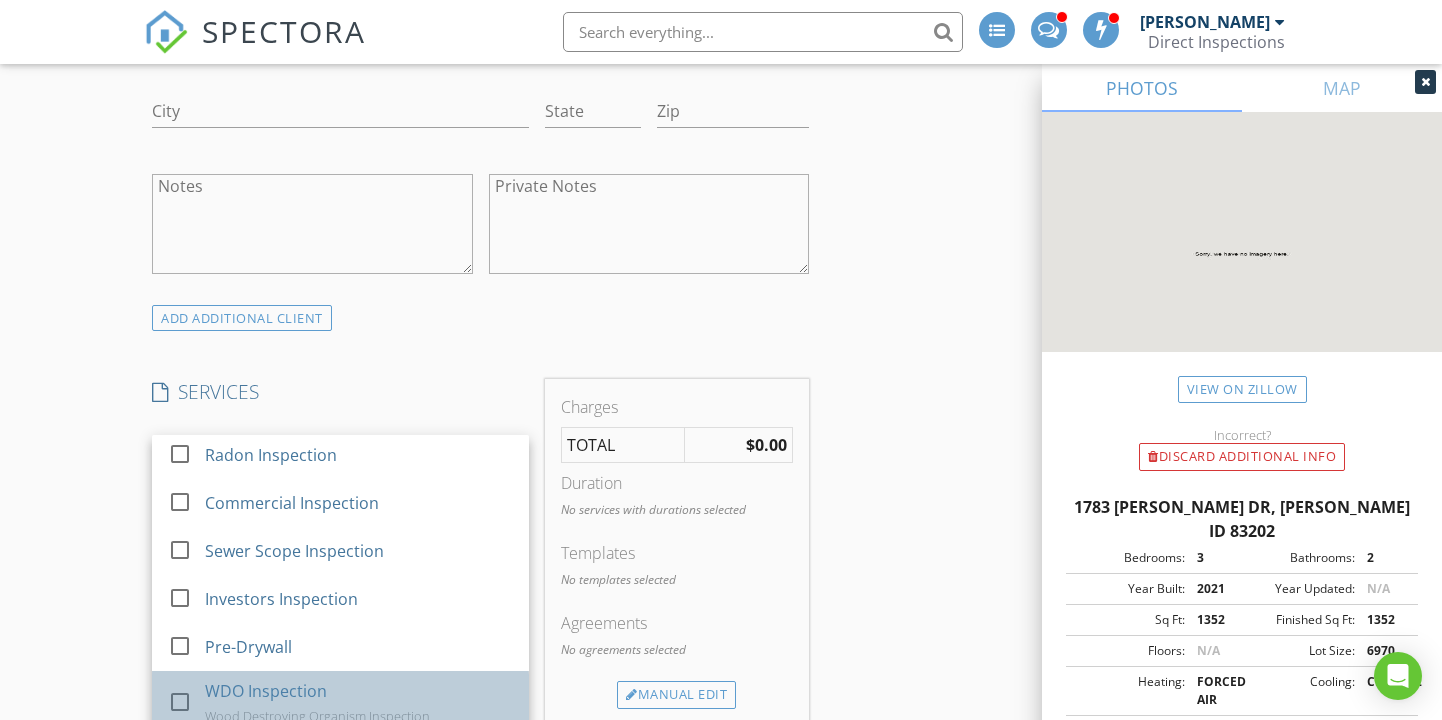 click on "WDO Inspection   Wood Destroying Organism Inspection" at bounding box center [359, 703] 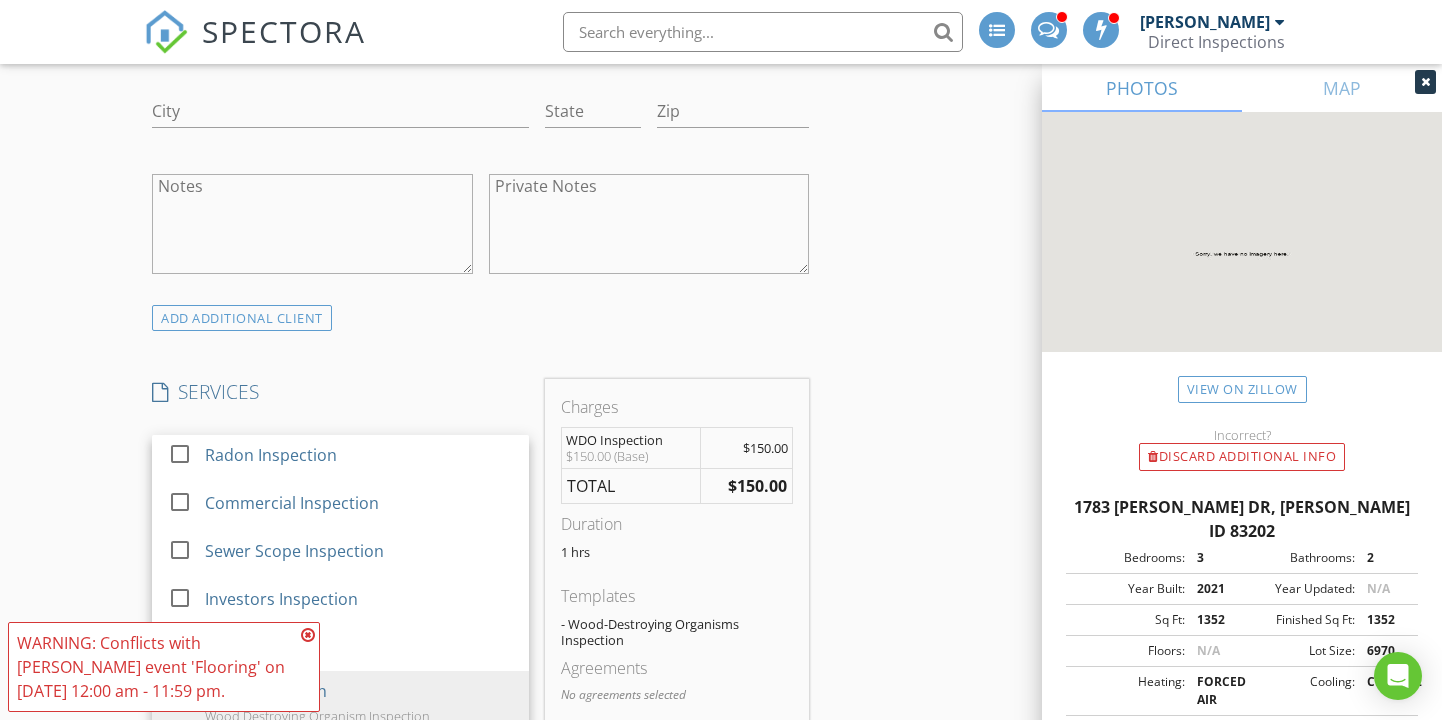 click on "New Inspection
INSPECTOR(S)
check_box   [PERSON_NAME]   PRIMARY   [PERSON_NAME] arrow_drop_down   check_box_outline_blank [PERSON_NAME] specifically requested
Date/Time
[DATE] 9:00 AM
Location
Address Search       Address [STREET_ADDRESS][PERSON_NAME][US_STATE] Bannock     Square Feet 1352   Year Built 2021   Foundation arrow_drop_down     [PERSON_NAME]     5.8 miles     (13 minutes)
client
check_box Enable Client CC email for this inspection   Client Search     check_box_outline_blank Client is a Company/Organization     First Name [PERSON_NAME]   Last Name [PERSON_NAME]   Email [EMAIL_ADDRESS][DOMAIN_NAME]   CC Email   Phone [PHONE_NUMBER]   Address   City   State   Zip       Notes   Private Notes
ADD ADDITIONAL client
SERVICES
check_box_outline_blank" at bounding box center [721, 596] 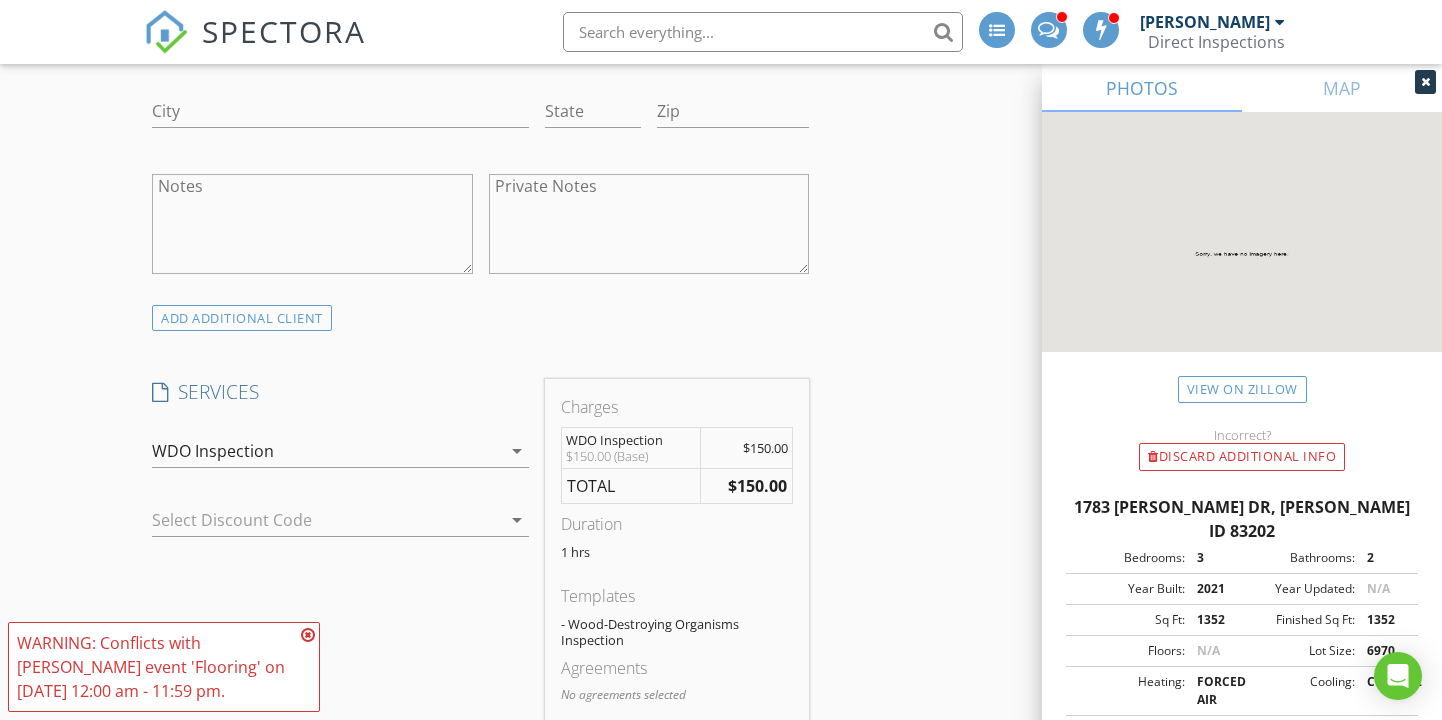 click at bounding box center (308, 635) 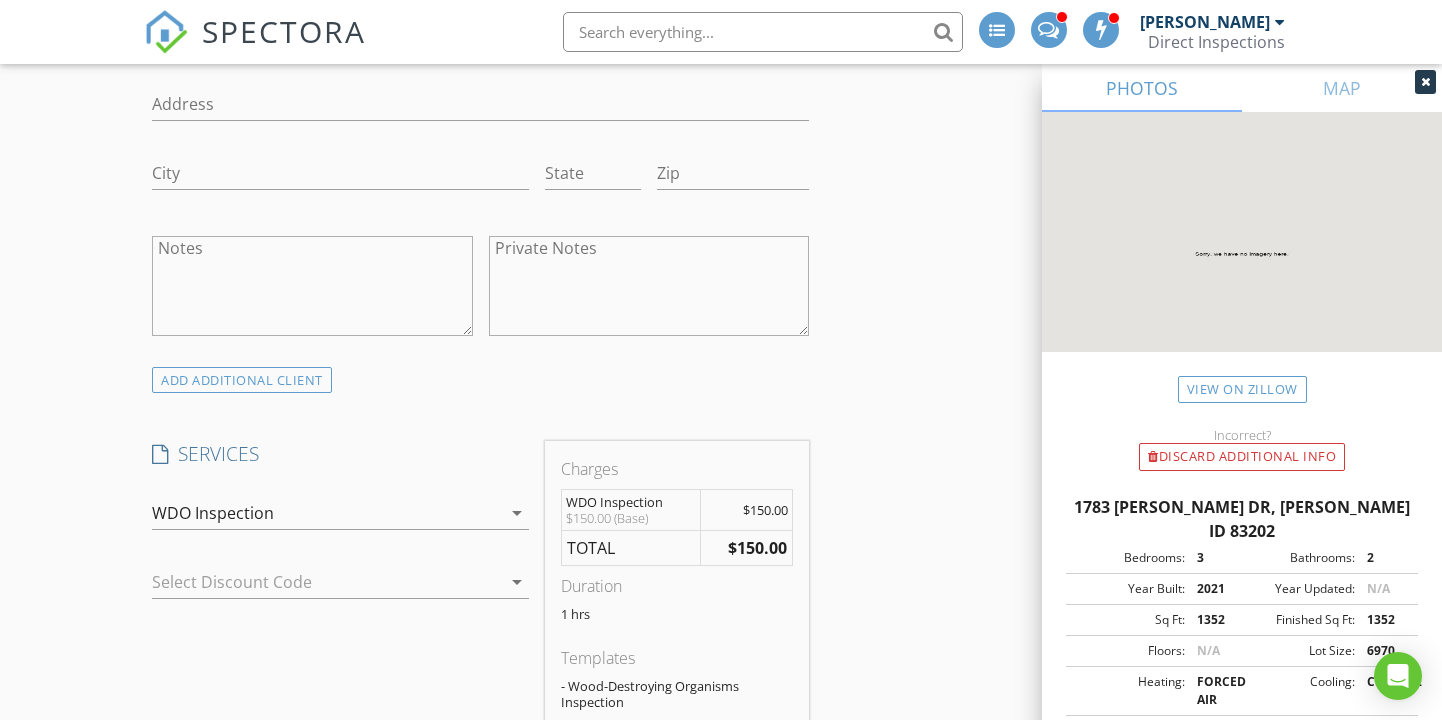 scroll, scrollTop: 1333, scrollLeft: 0, axis: vertical 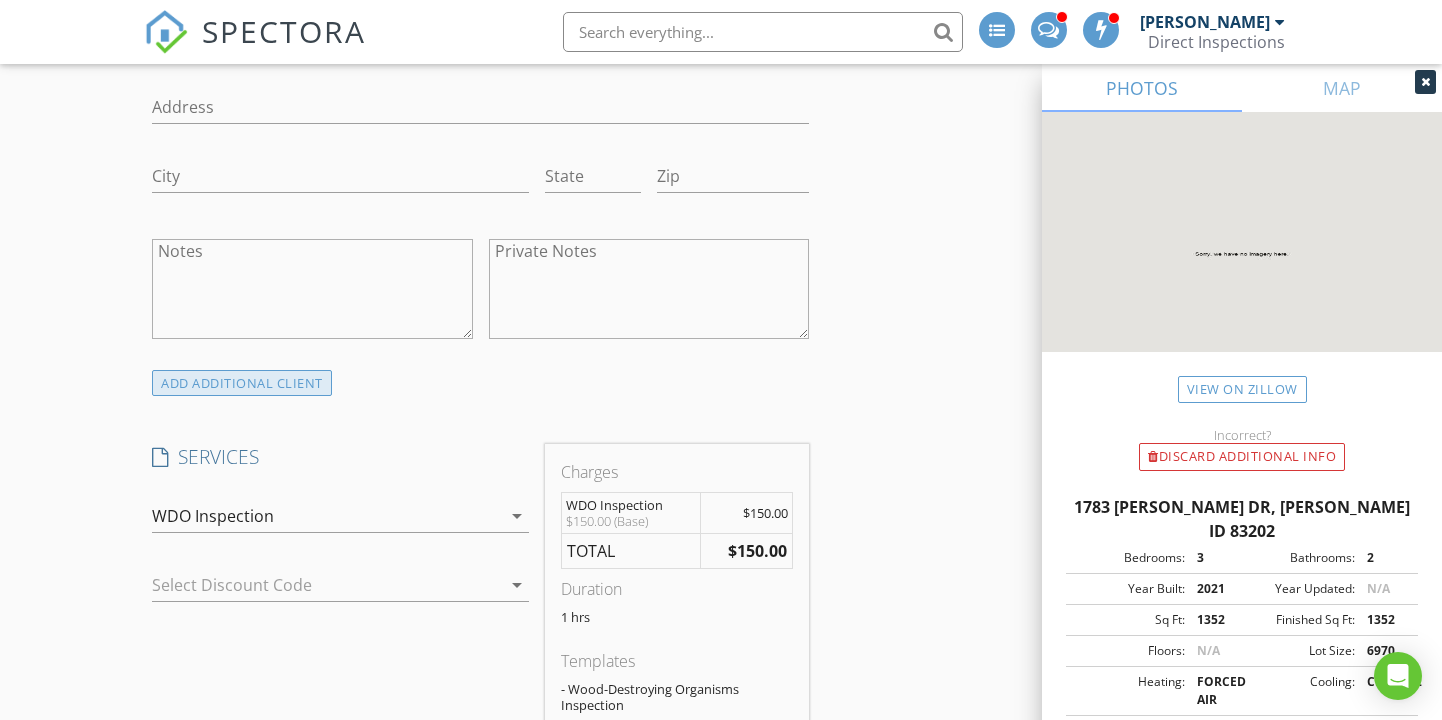 click on "ADD ADDITIONAL client" at bounding box center [242, 383] 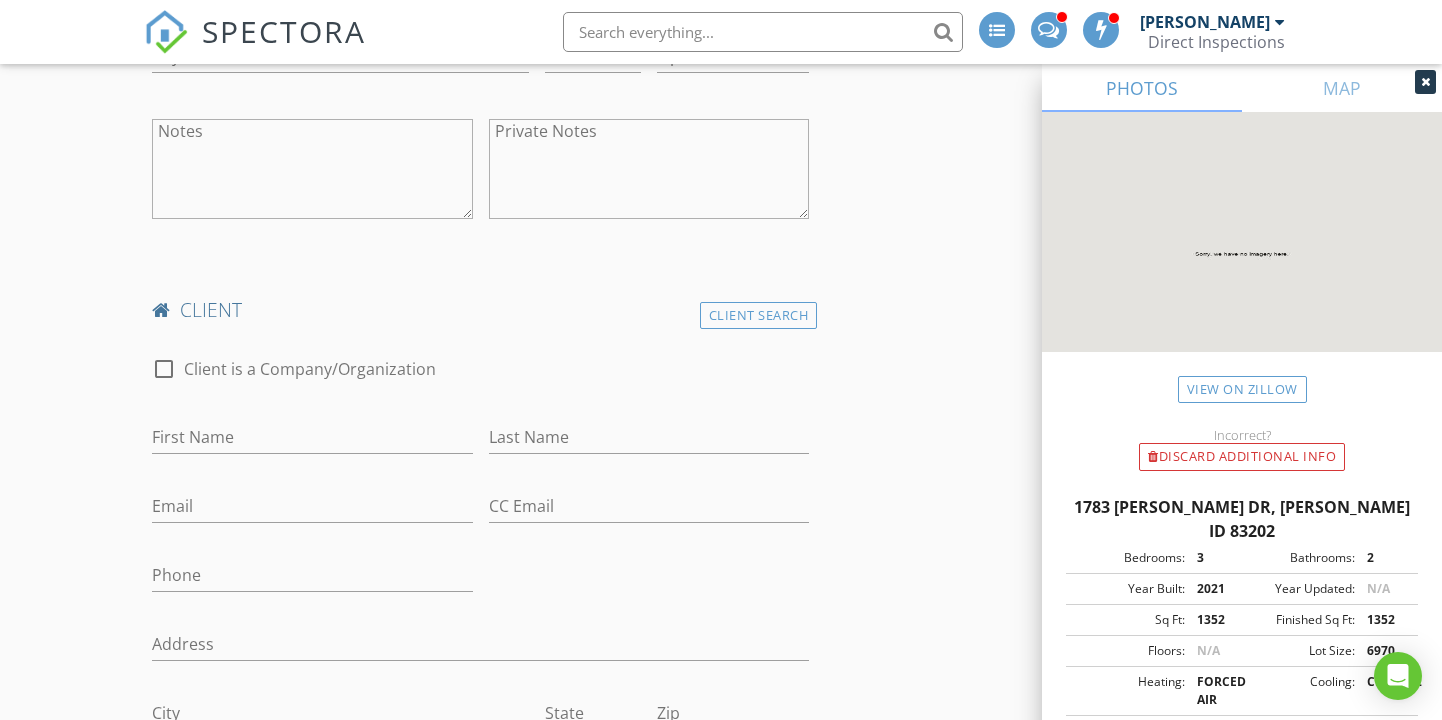 scroll, scrollTop: 1482, scrollLeft: 0, axis: vertical 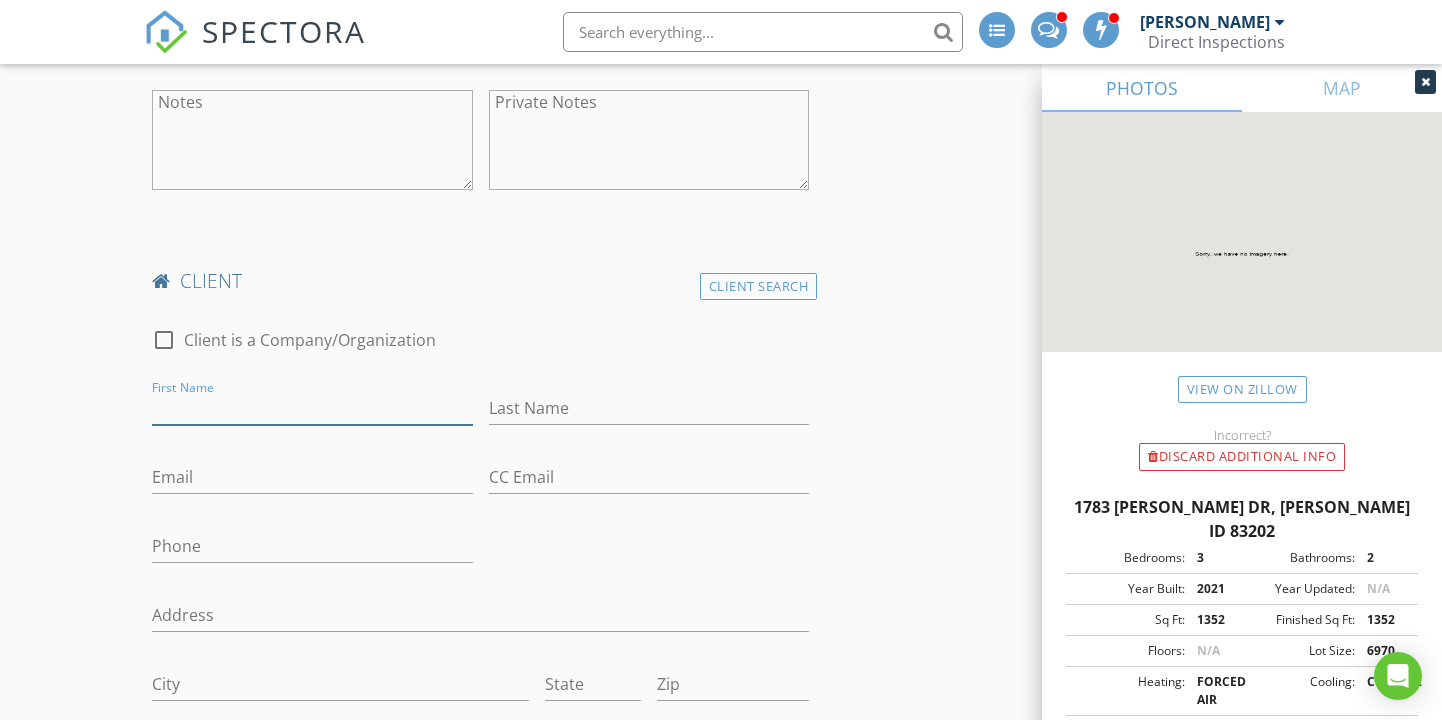 paste on "NewDay [GEOGRAPHIC_DATA]" 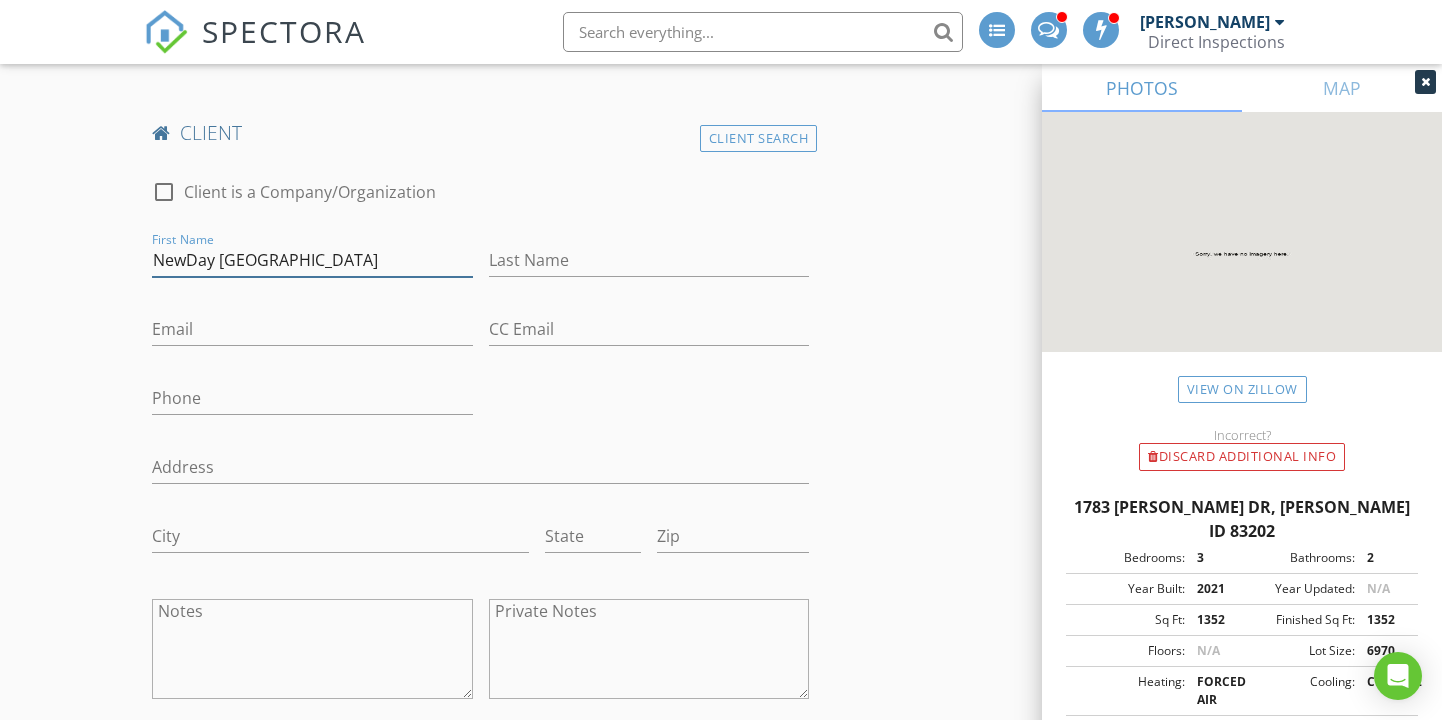 scroll, scrollTop: 1634, scrollLeft: 0, axis: vertical 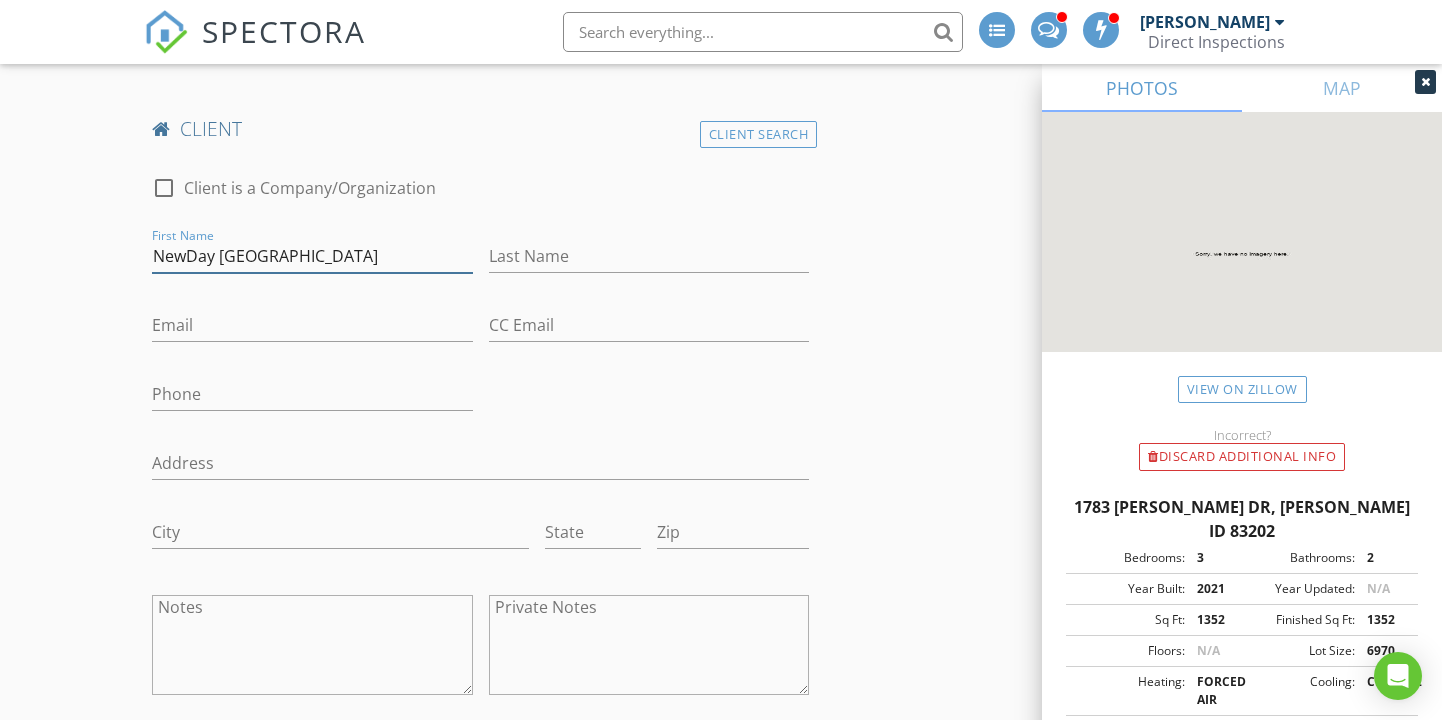 type on "NewDay [GEOGRAPHIC_DATA]" 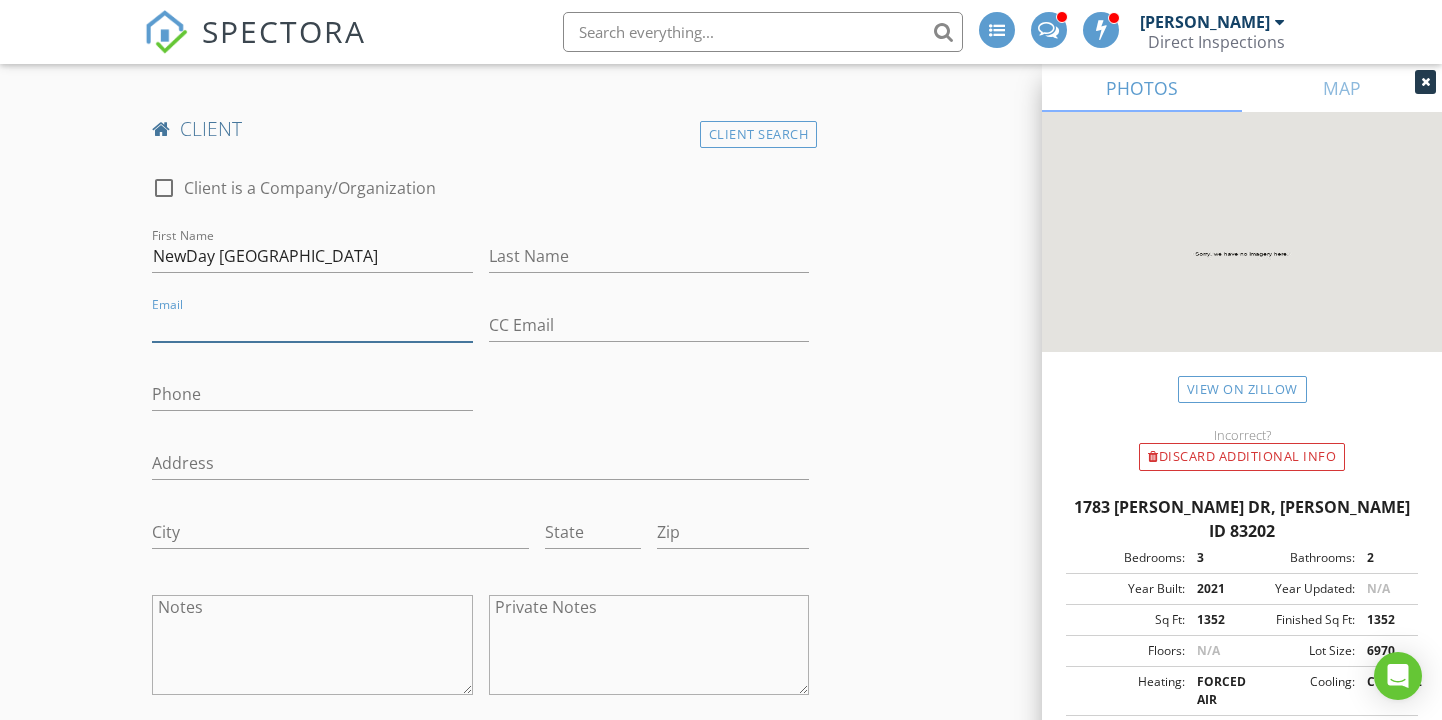 paste on "[EMAIL_ADDRESS][DOMAIN_NAME]" 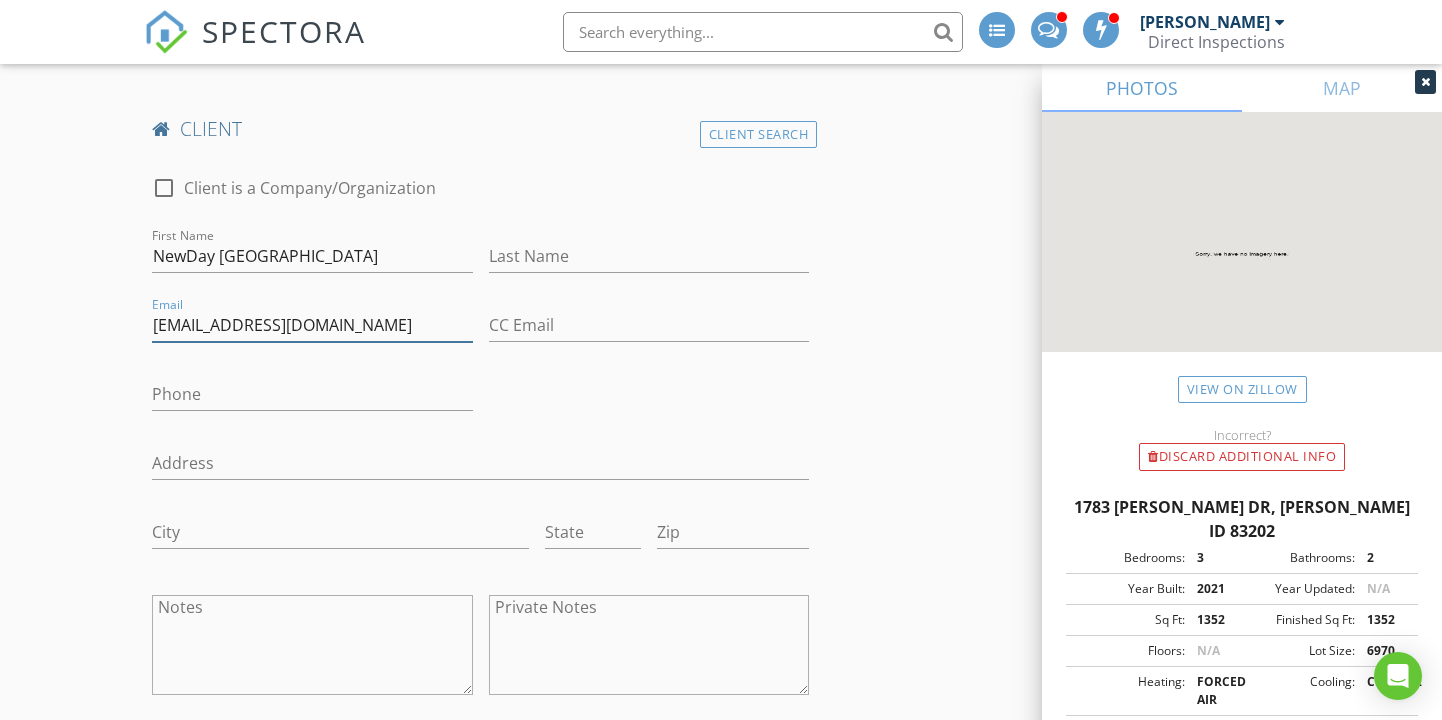 type on "[EMAIL_ADDRESS][DOMAIN_NAME]" 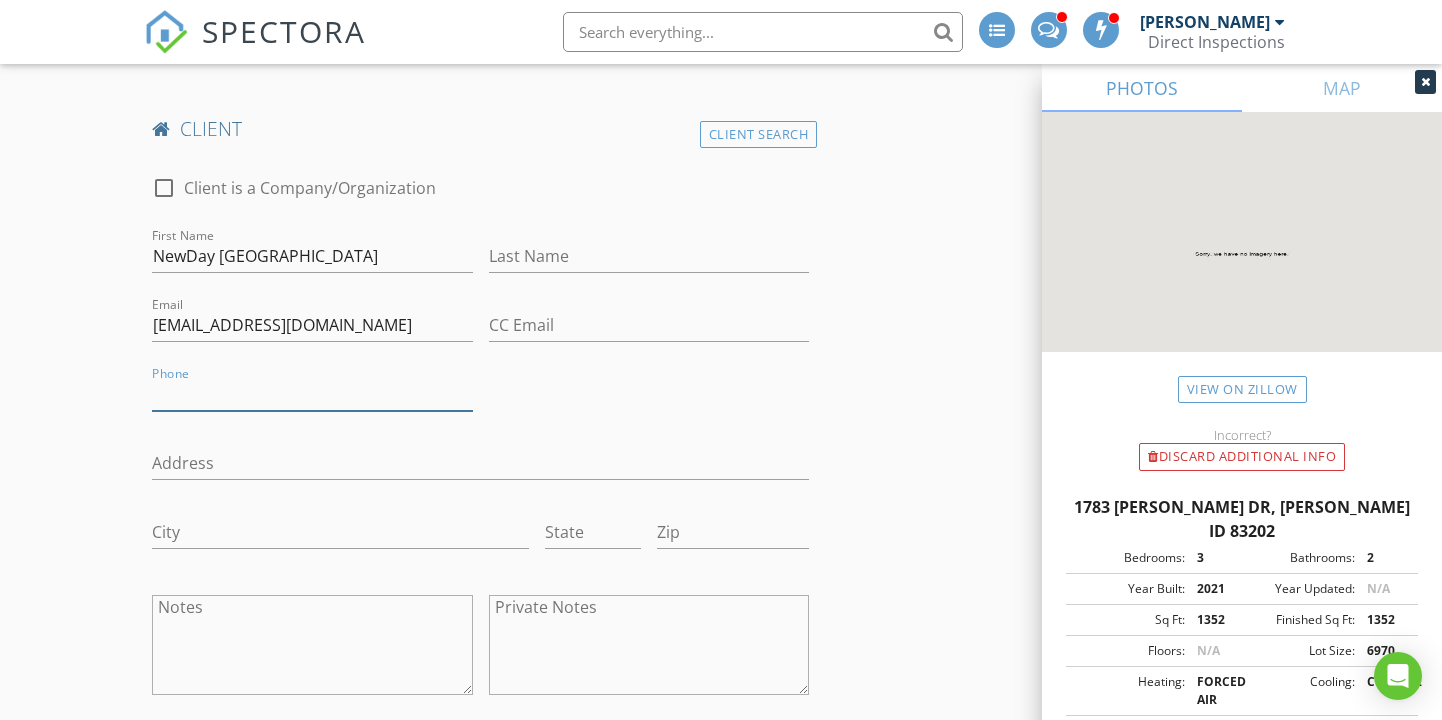 paste on "[PHONE_NUMBER]" 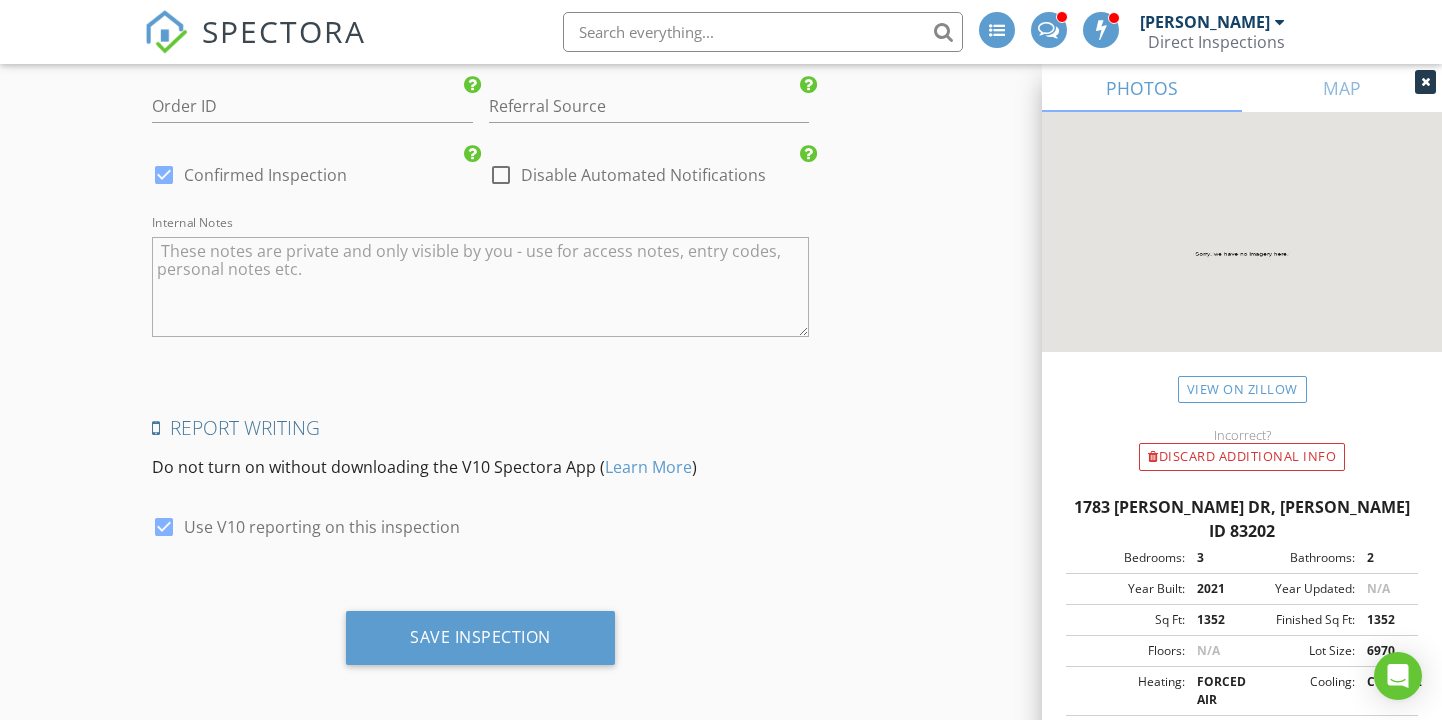 scroll, scrollTop: 3779, scrollLeft: 0, axis: vertical 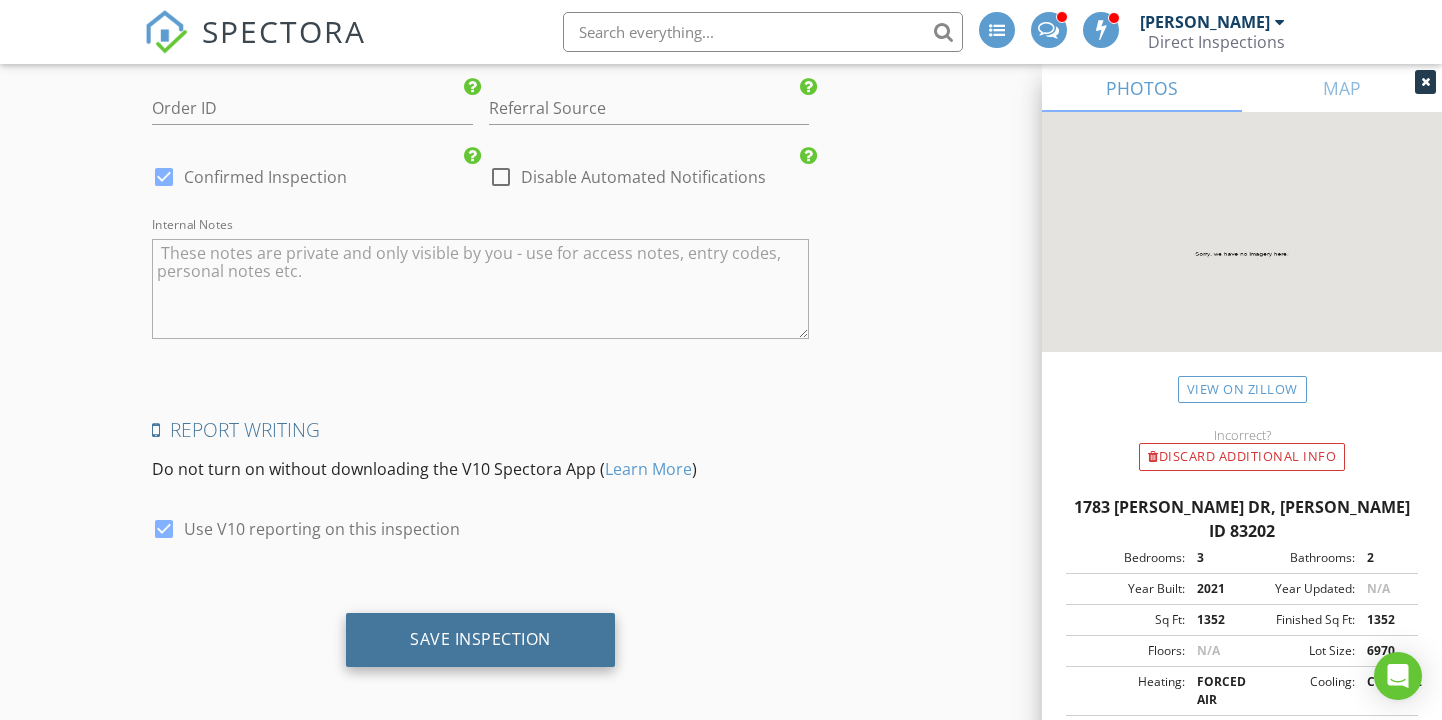 click on "Save Inspection" at bounding box center [480, 640] 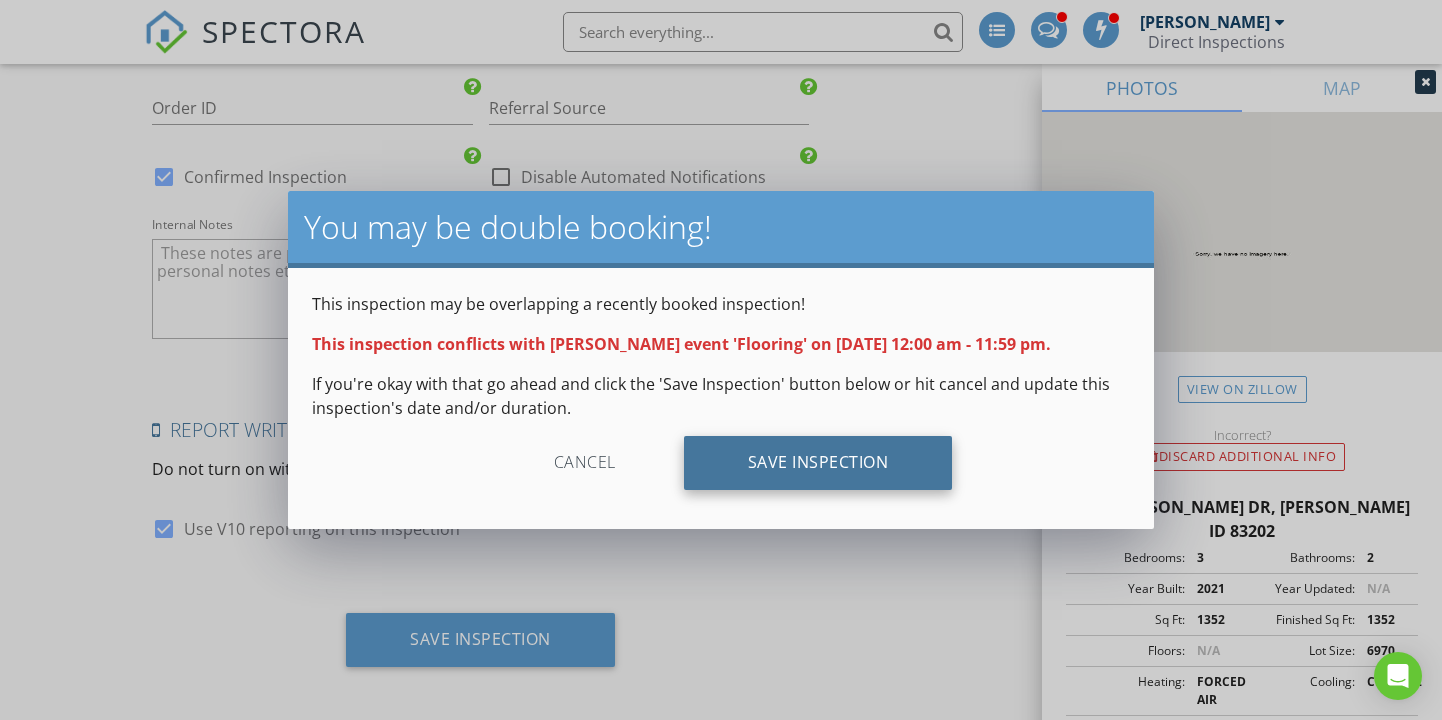 click on "Save Inspection" at bounding box center (818, 463) 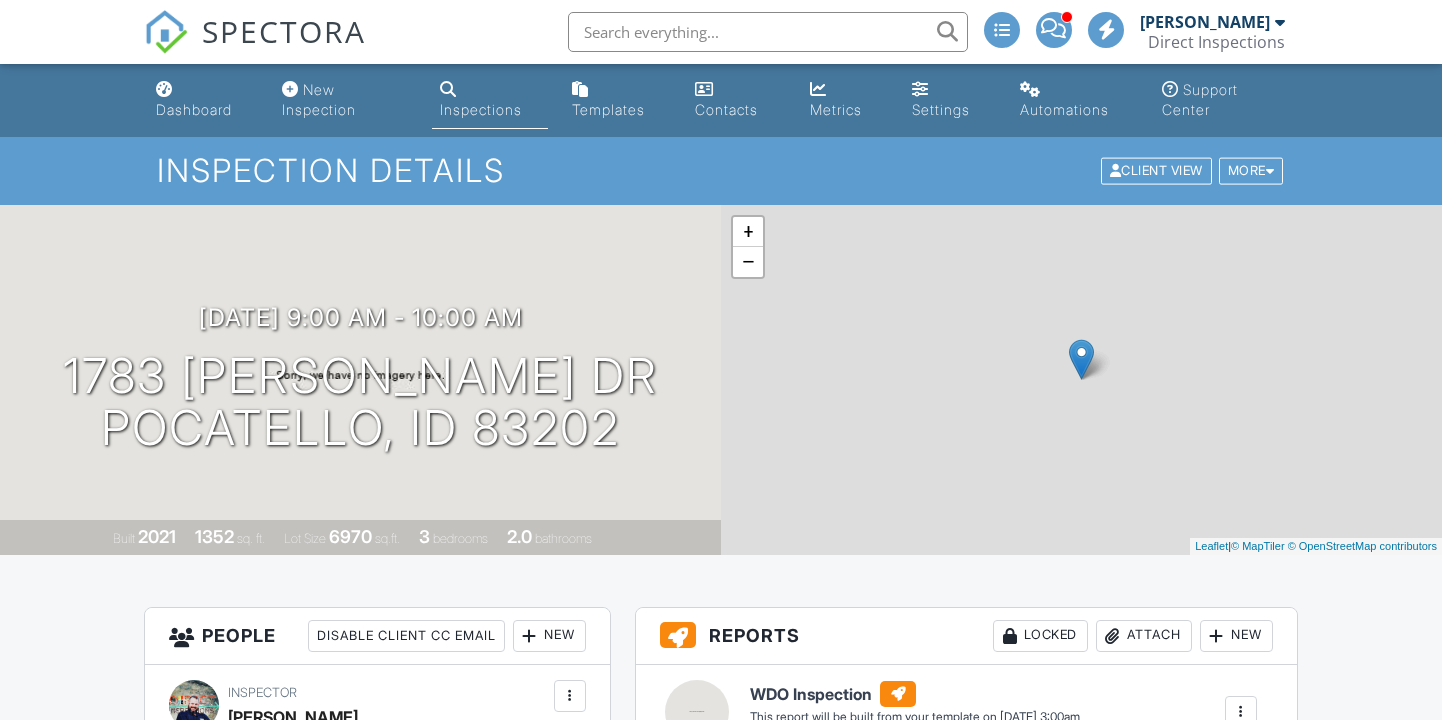 scroll, scrollTop: 0, scrollLeft: 0, axis: both 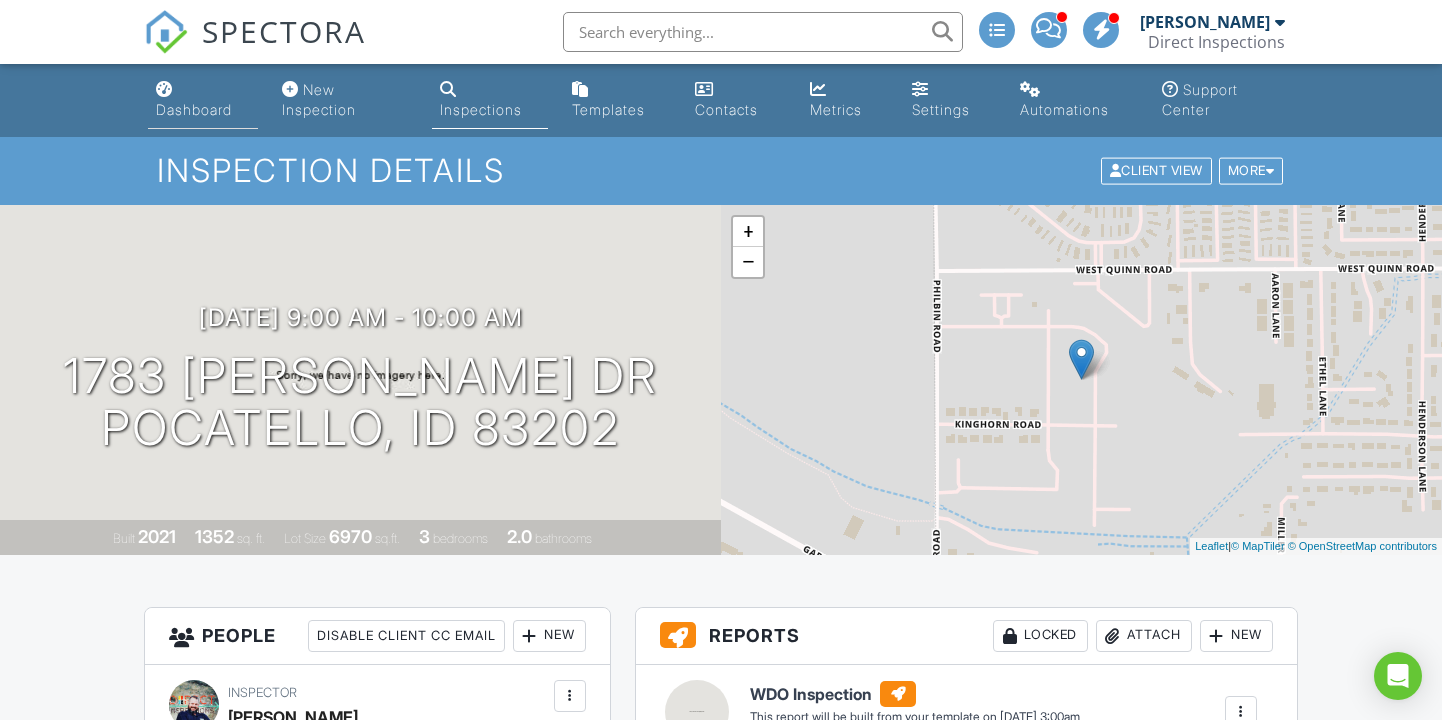 click on "Dashboard" at bounding box center [194, 109] 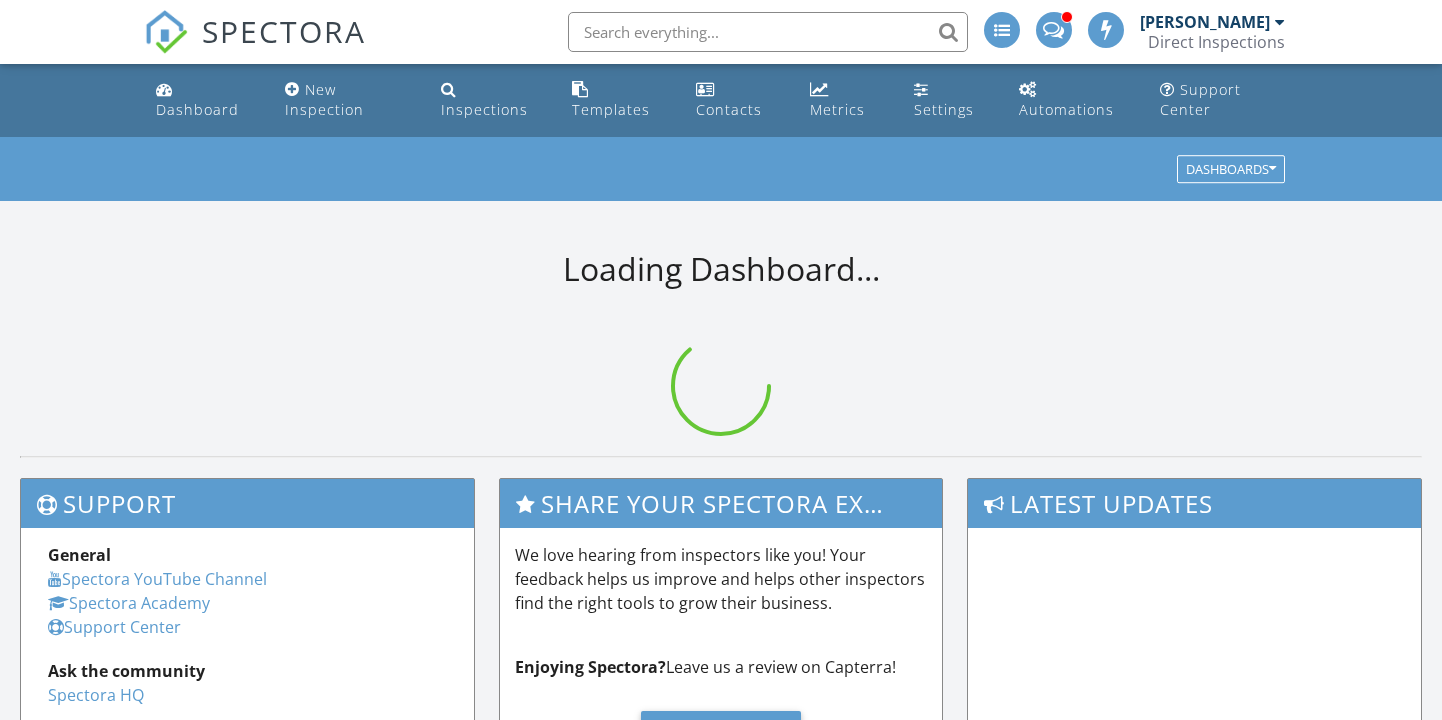 scroll, scrollTop: 0, scrollLeft: 0, axis: both 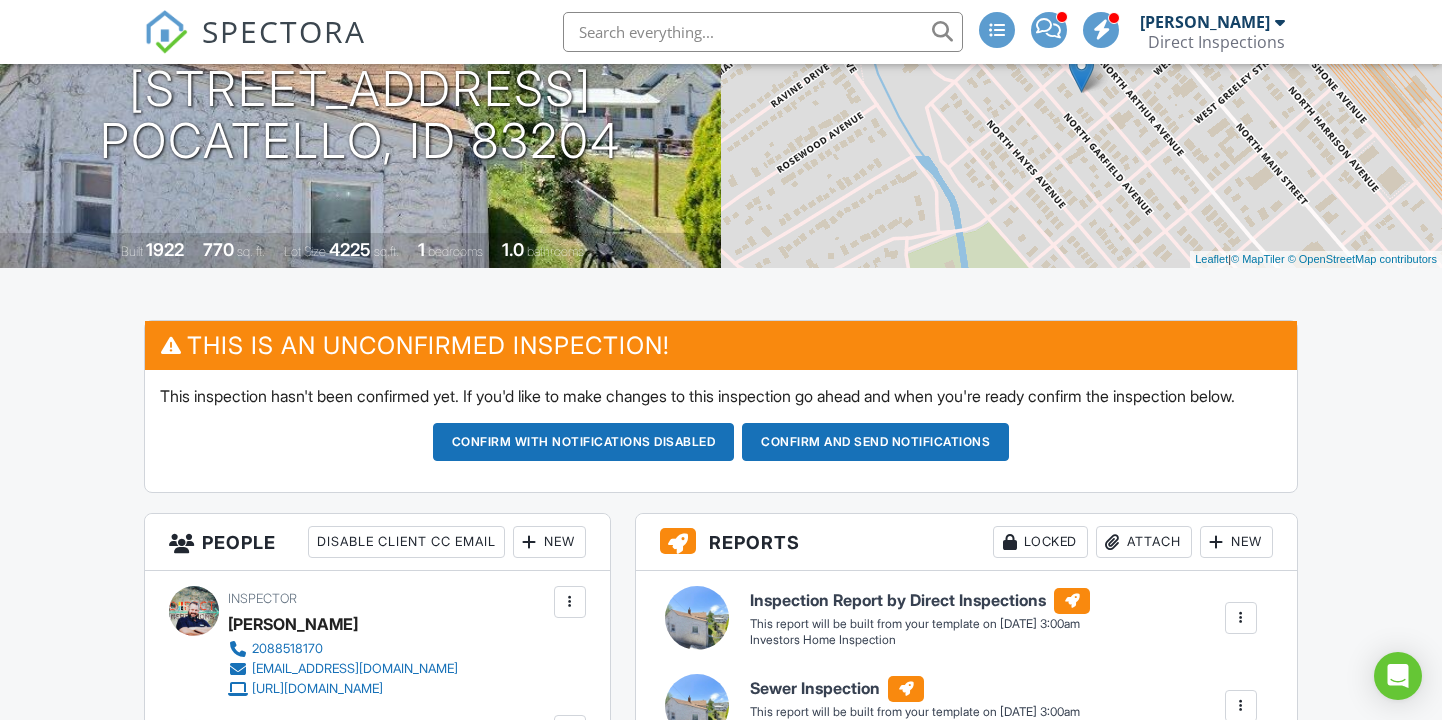 click on "Confirm and send notifications" at bounding box center [584, 442] 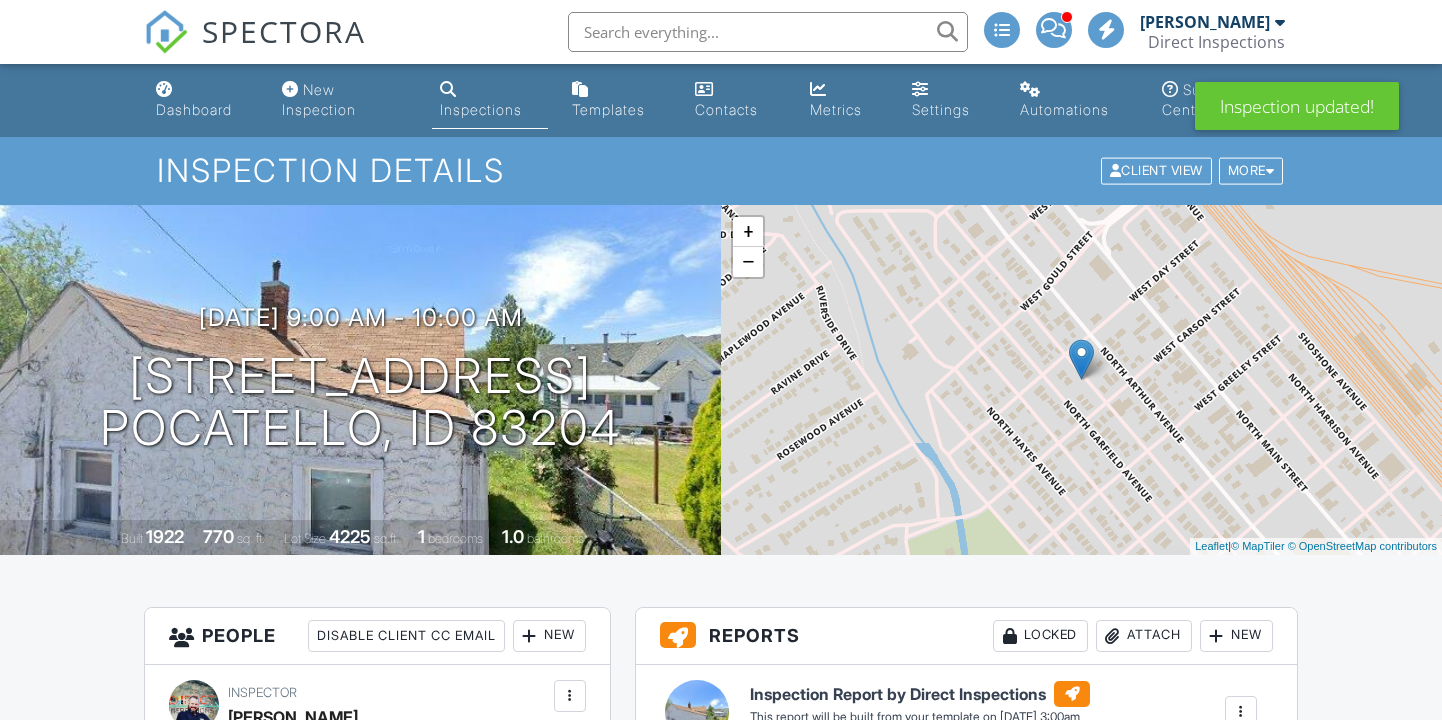 scroll, scrollTop: 0, scrollLeft: 0, axis: both 